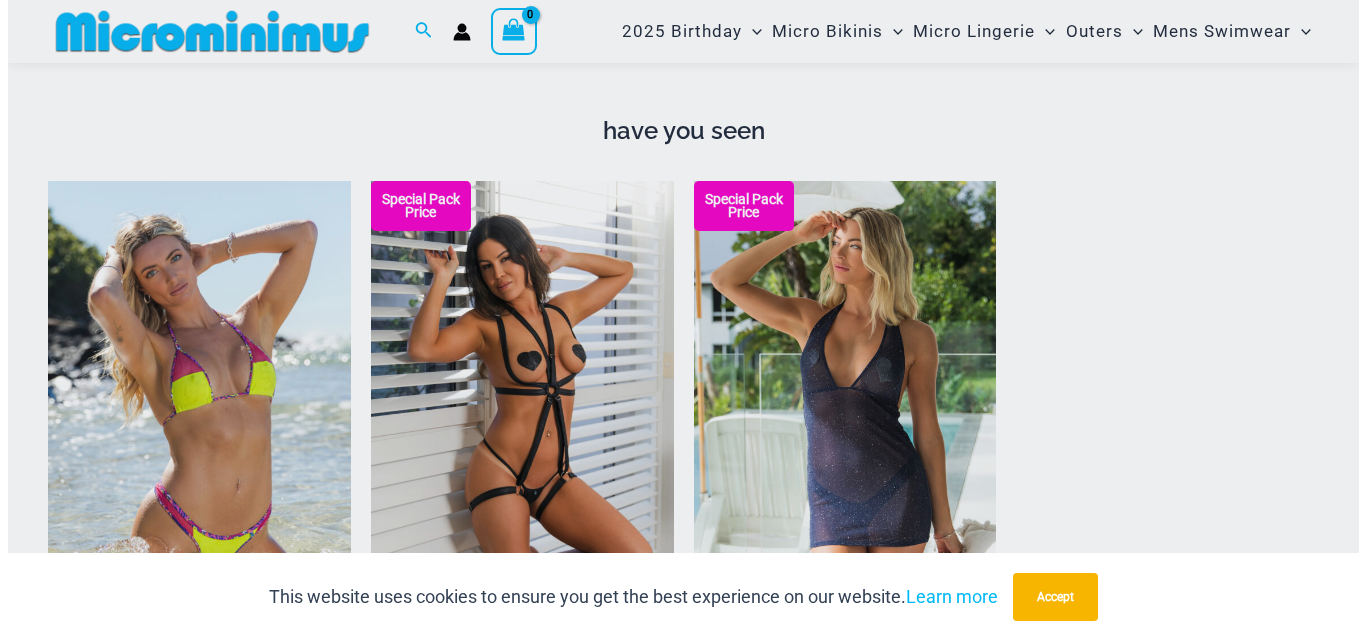 scroll, scrollTop: 1888, scrollLeft: 0, axis: vertical 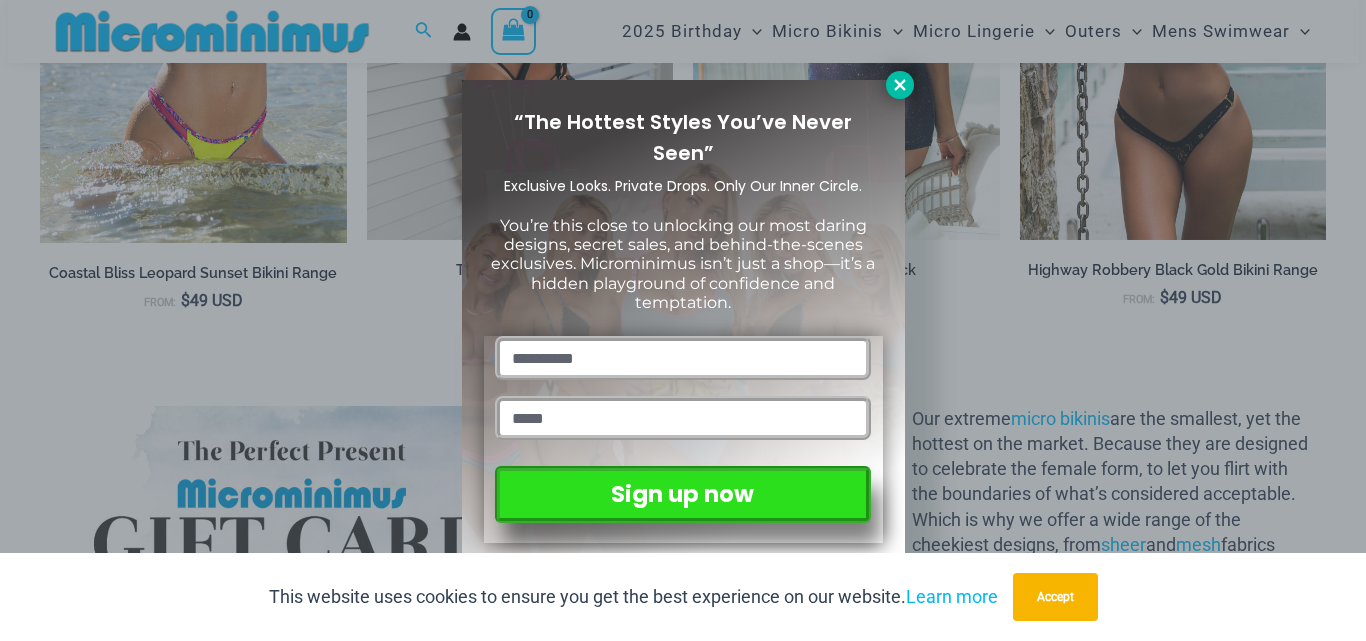 click 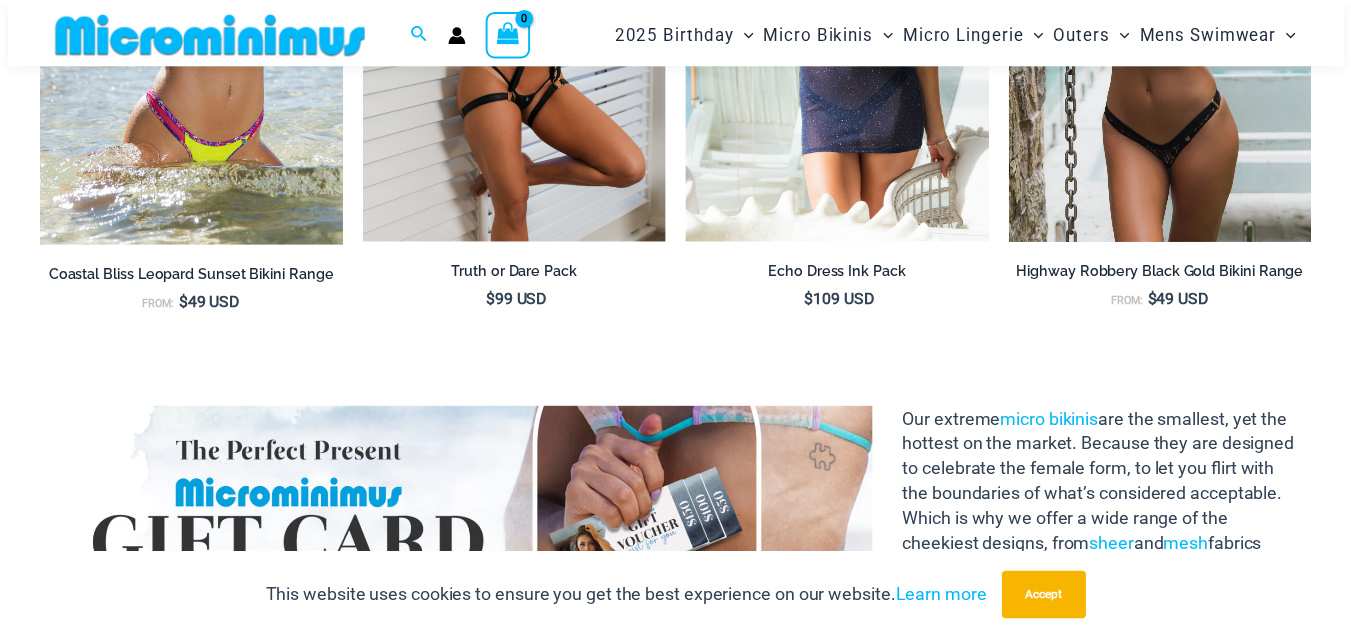 scroll, scrollTop: 1883, scrollLeft: 0, axis: vertical 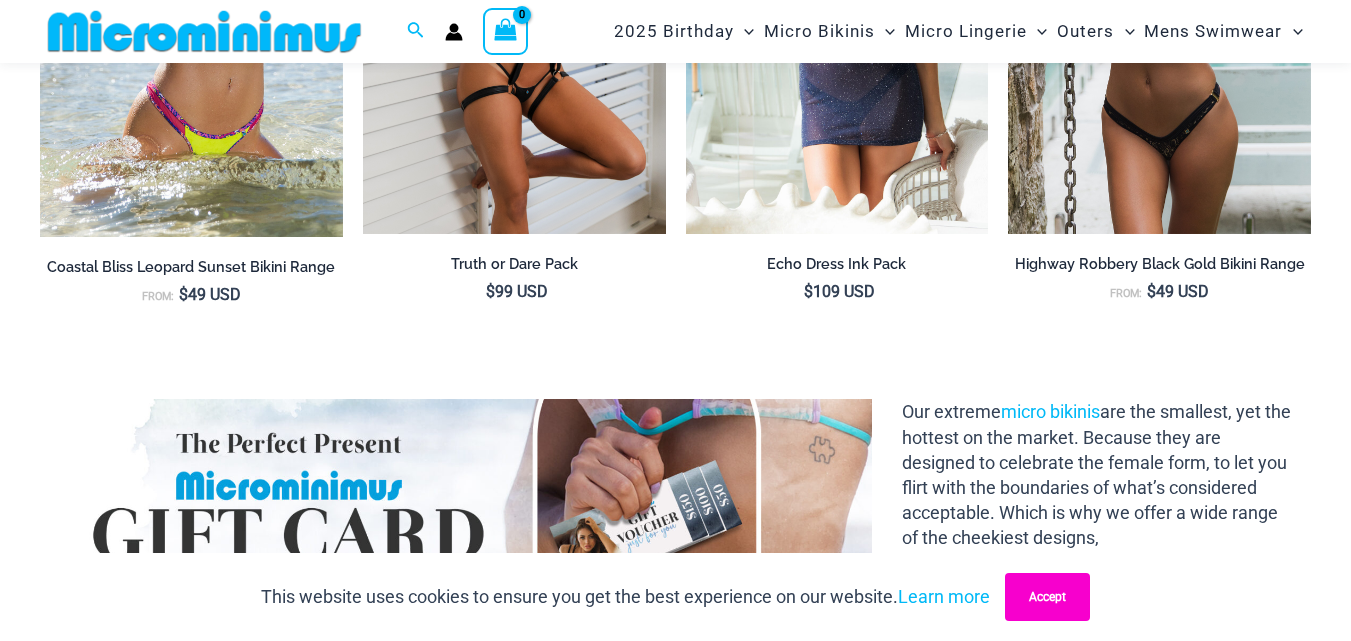 drag, startPoint x: 1034, startPoint y: 601, endPoint x: 952, endPoint y: 552, distance: 95.524864 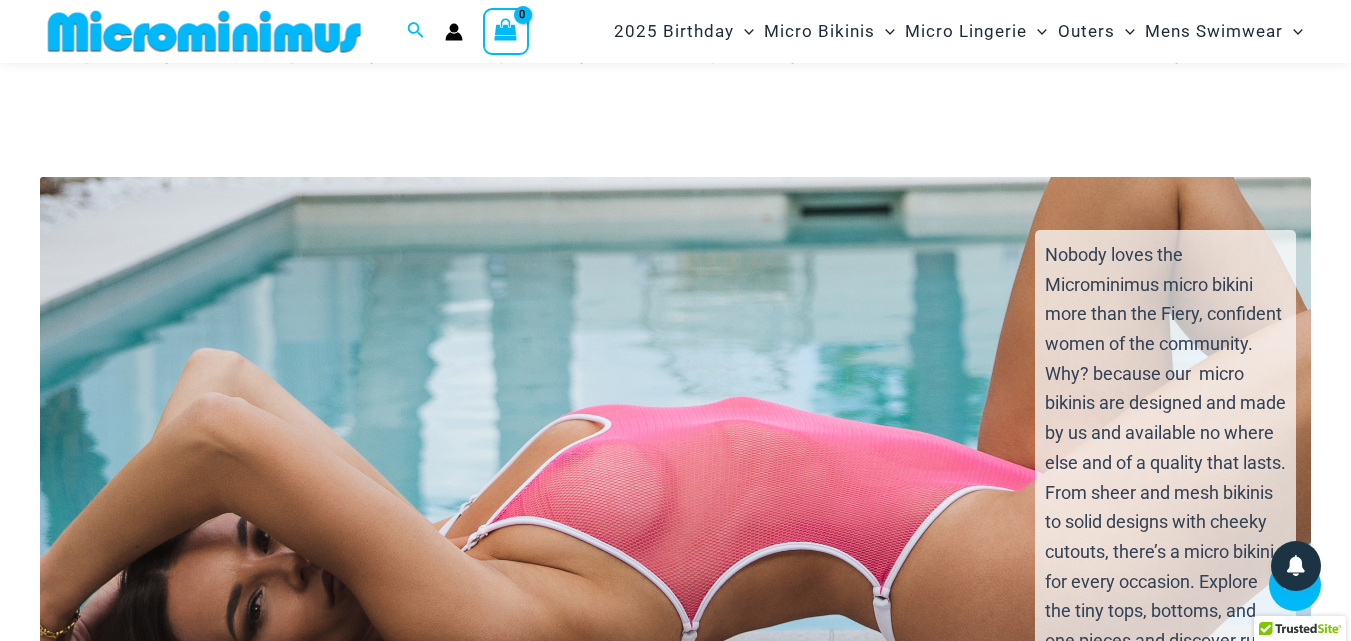 scroll, scrollTop: 3383, scrollLeft: 0, axis: vertical 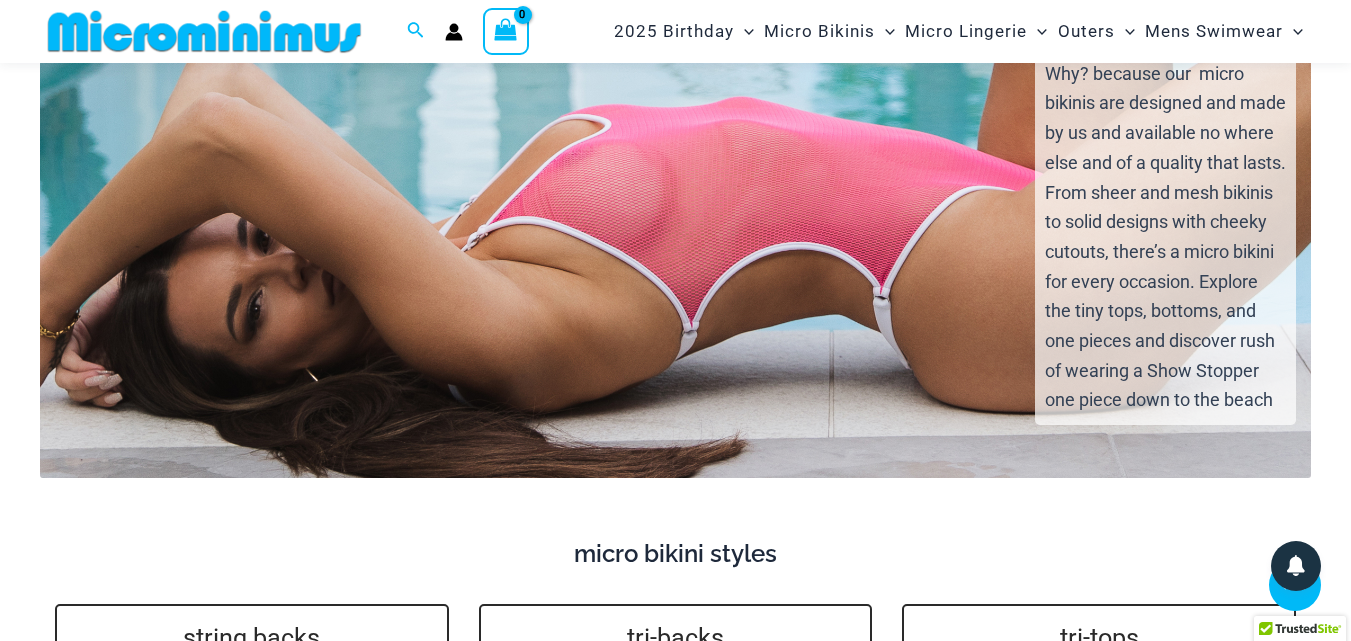click on "Nobody loves the Microminimus micro bikini more than the Fiery, confident women of the community. Why? because our  micro bikinis are designed and made by us and available no where else and of a quality that lasts. From sheer and mesh bikinis to solid designs with cheeky cutouts, there’s a micro bikini for every occasion. Explore the tiny tops, bottoms, and one pieces and discover rush of wearing a Show Stopper one piece down to the beach" at bounding box center [676, 194] 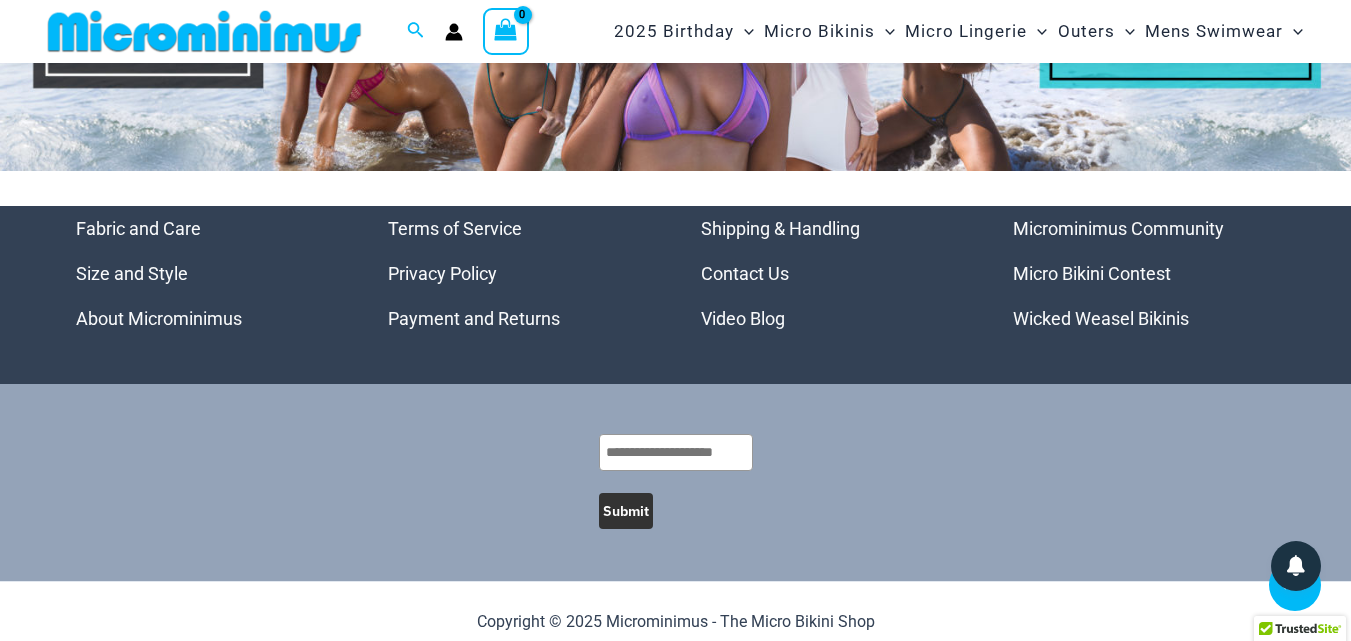 scroll, scrollTop: 8683, scrollLeft: 0, axis: vertical 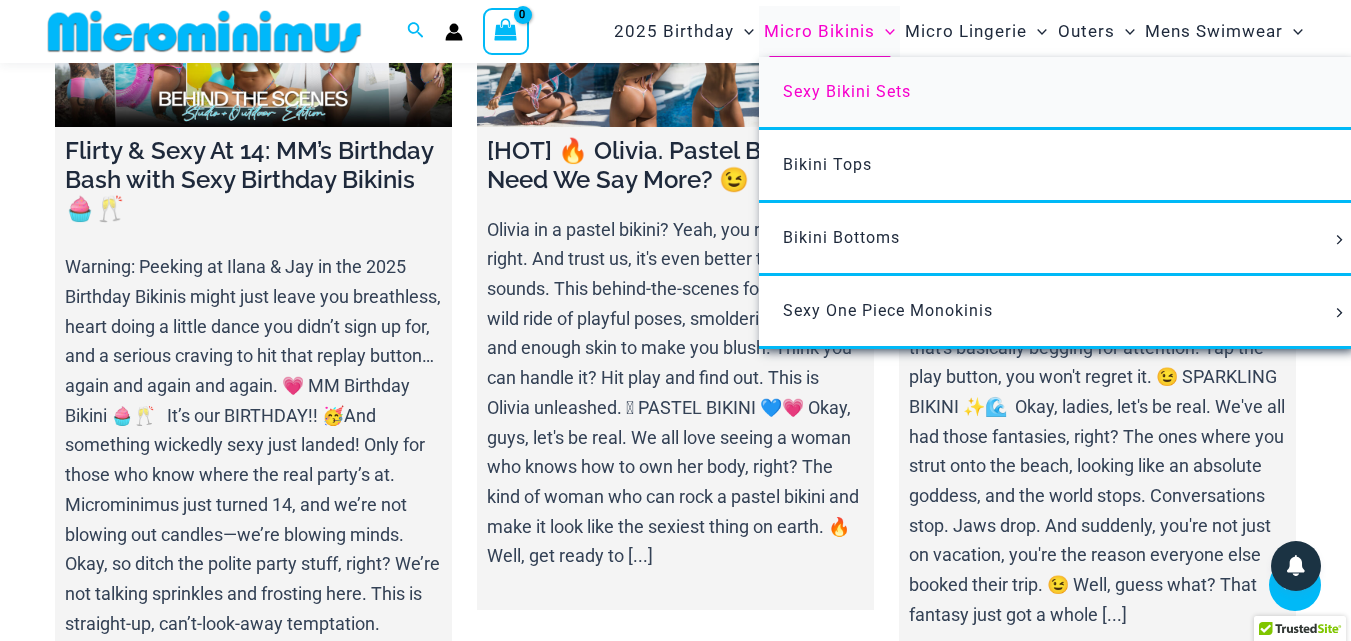 click on "Sexy Bikini Sets" at bounding box center [847, 91] 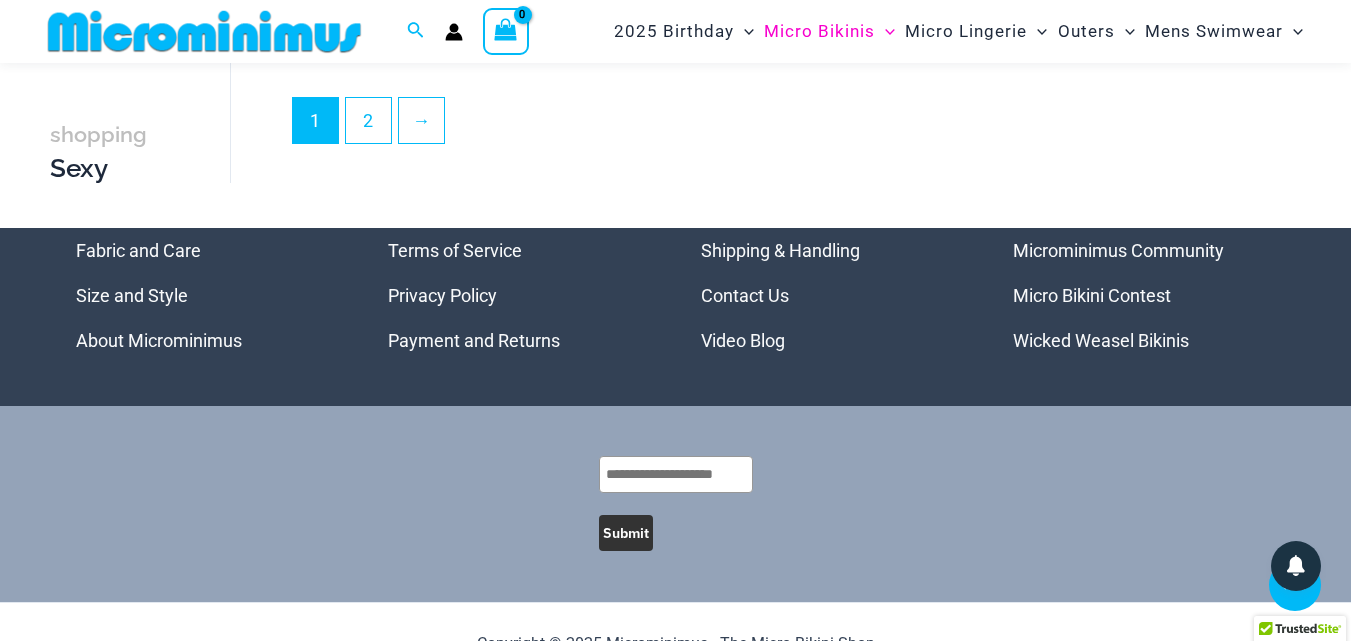 scroll, scrollTop: 3782, scrollLeft: 0, axis: vertical 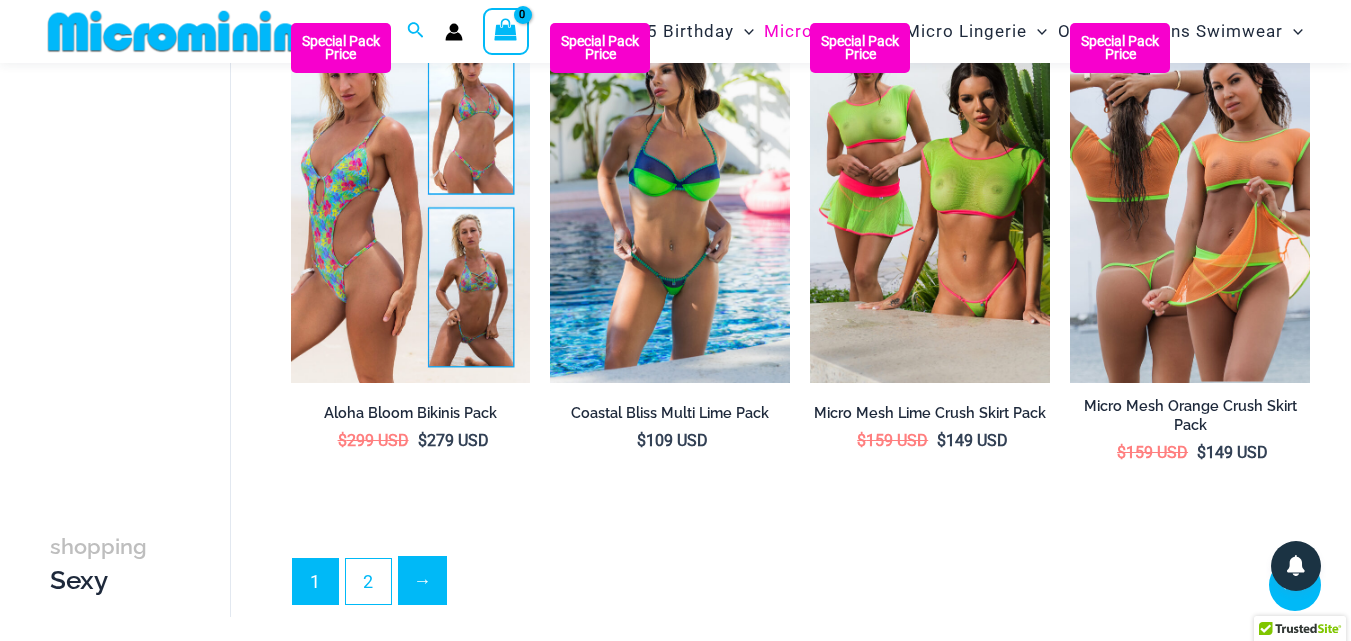 click on "→" at bounding box center [422, 580] 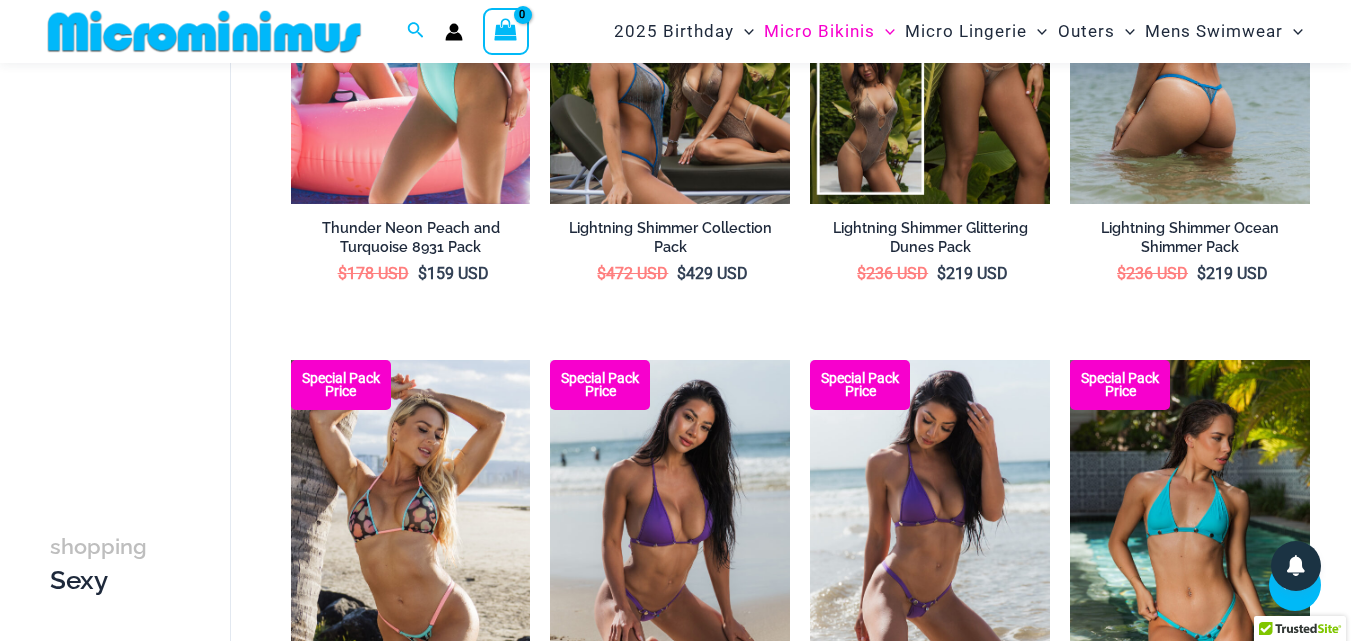 scroll, scrollTop: 1084, scrollLeft: 0, axis: vertical 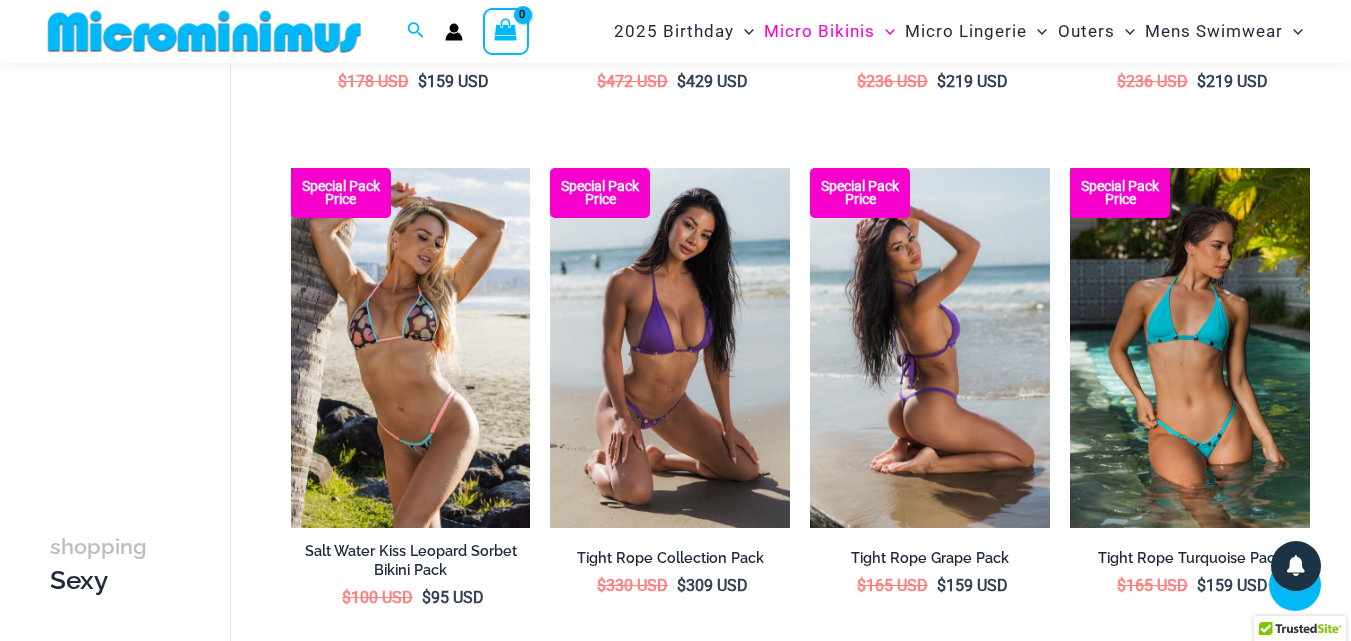click at bounding box center (930, 348) 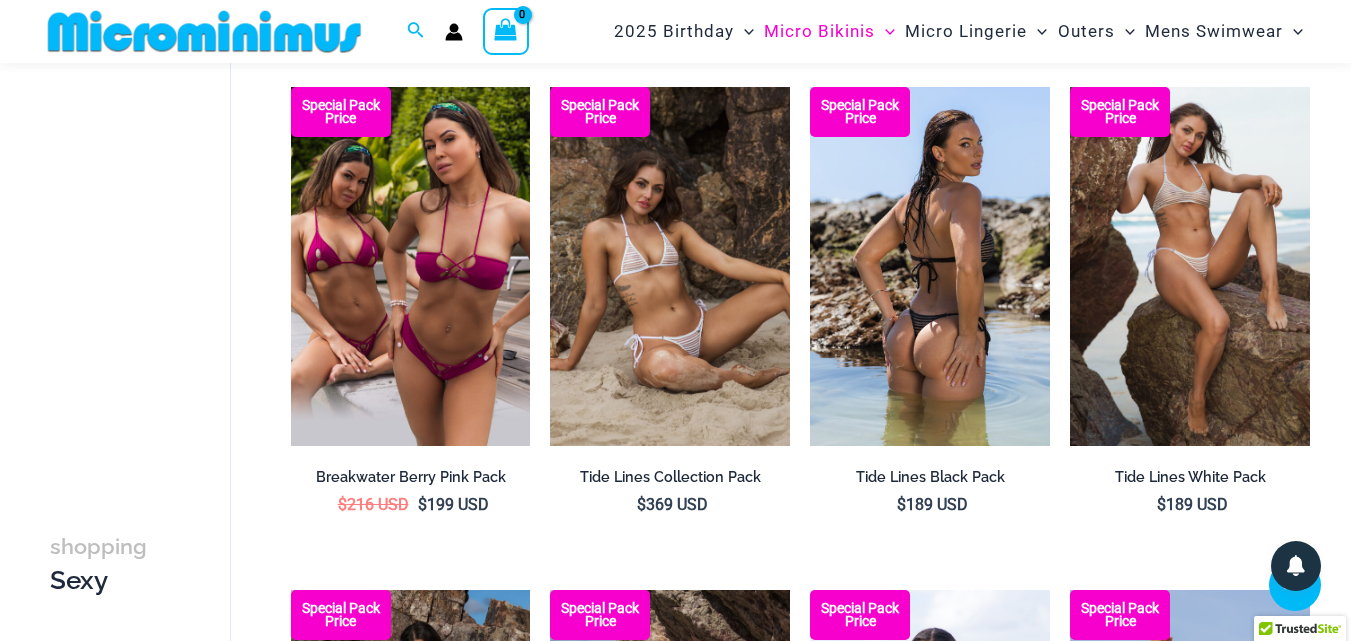 scroll, scrollTop: 2296, scrollLeft: 0, axis: vertical 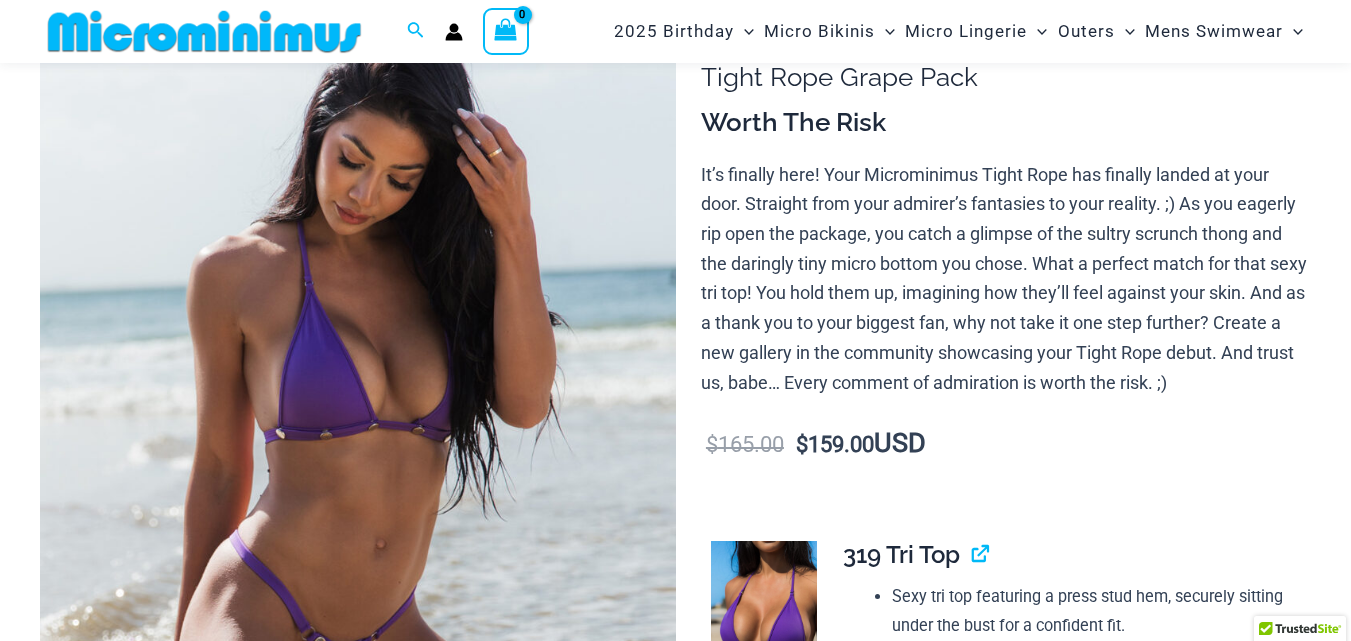 click at bounding box center [358, 476] 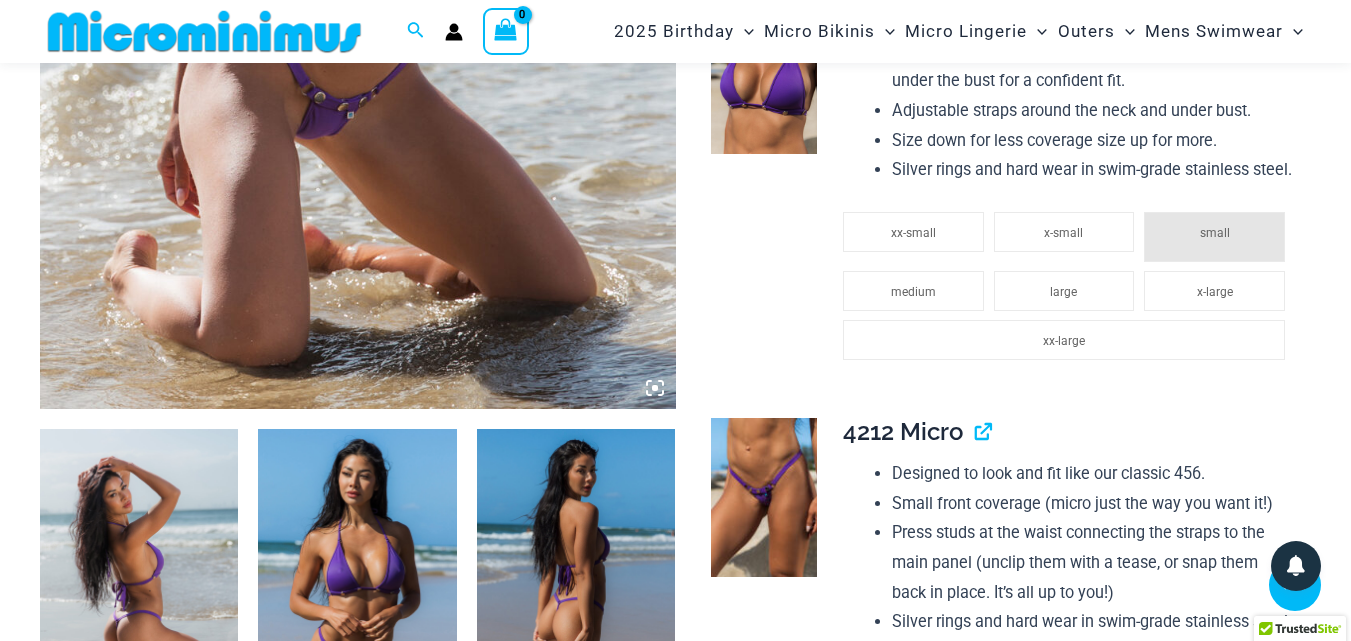 scroll, scrollTop: 982, scrollLeft: 0, axis: vertical 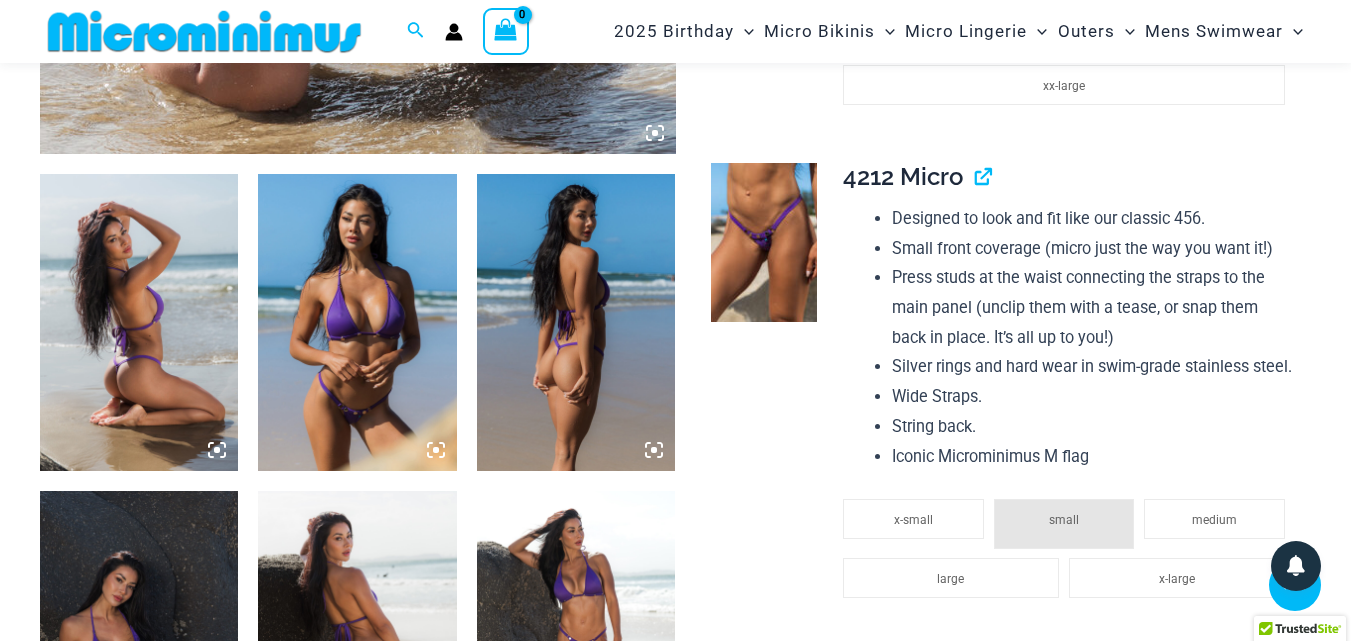 click at bounding box center [357, 323] 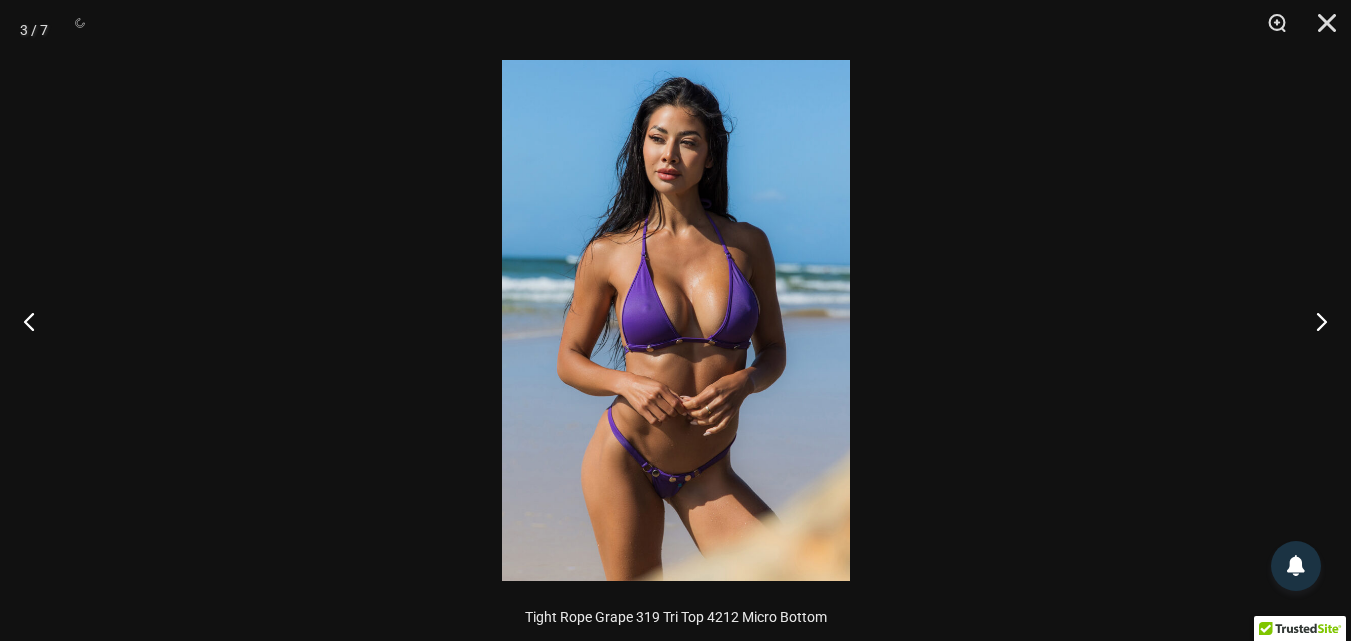 click at bounding box center [676, 320] 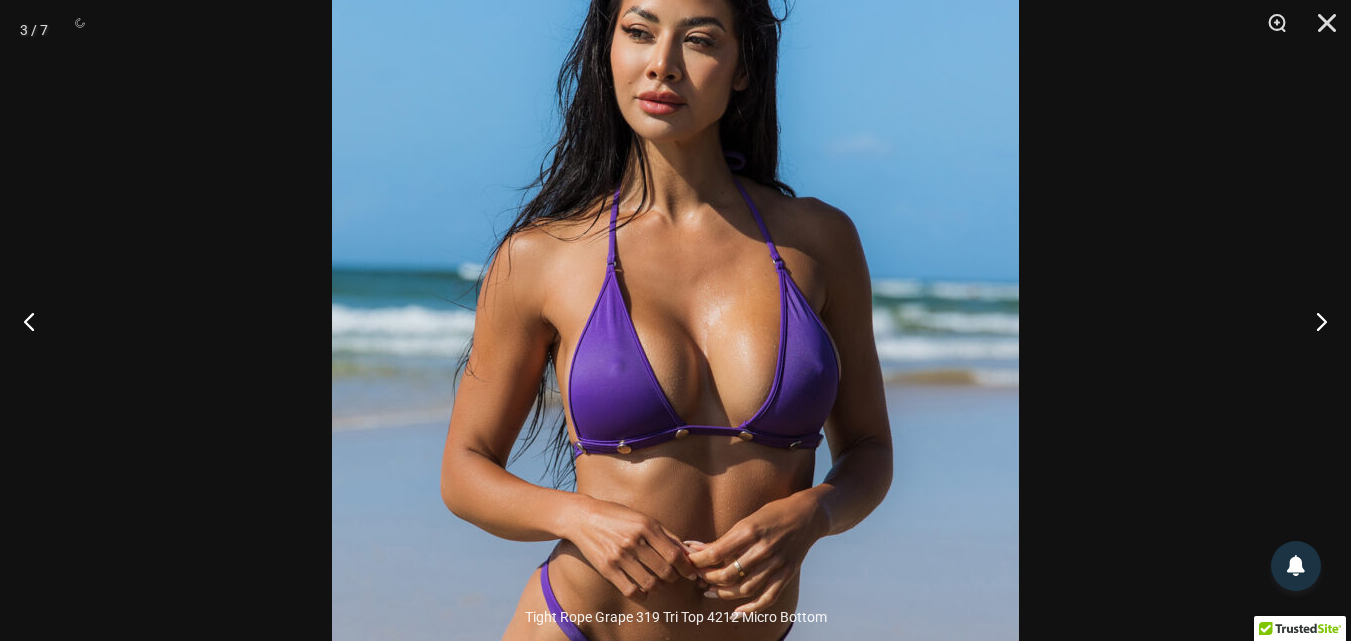 click at bounding box center [675, 392] 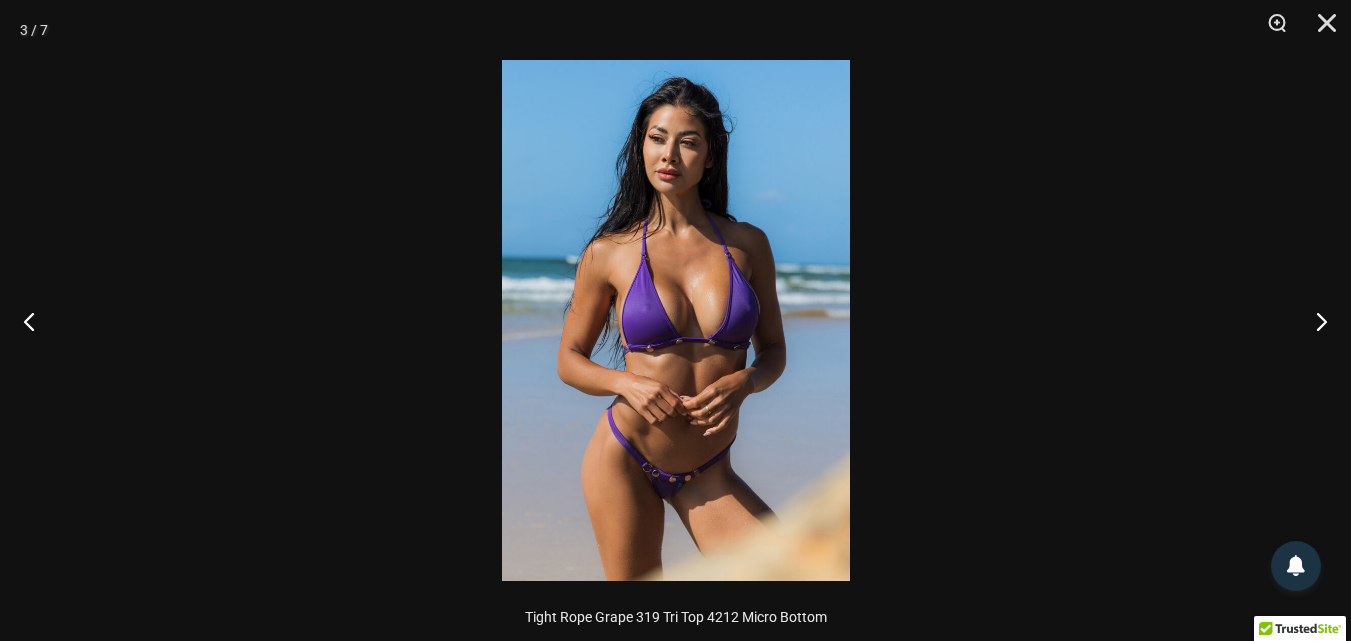 click at bounding box center (676, 320) 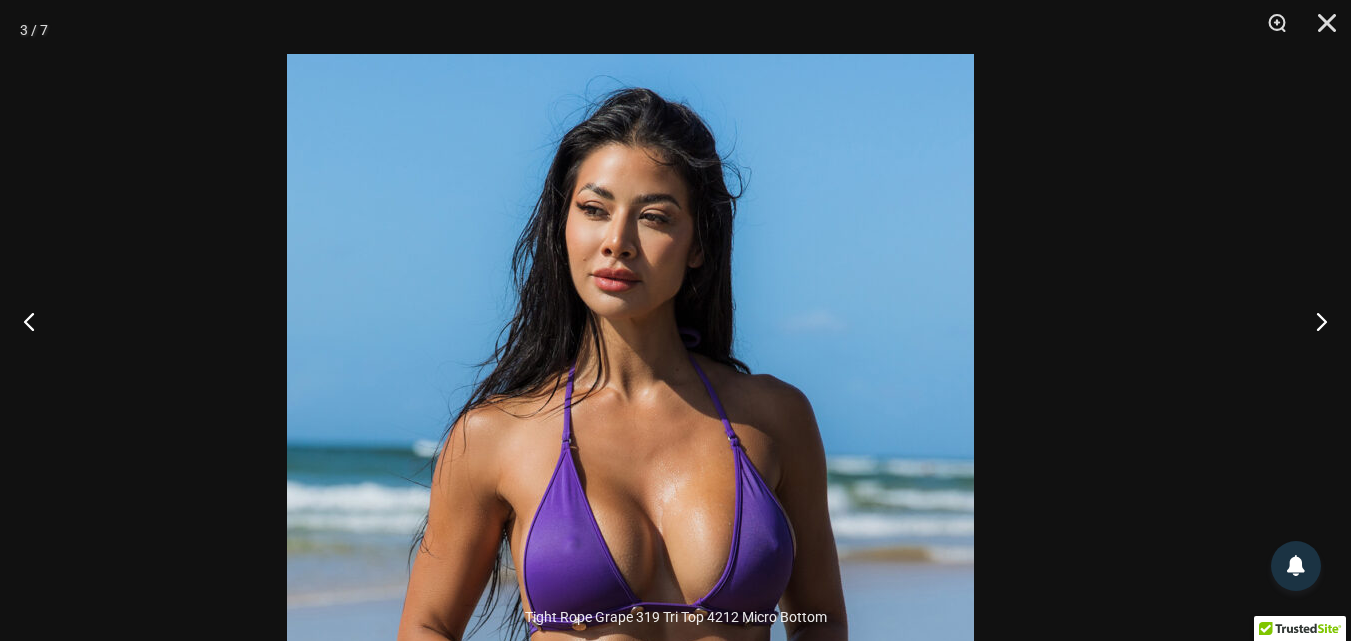 click at bounding box center (630, 569) 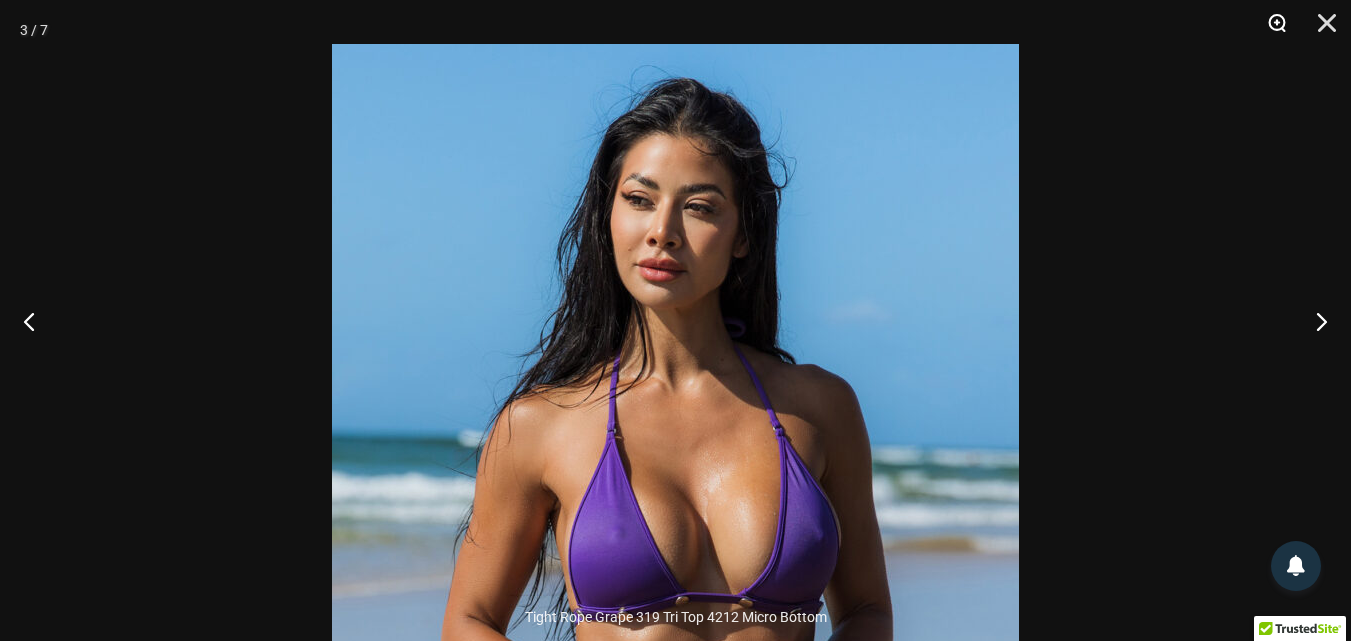 click at bounding box center (1270, 30) 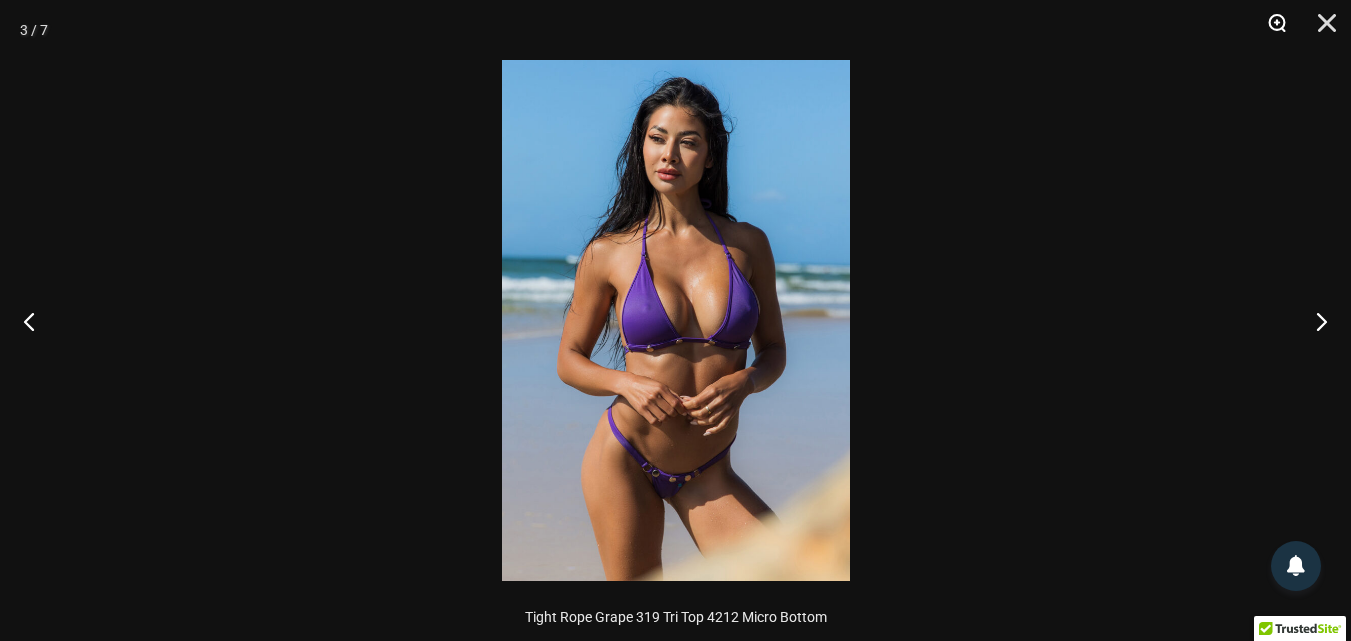 click at bounding box center [1270, 30] 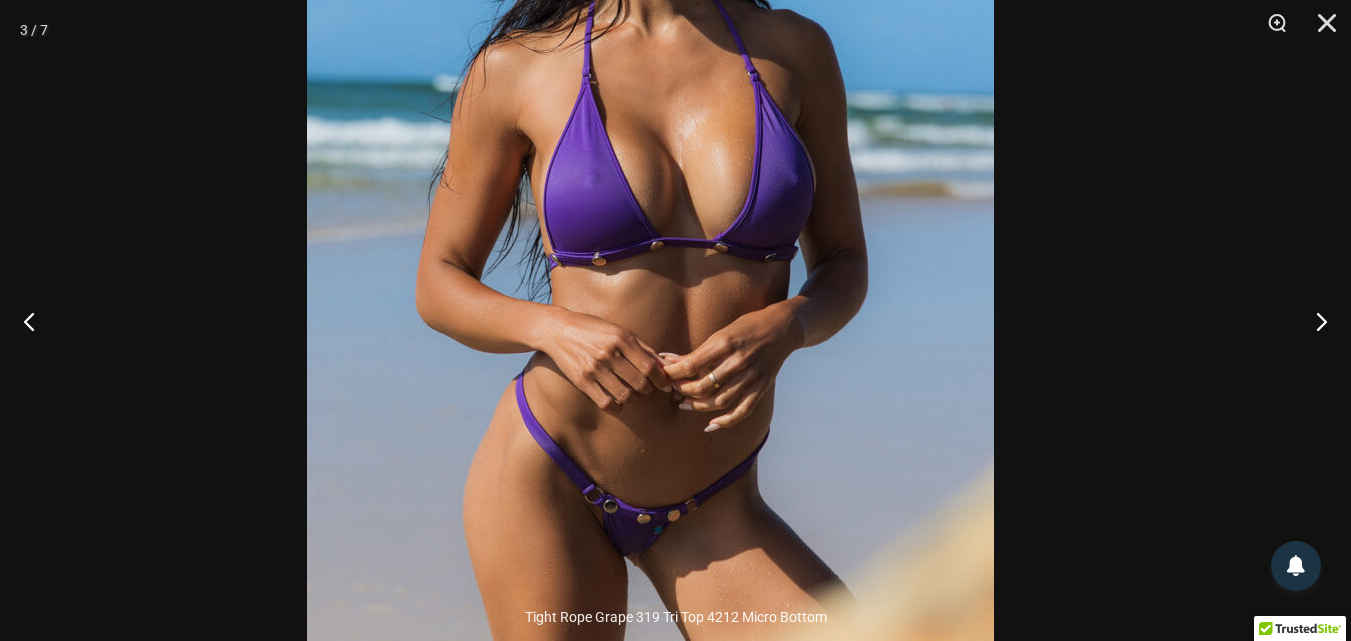 click at bounding box center [650, 204] 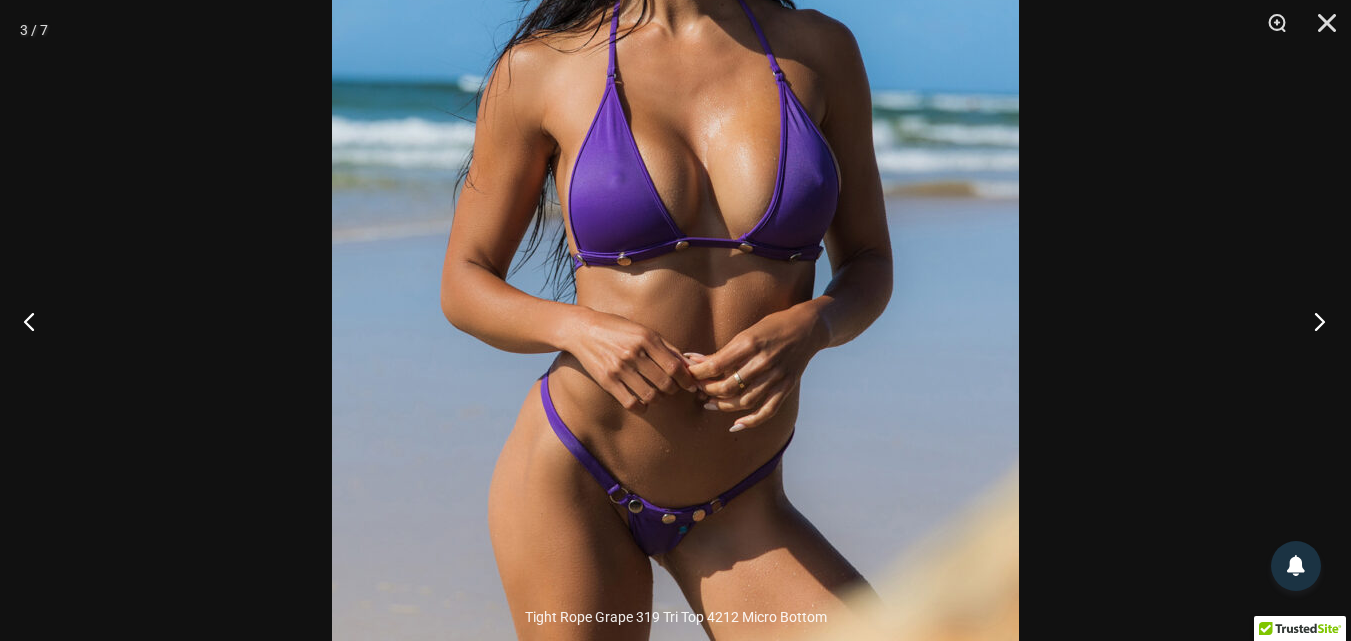 click at bounding box center [1313, 321] 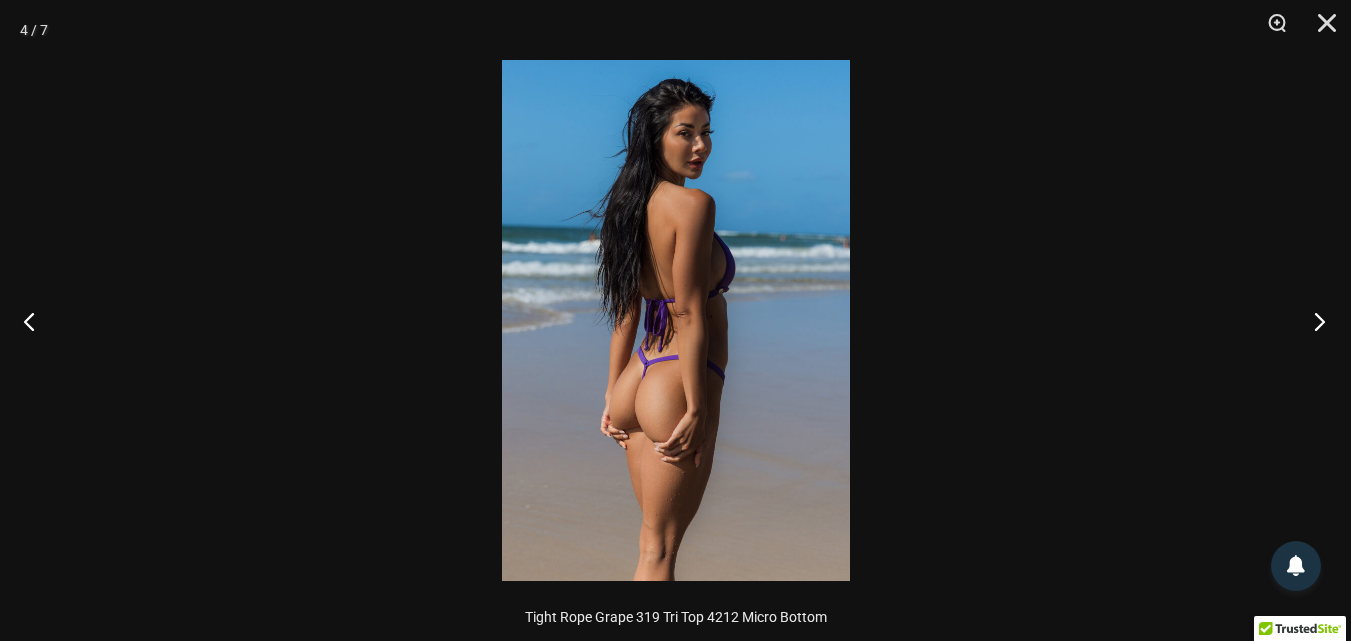 click at bounding box center (1313, 321) 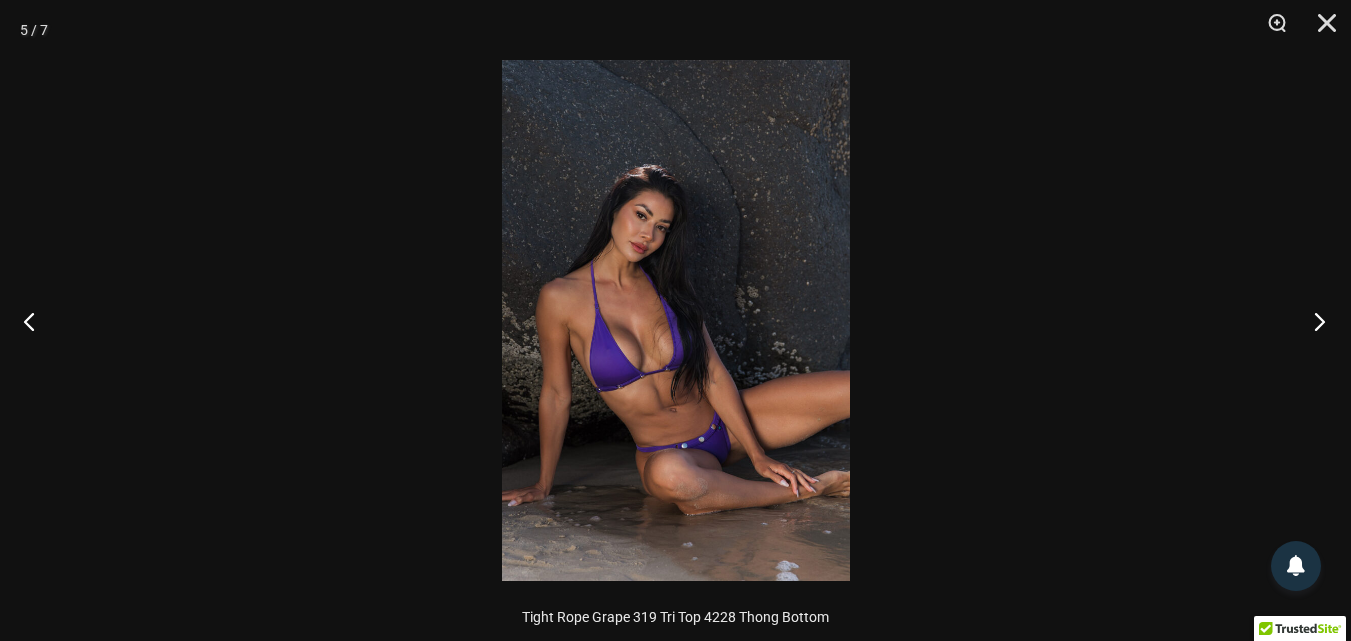 click at bounding box center [1313, 321] 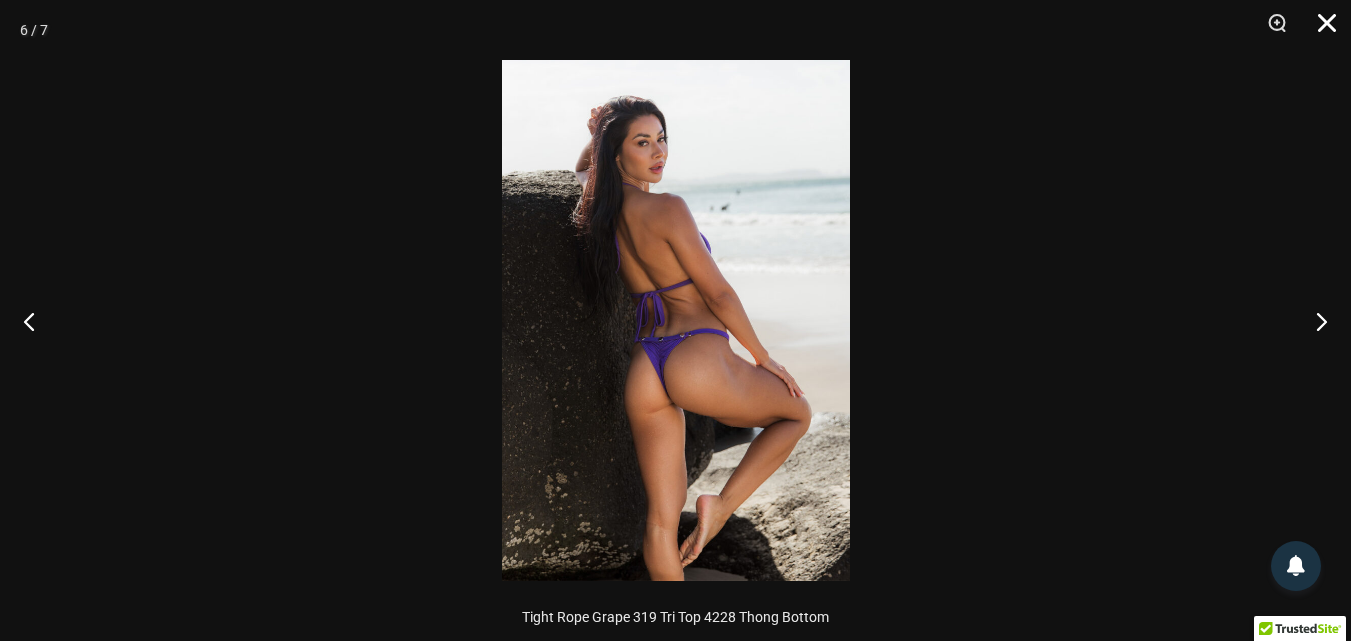 click at bounding box center [1320, 30] 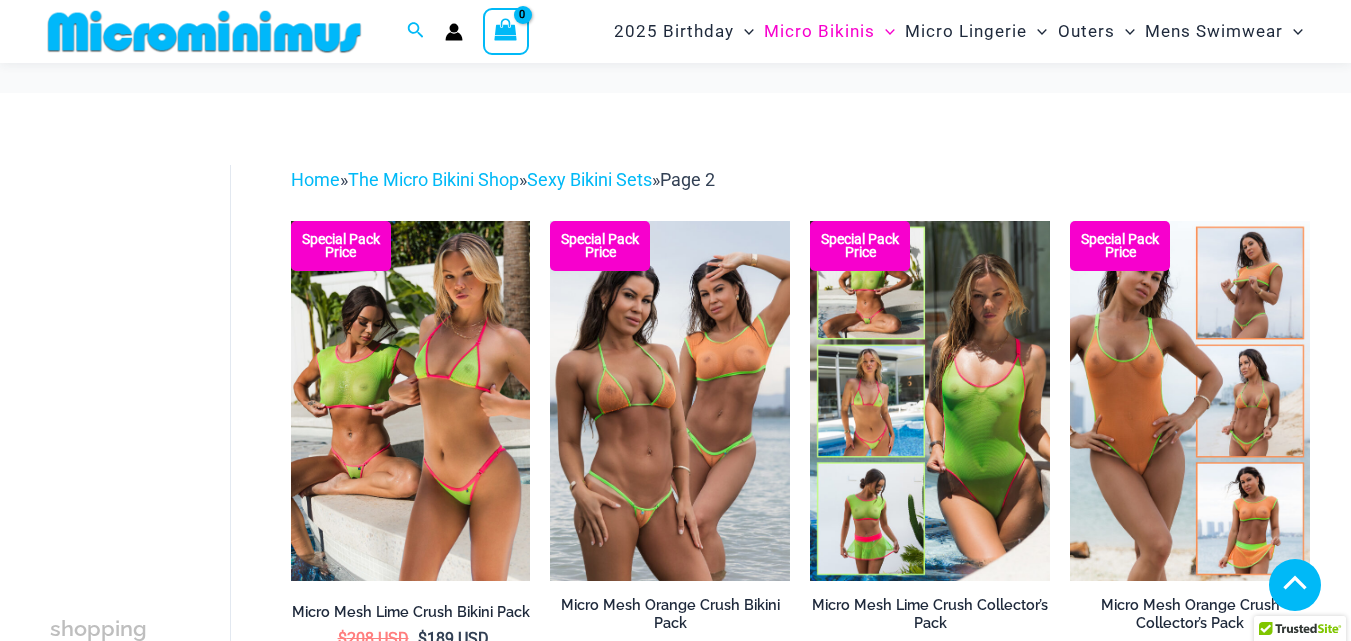 scroll, scrollTop: 2546, scrollLeft: 0, axis: vertical 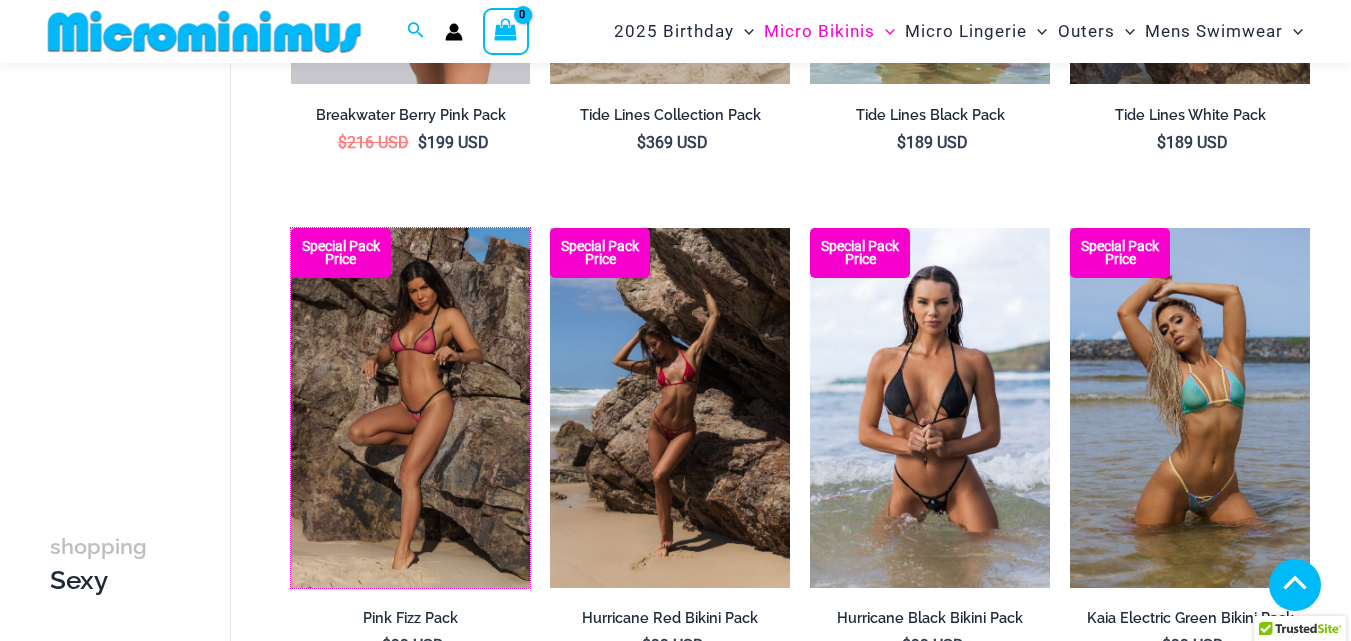 click at bounding box center (291, 228) 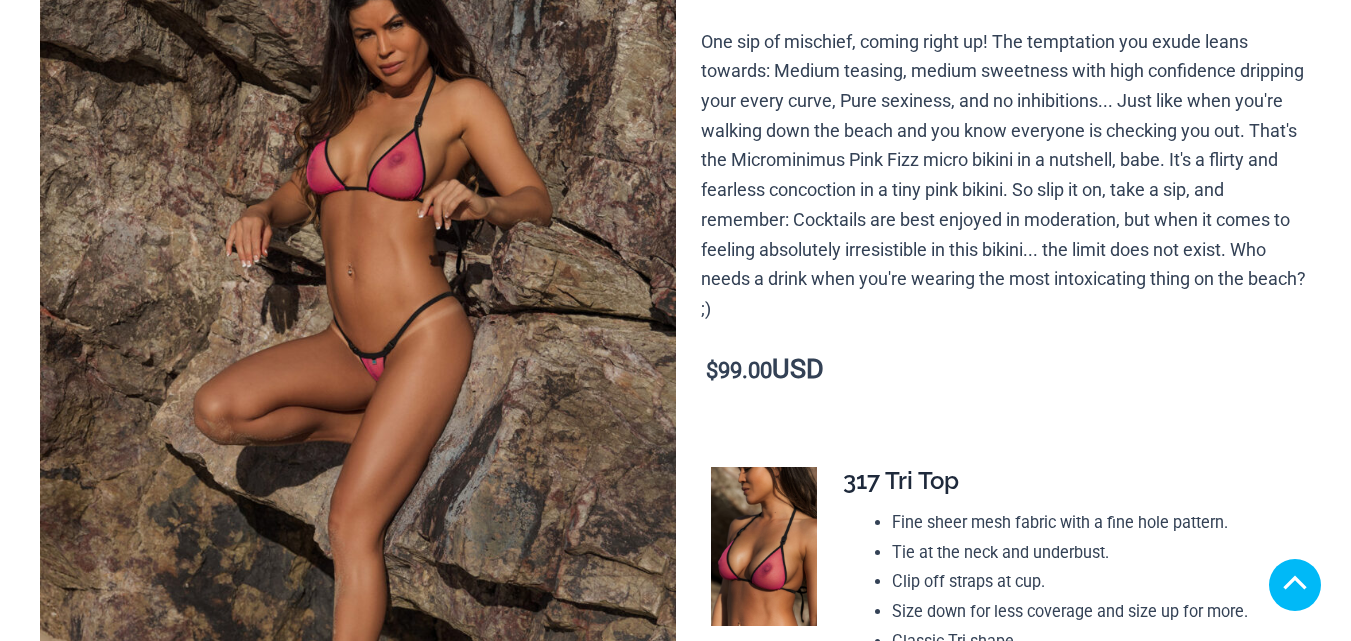 scroll, scrollTop: 400, scrollLeft: 0, axis: vertical 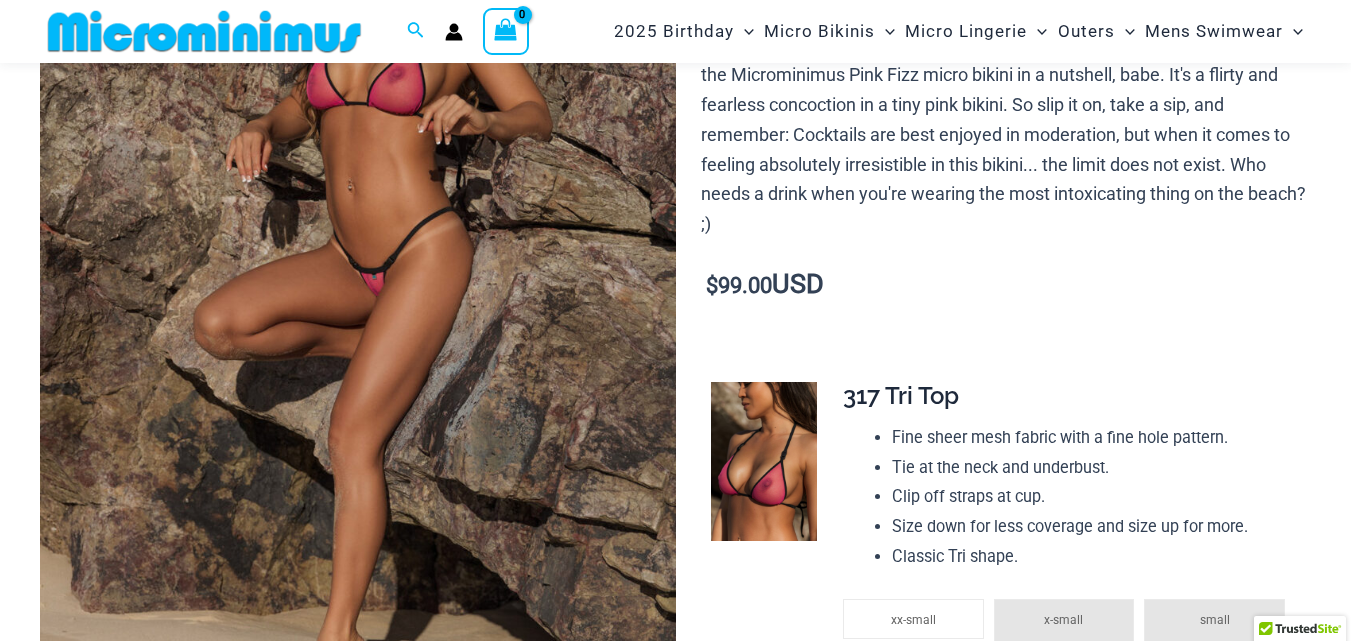 drag, startPoint x: 373, startPoint y: 330, endPoint x: 400, endPoint y: 355, distance: 36.796738 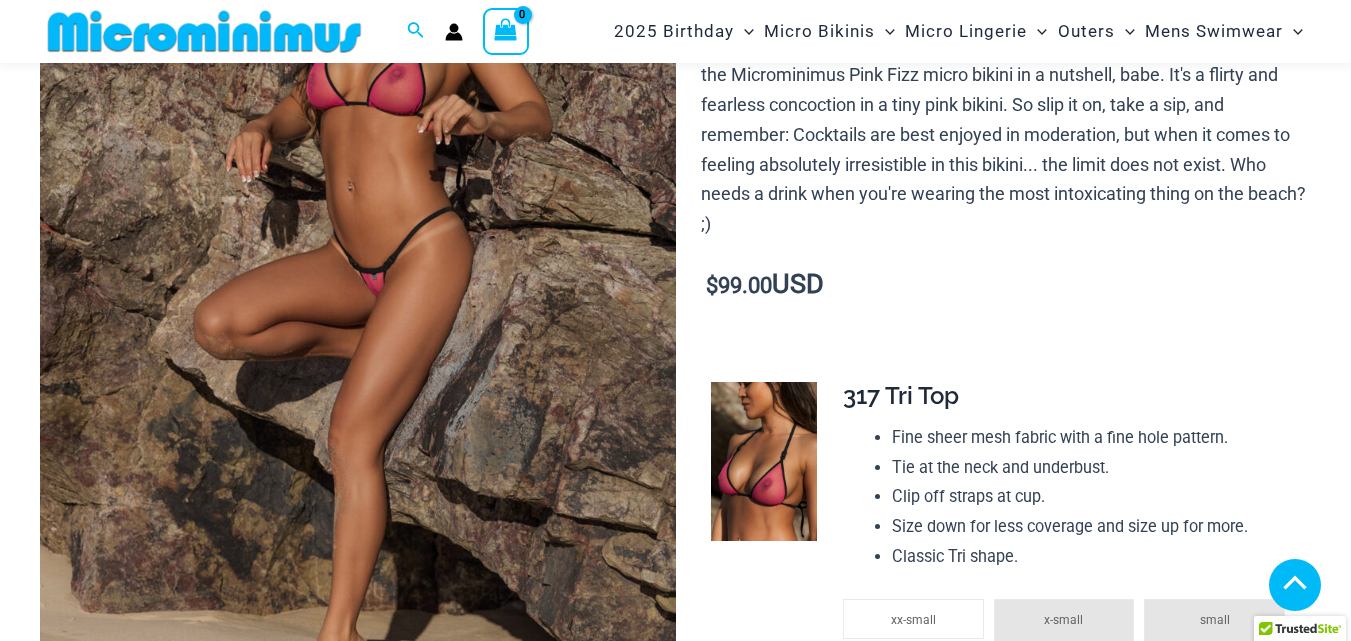 click 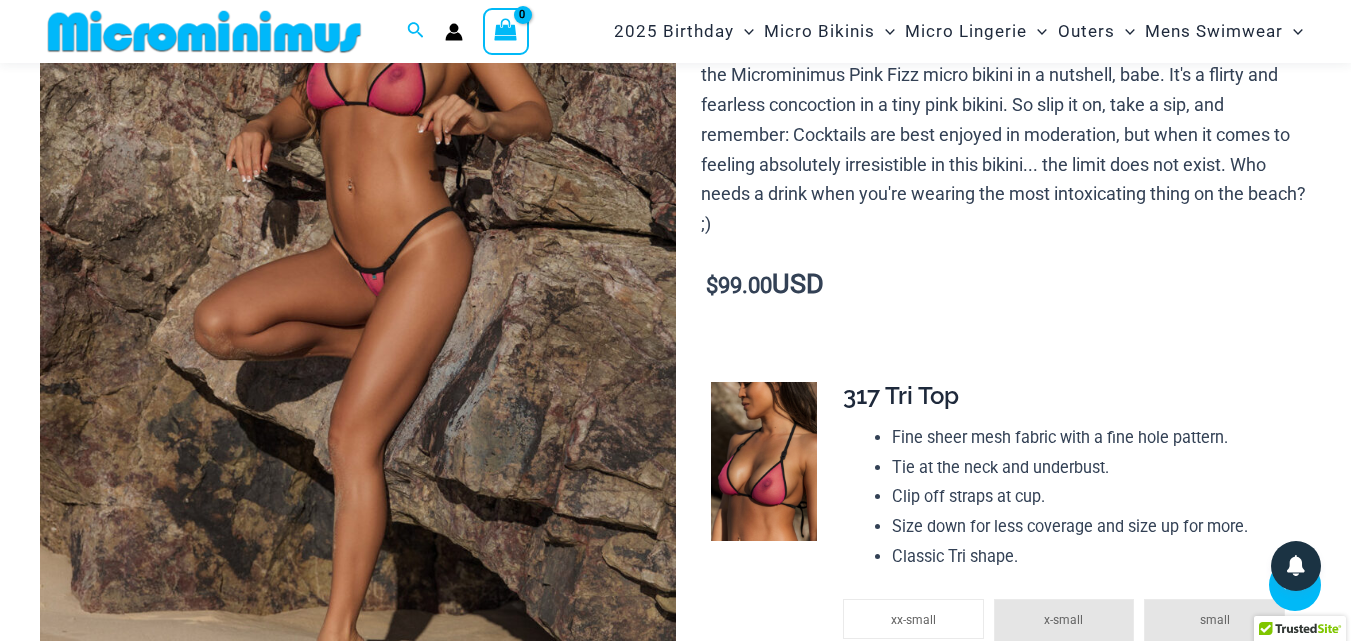 scroll, scrollTop: 200, scrollLeft: 0, axis: vertical 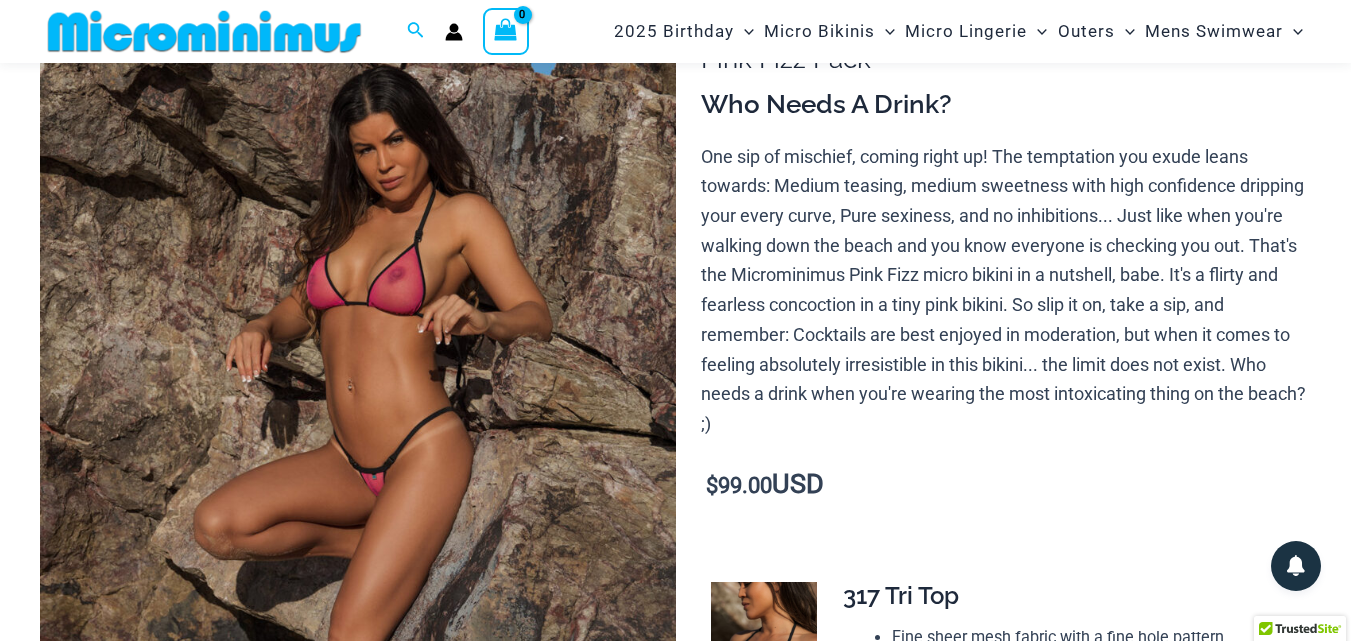 click at bounding box center [358, 458] 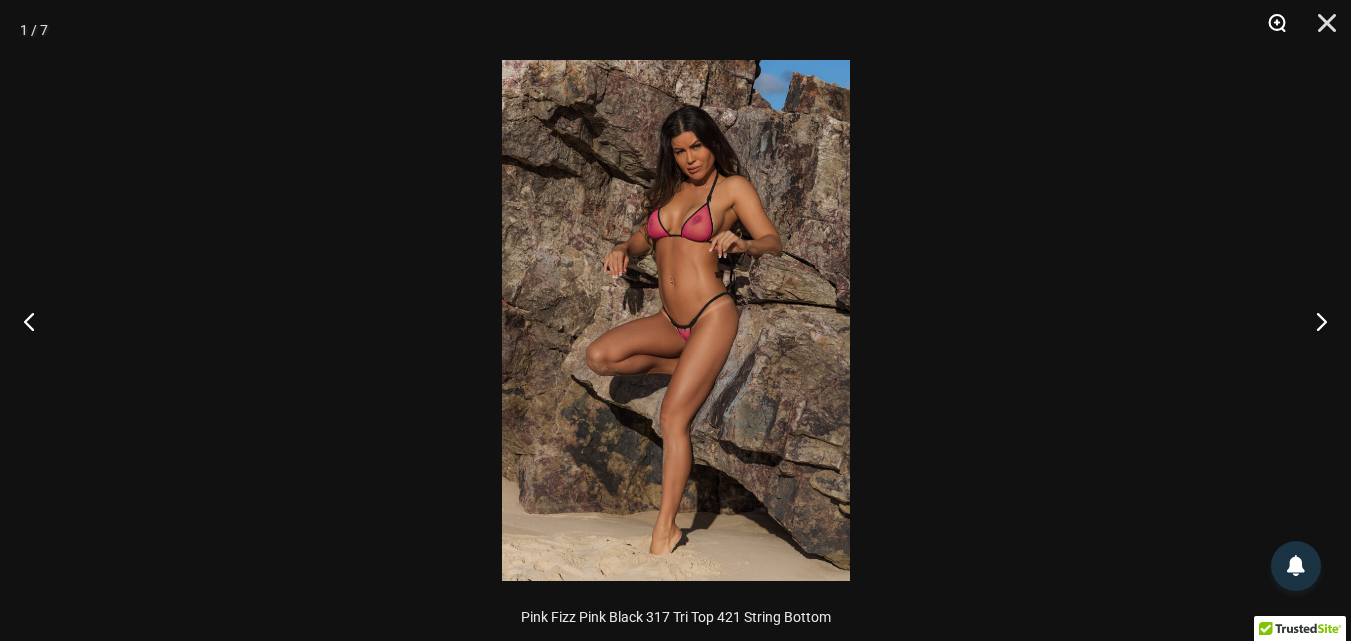 click at bounding box center (1270, 30) 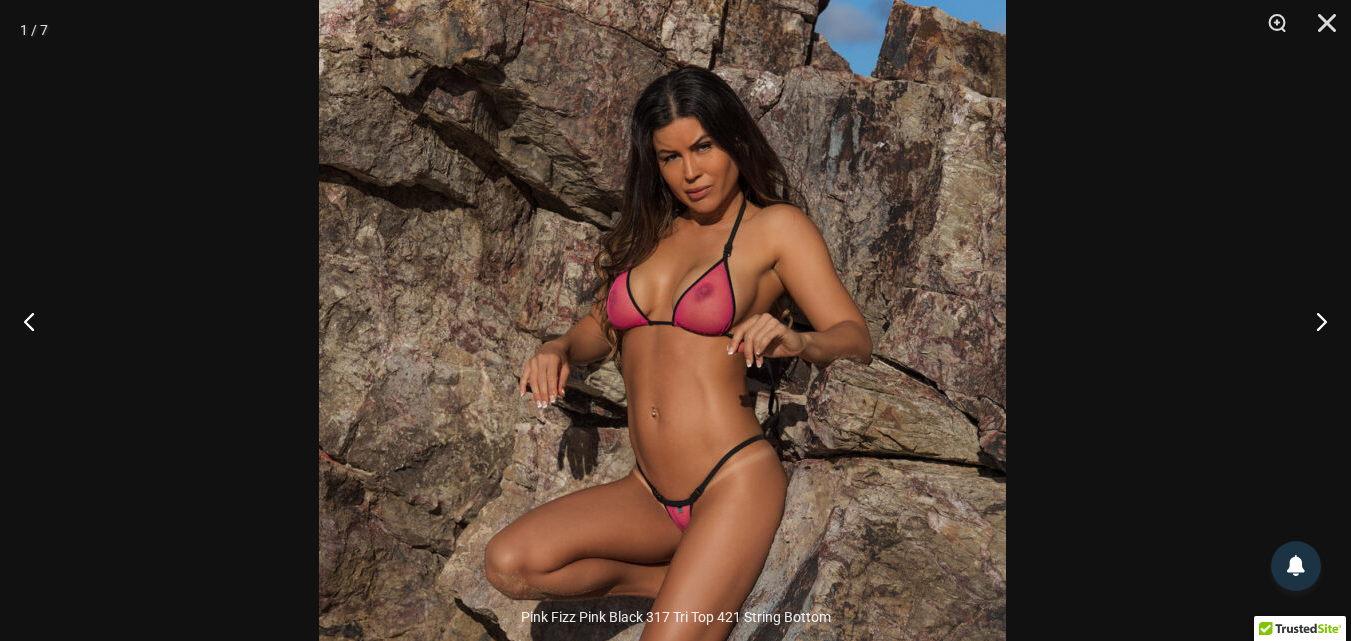 click at bounding box center [662, 491] 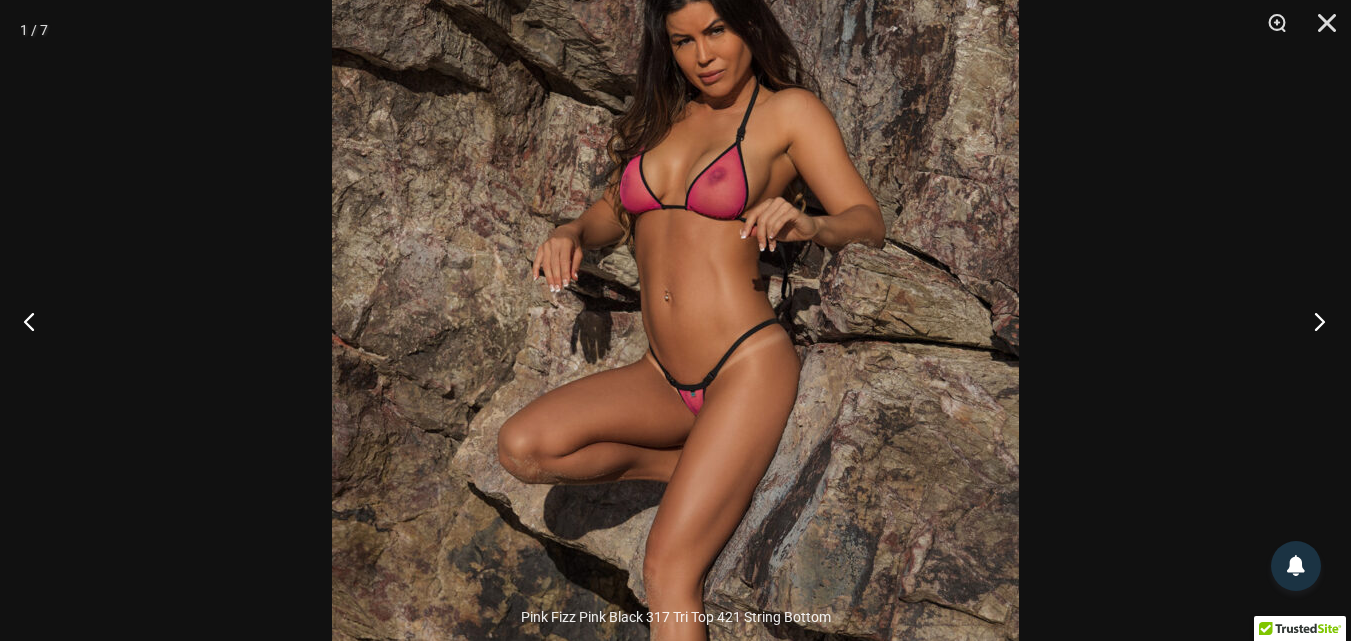 click at bounding box center [1313, 321] 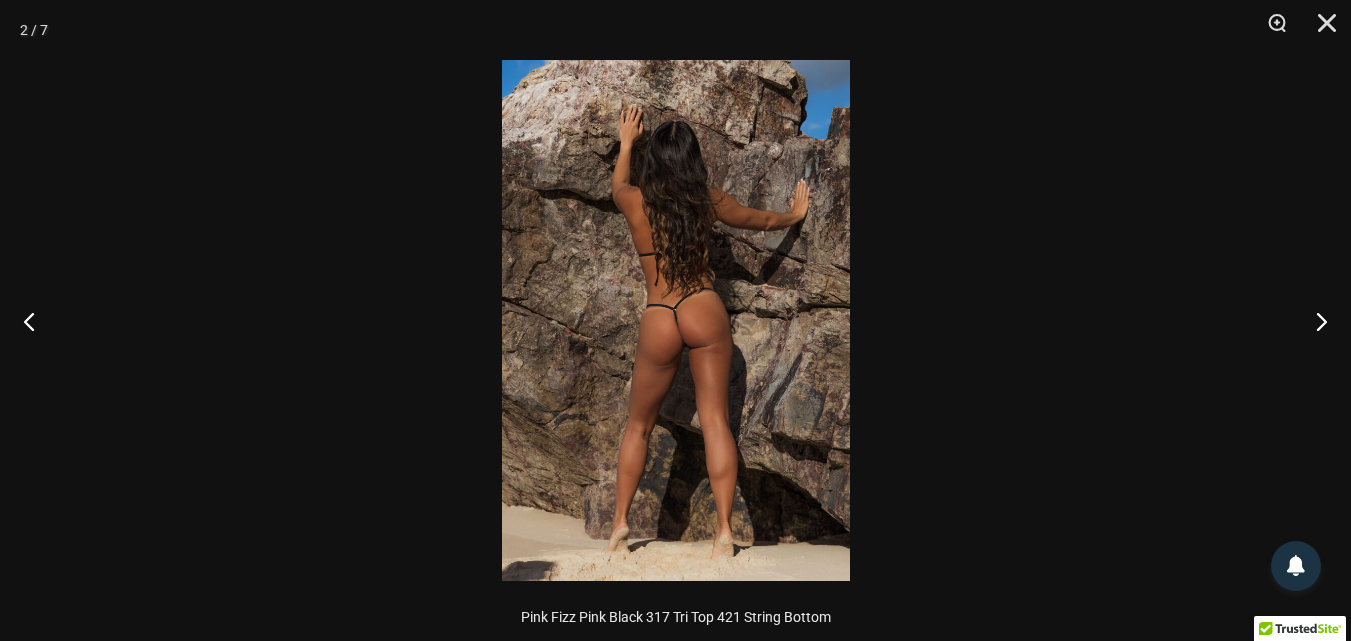 click at bounding box center [676, 320] 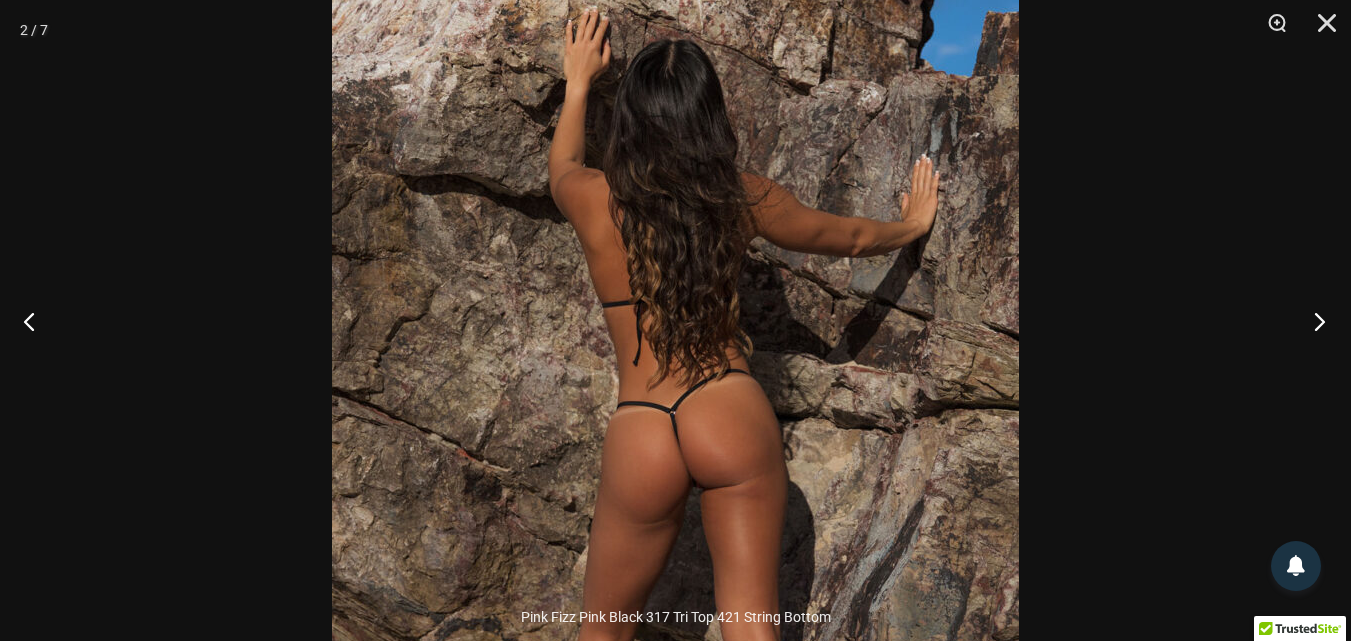 click at bounding box center (1313, 321) 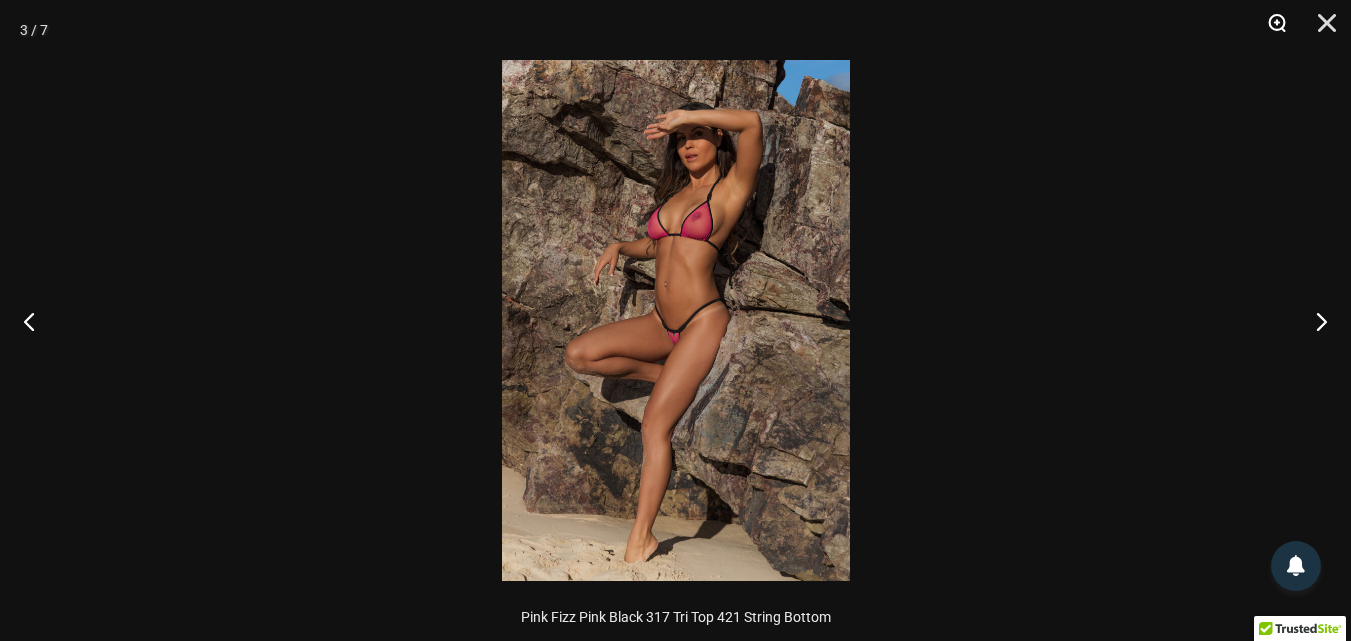 click at bounding box center [1270, 30] 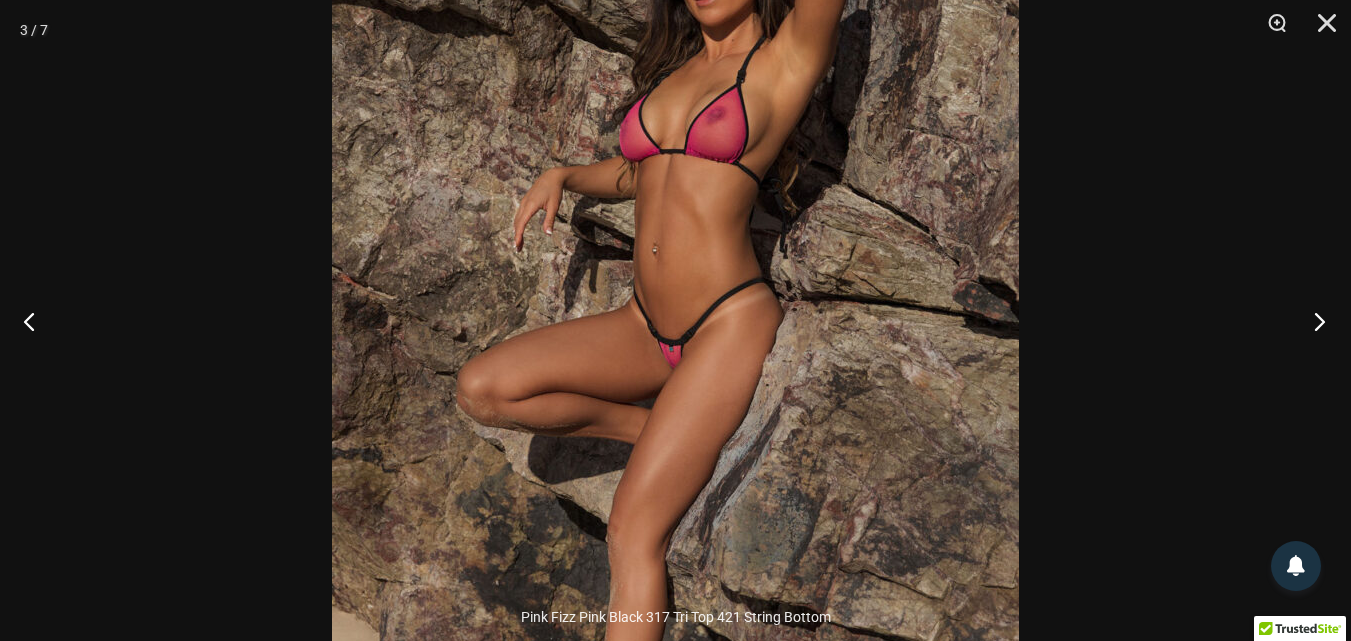 click at bounding box center (1313, 321) 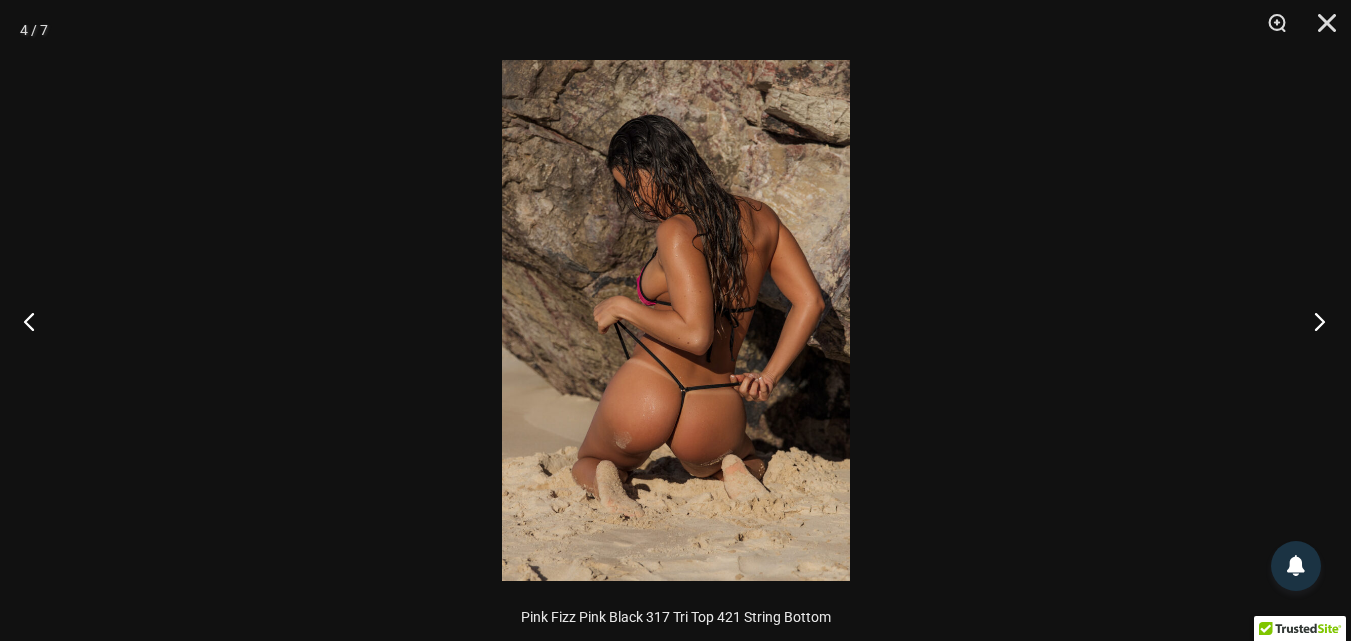 click at bounding box center [1313, 321] 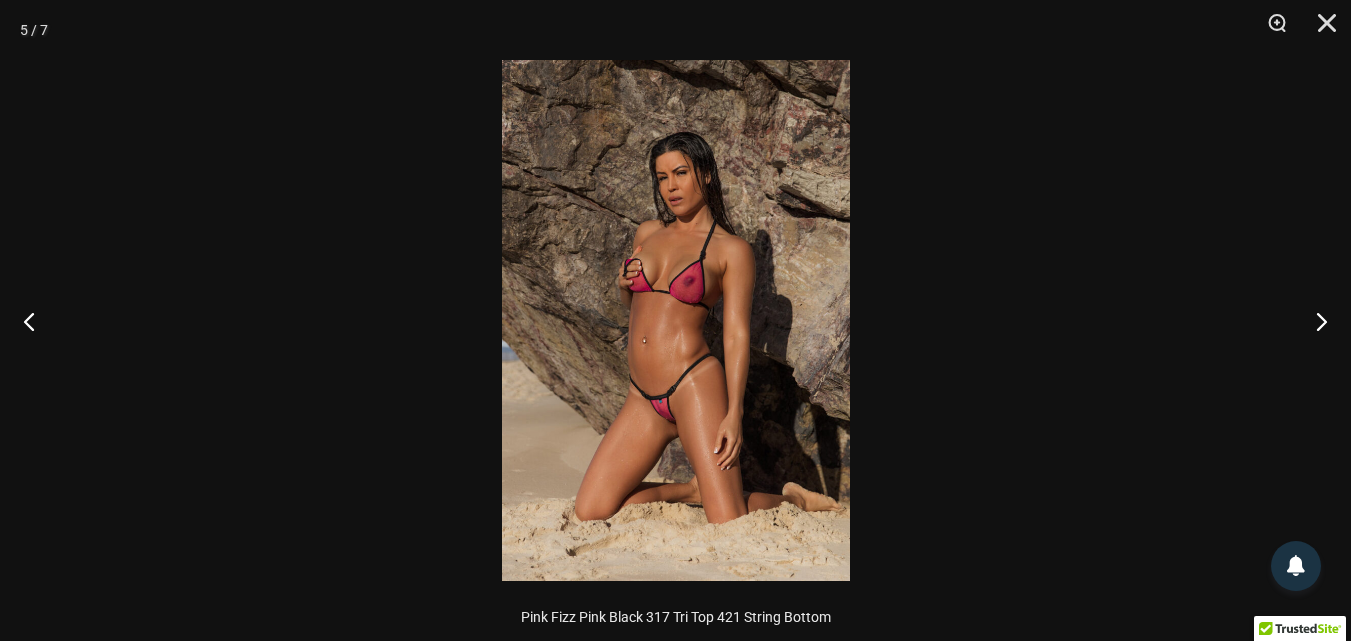 click at bounding box center (676, 320) 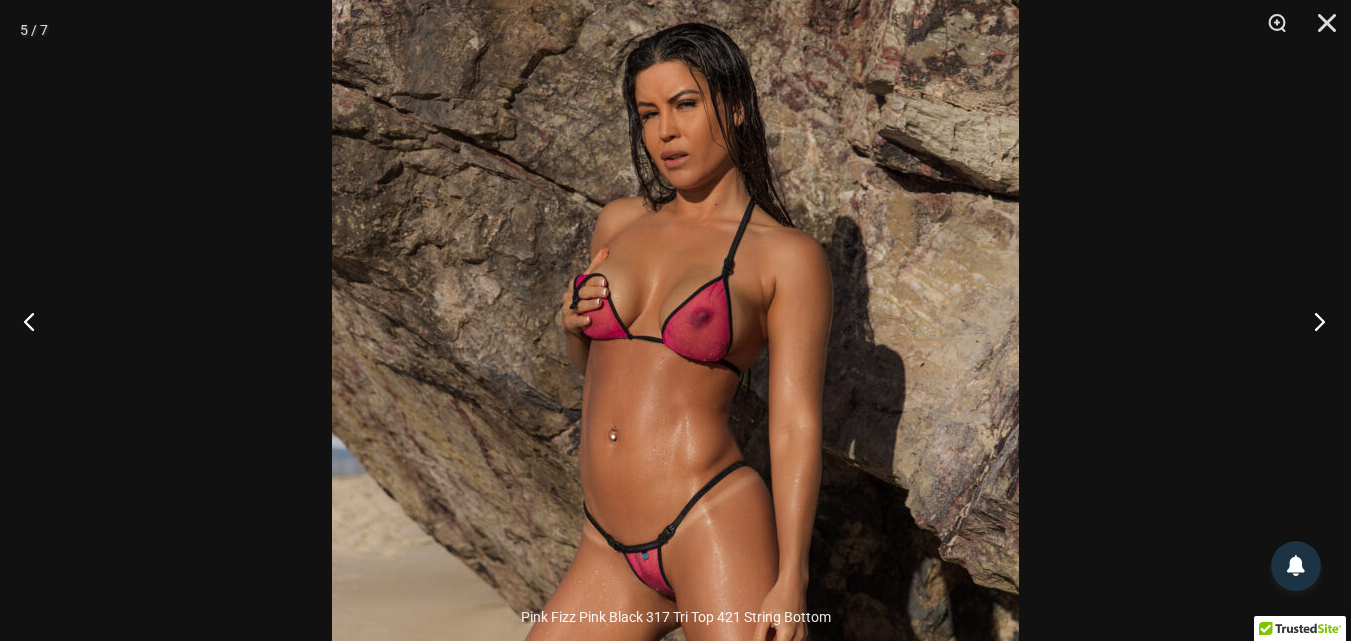click at bounding box center [1313, 321] 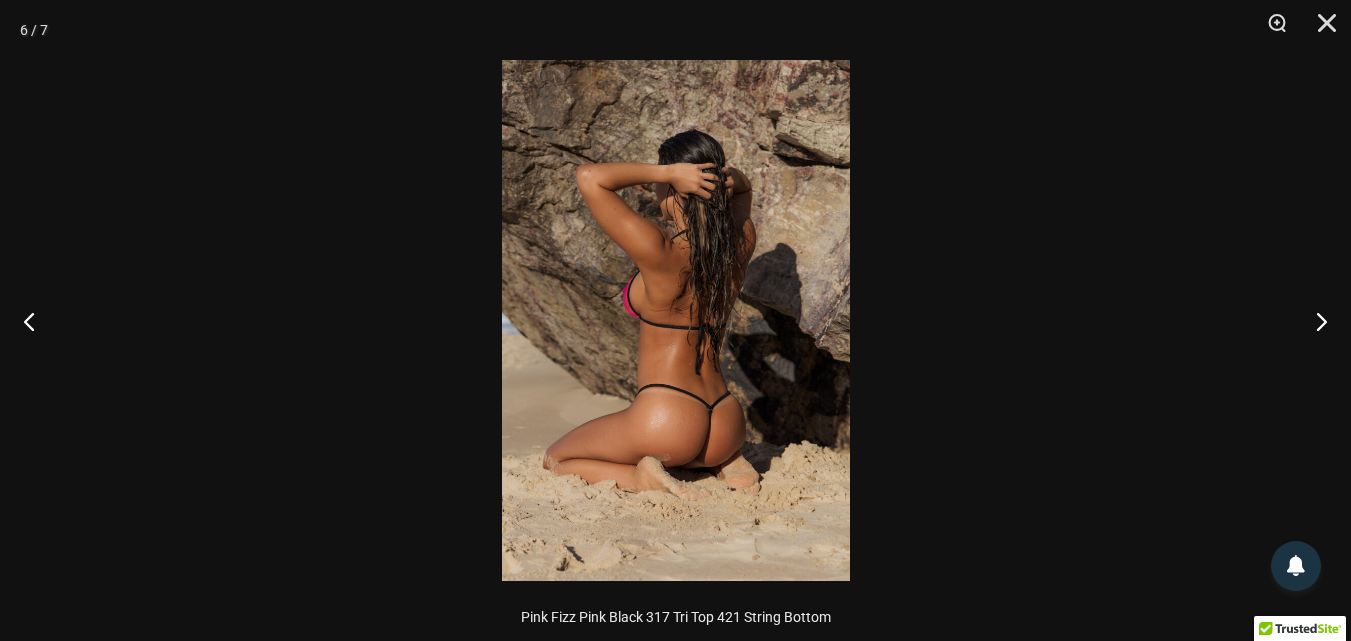 click at bounding box center (676, 320) 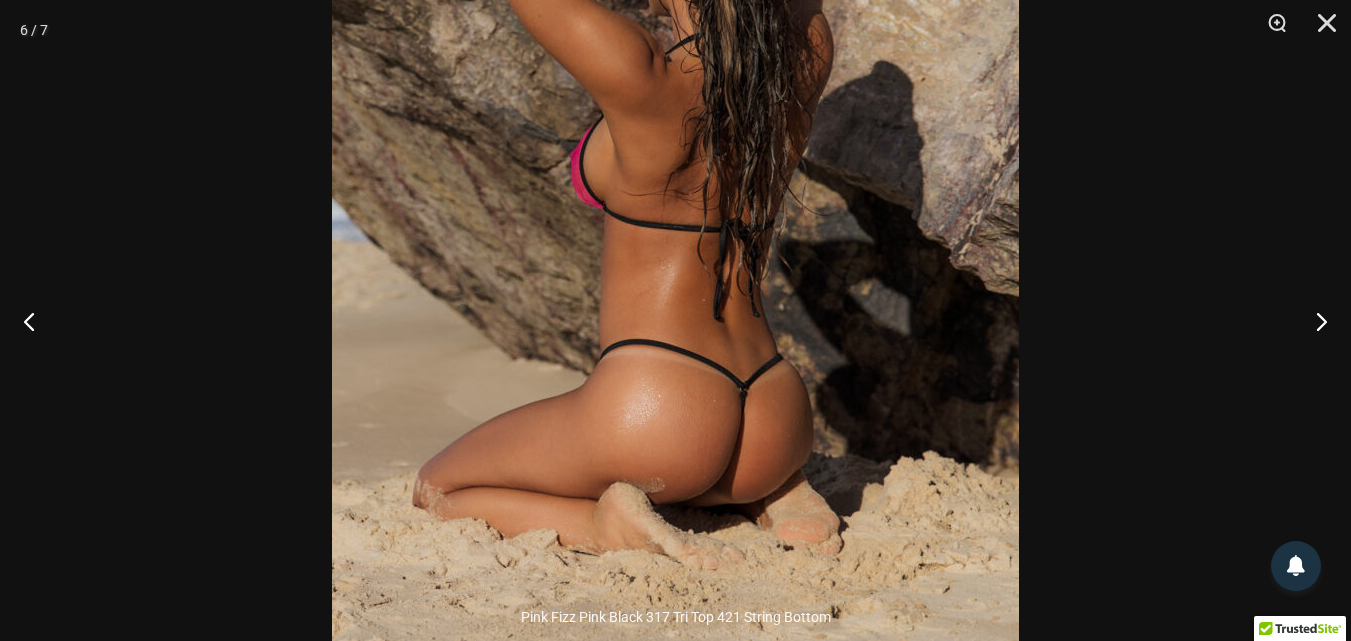 click at bounding box center (675, 320) 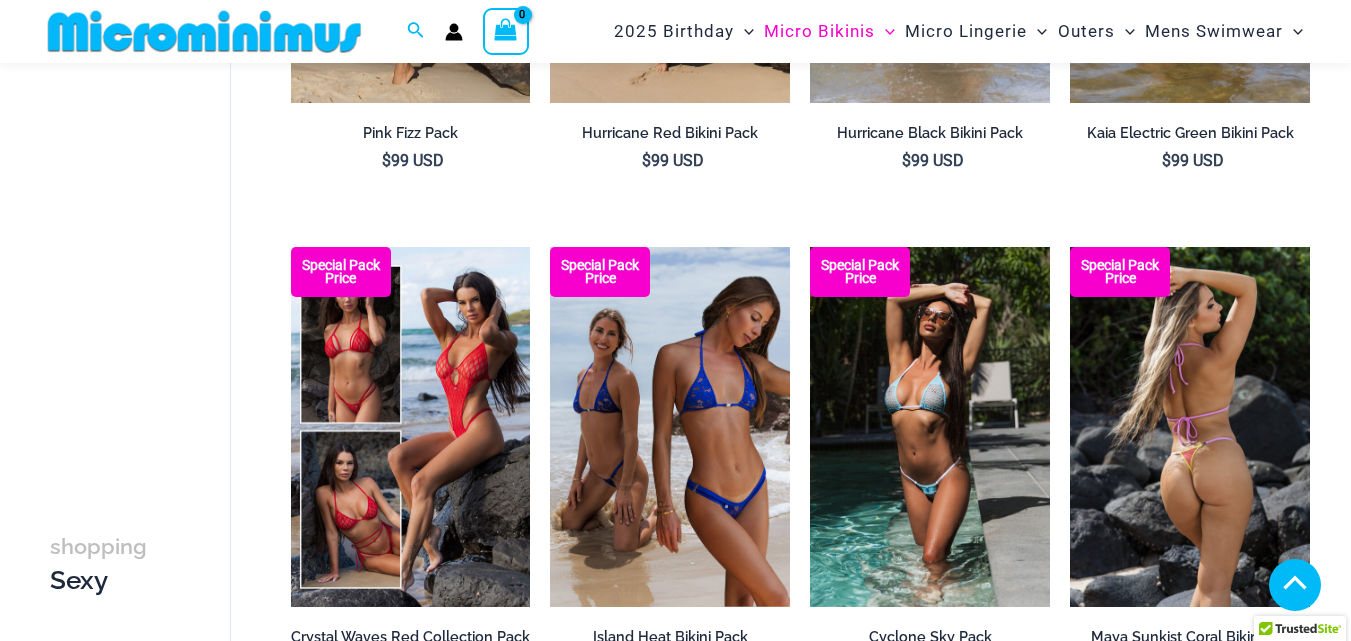 scroll, scrollTop: 3046, scrollLeft: 0, axis: vertical 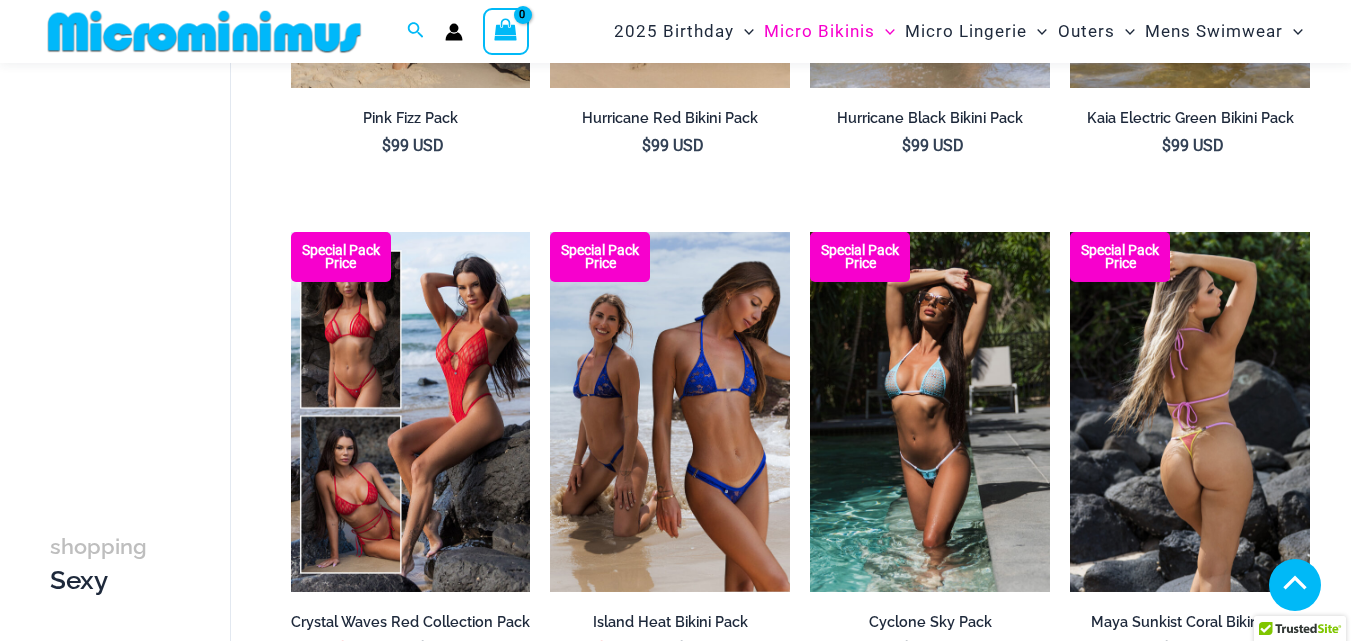click at bounding box center (1190, 412) 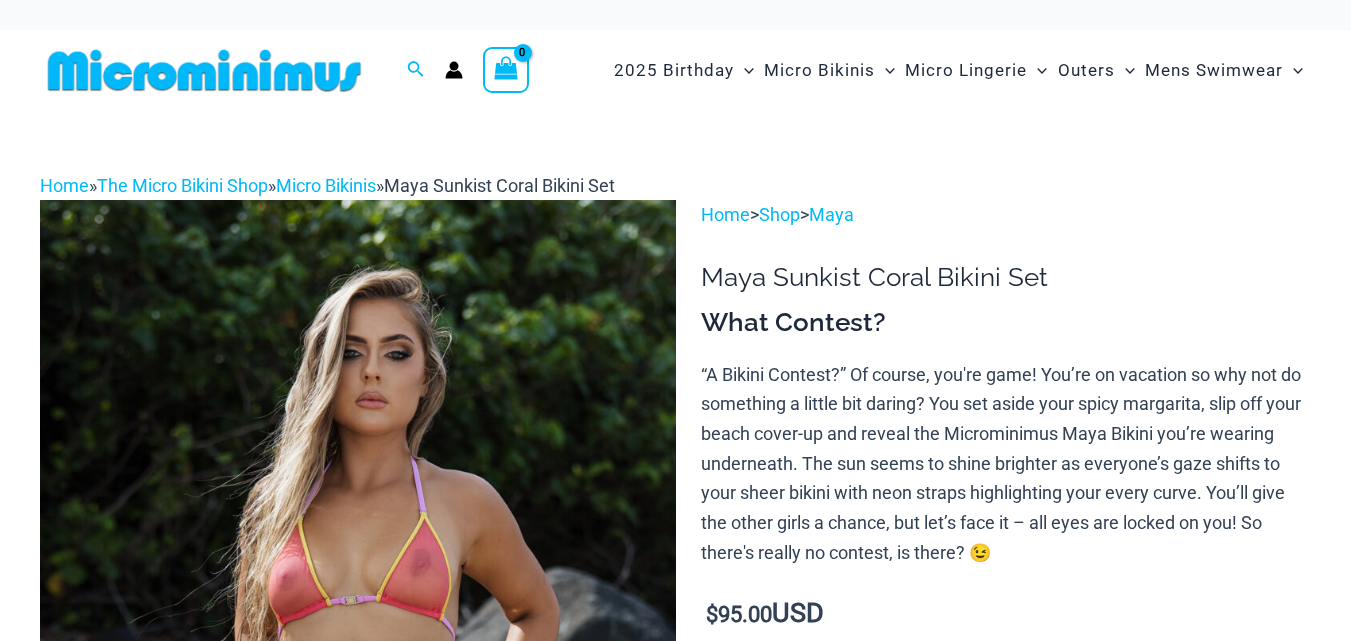 scroll, scrollTop: 0, scrollLeft: 0, axis: both 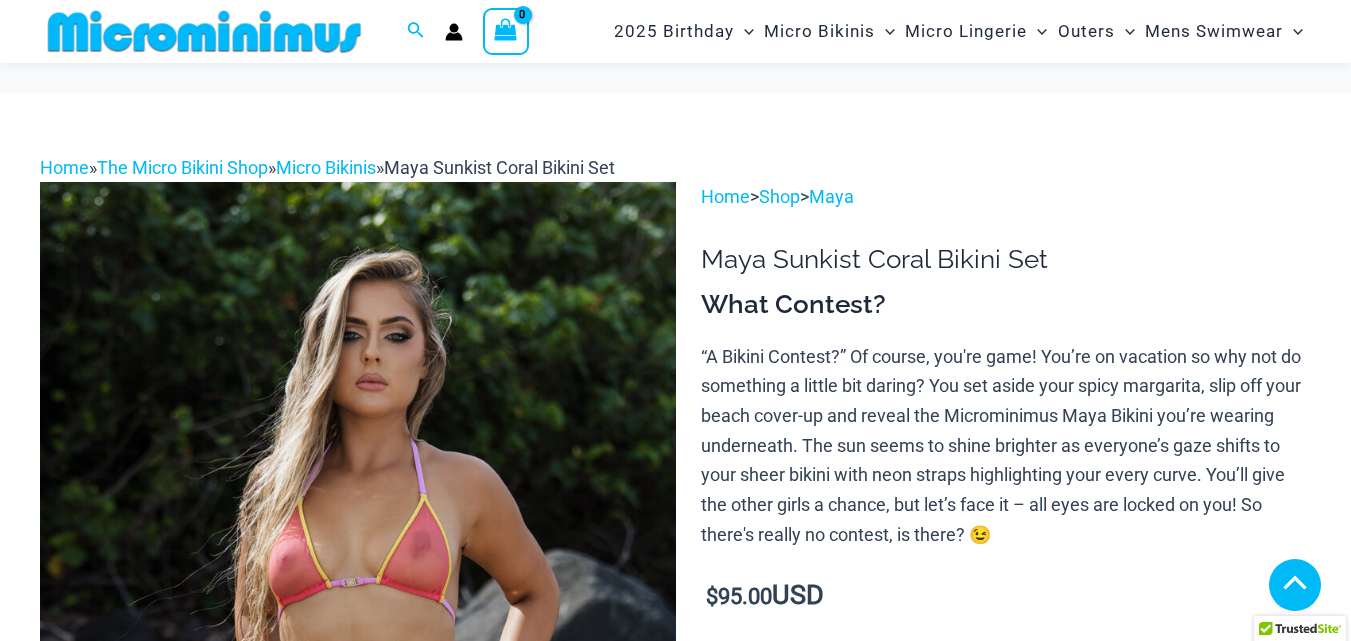 click at bounding box center [358, 658] 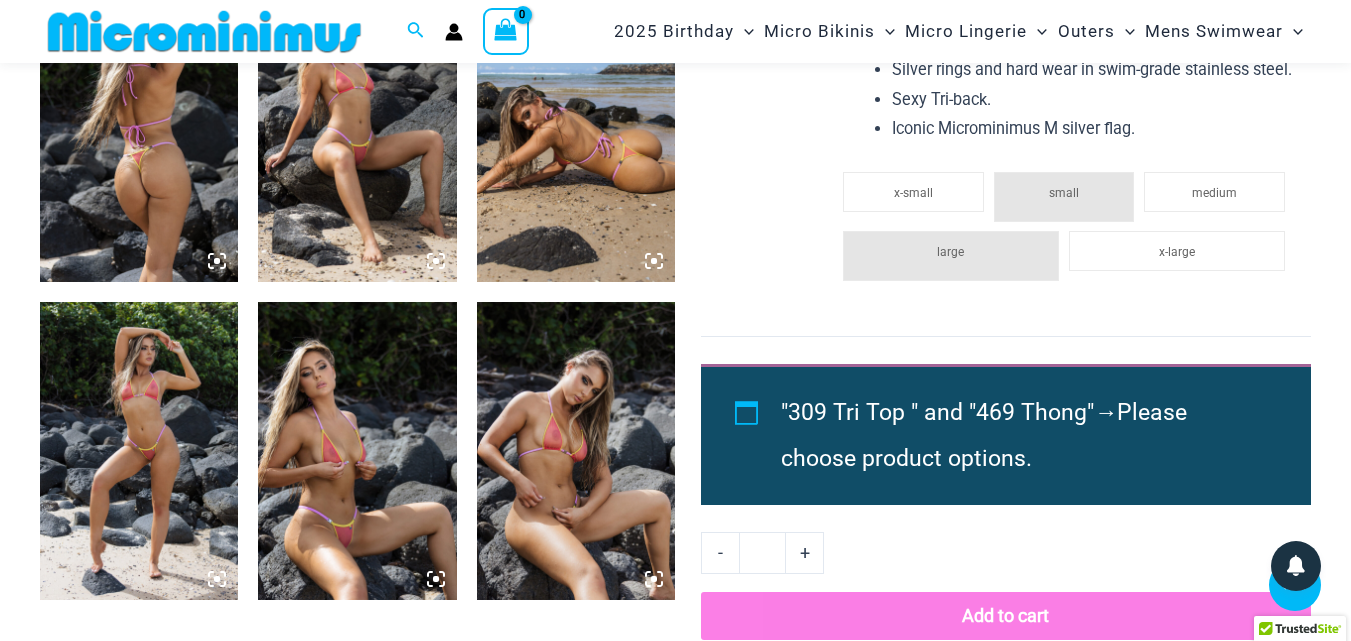 scroll, scrollTop: 884, scrollLeft: 0, axis: vertical 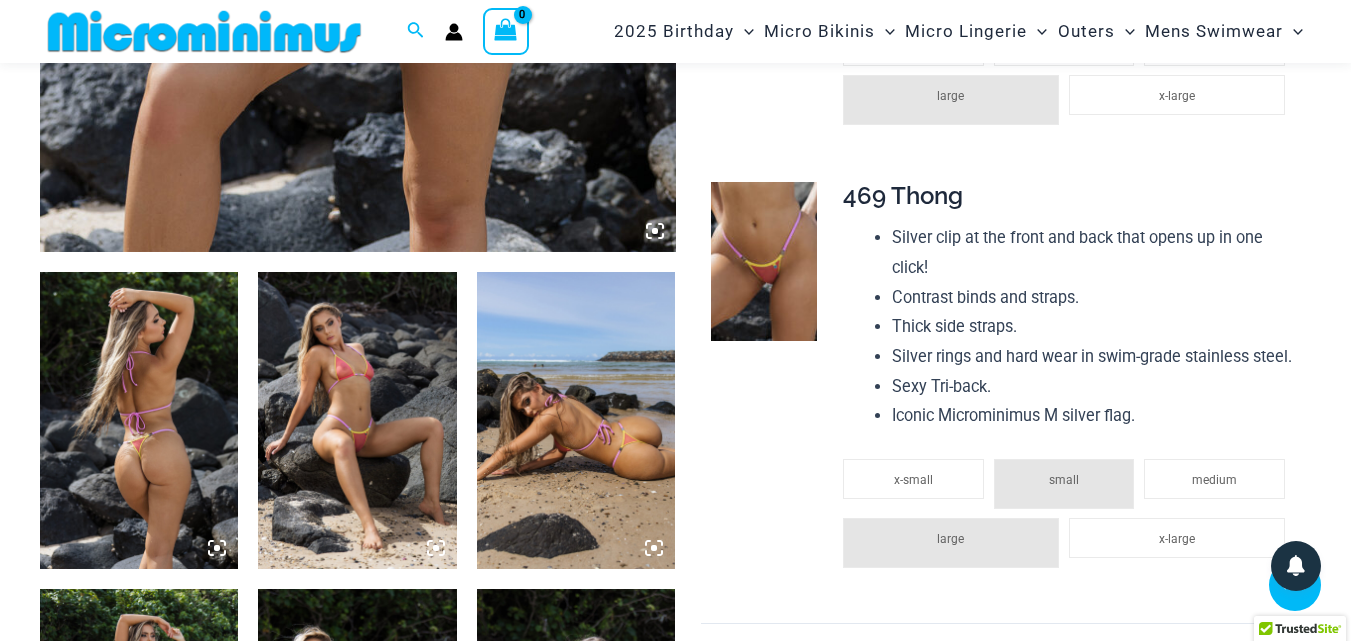 click 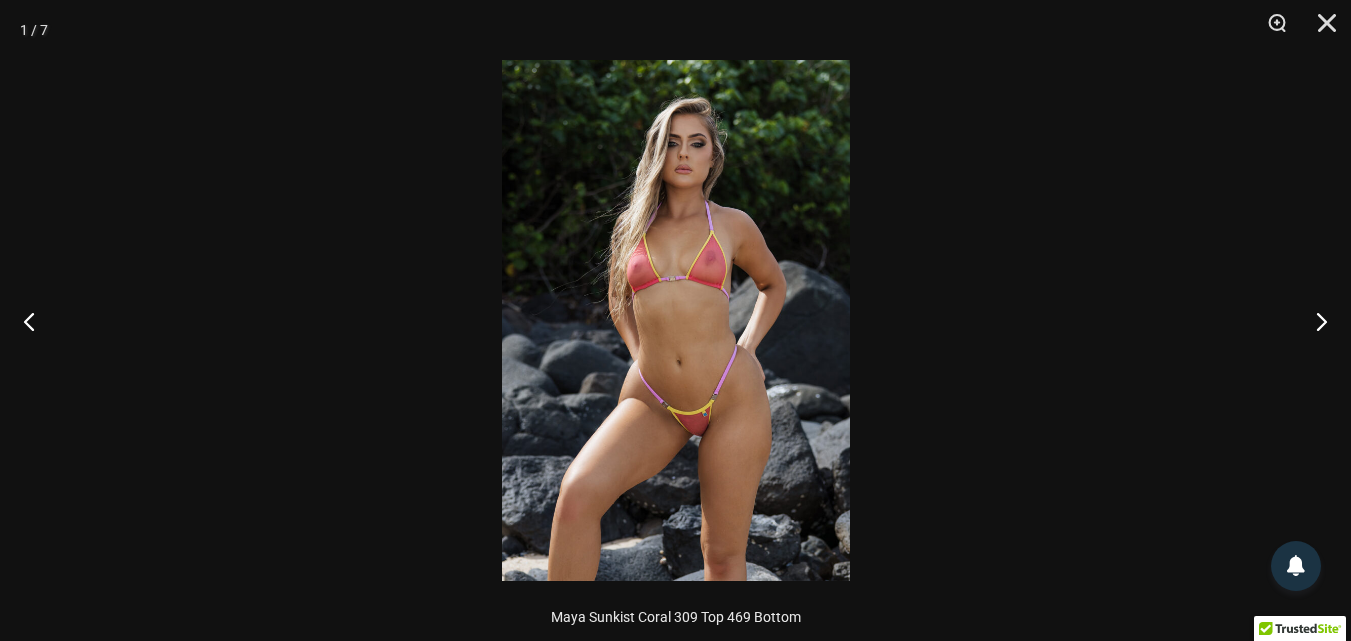 click at bounding box center [676, 320] 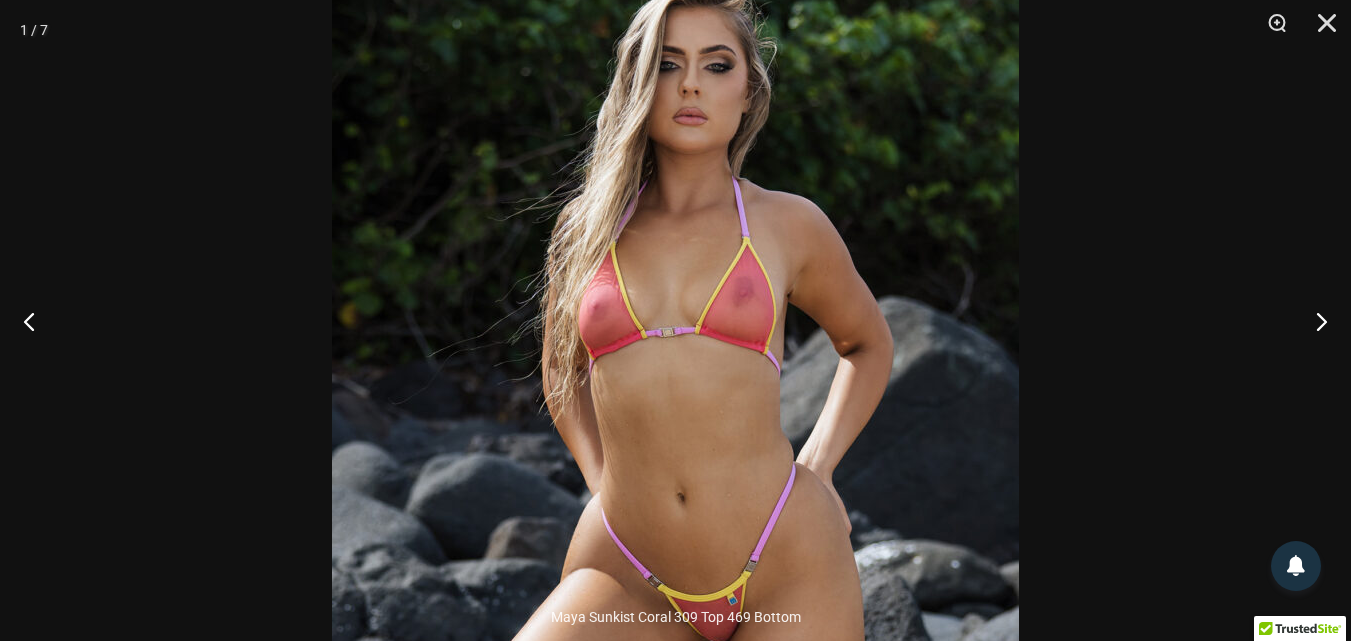 click at bounding box center (675, 415) 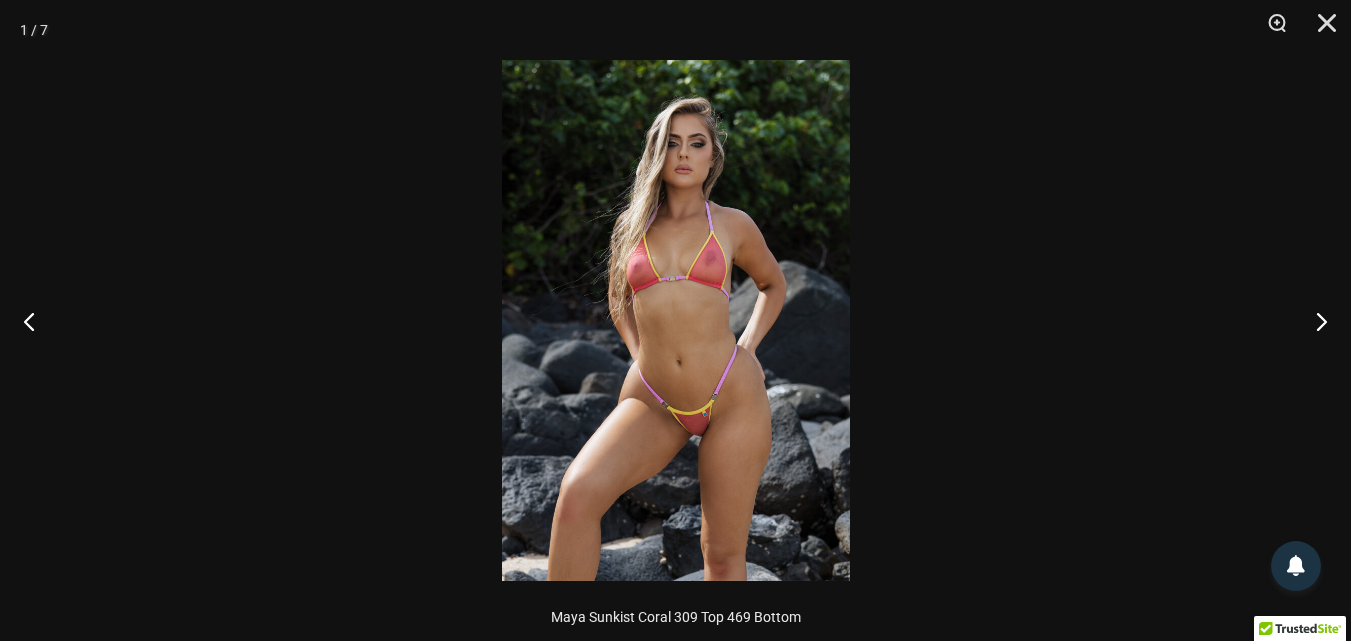 click at bounding box center [676, 320] 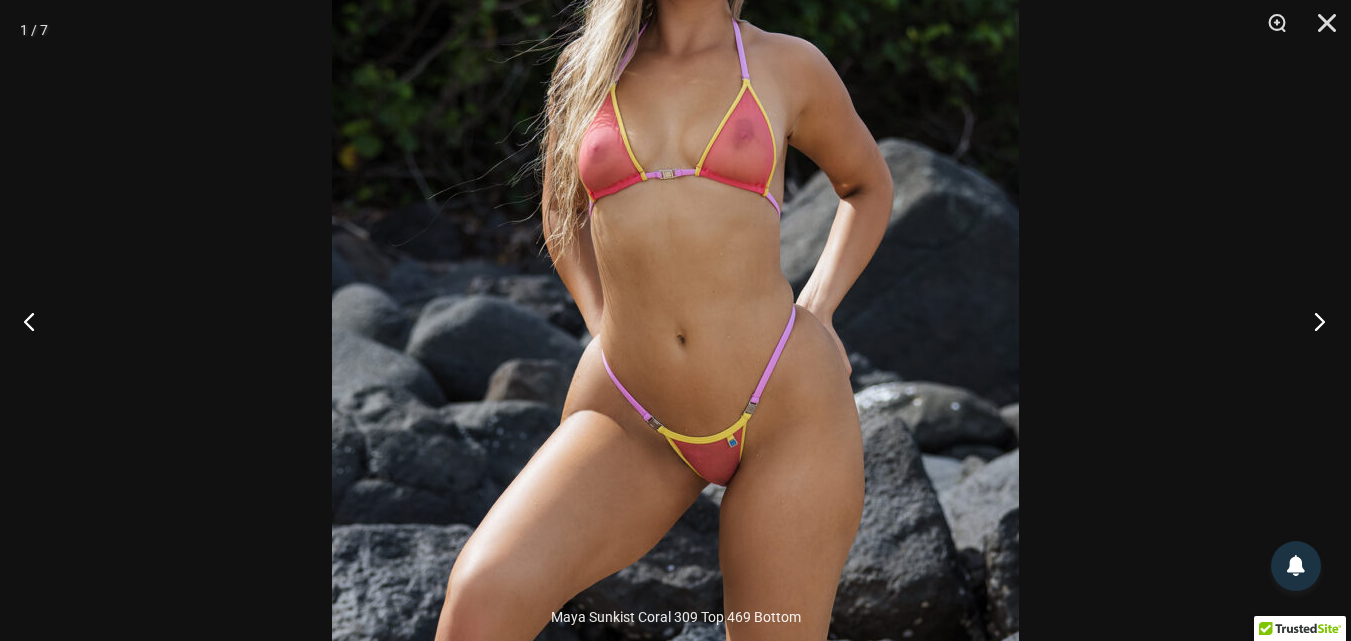 click at bounding box center [1313, 321] 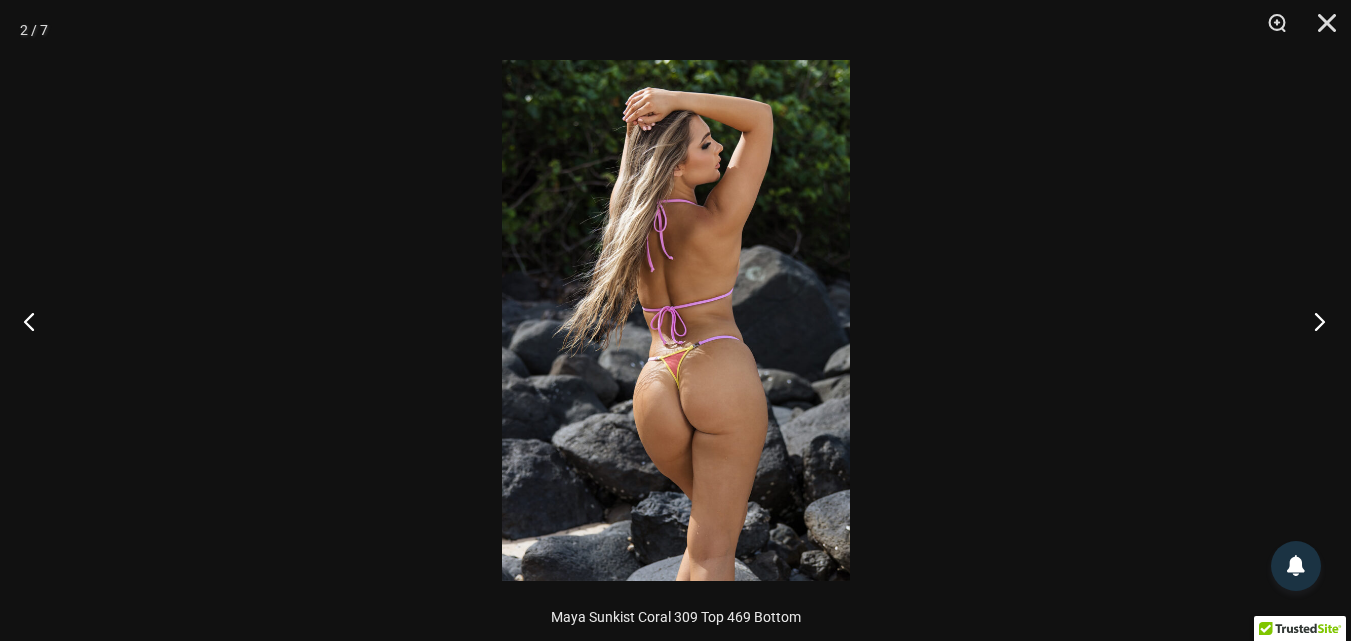 click at bounding box center (1313, 321) 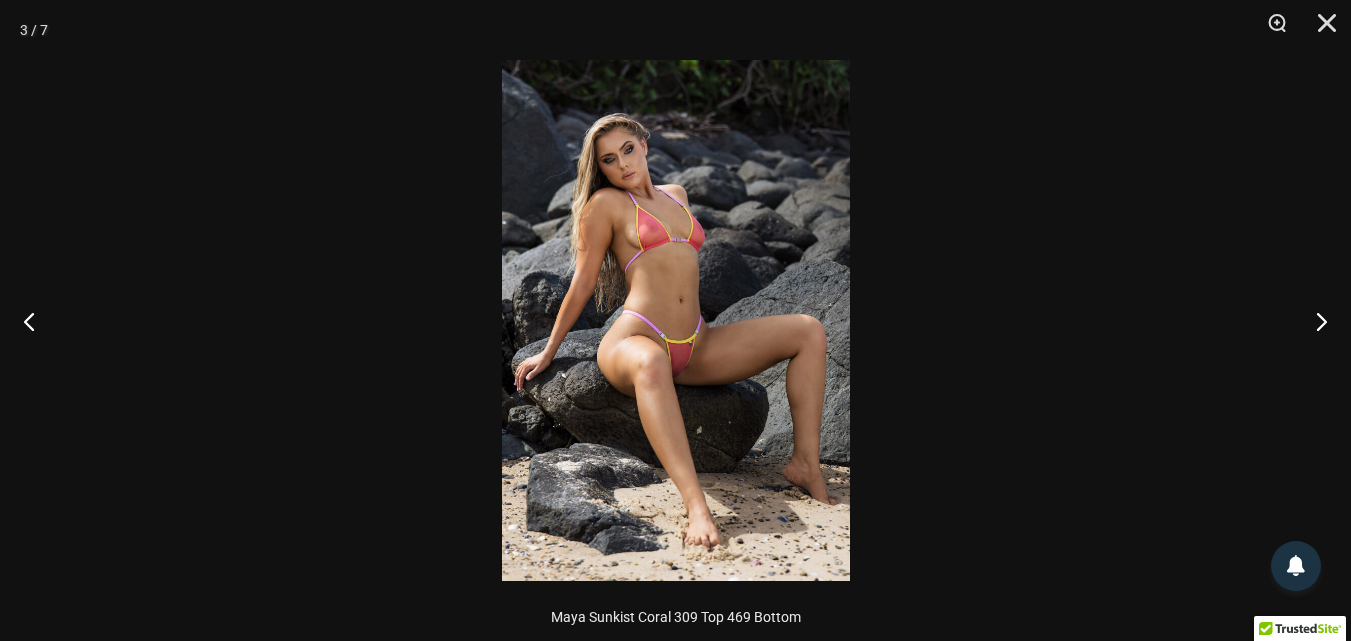 click at bounding box center [676, 320] 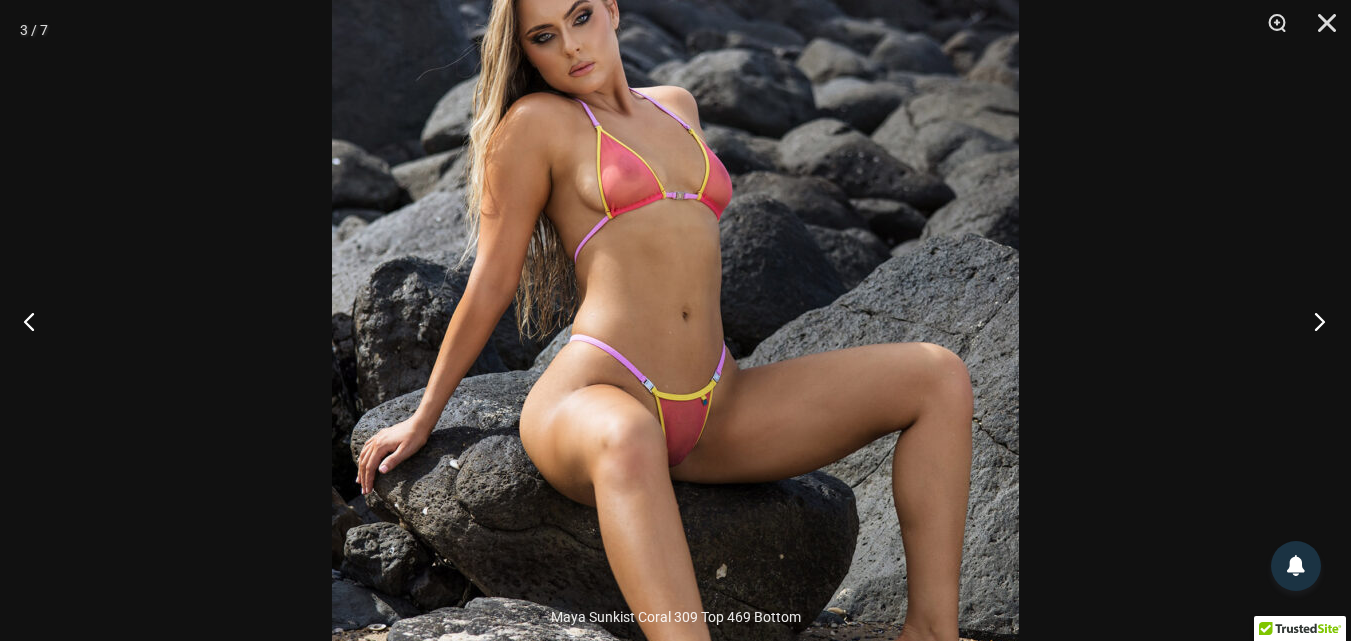 click at bounding box center [1313, 321] 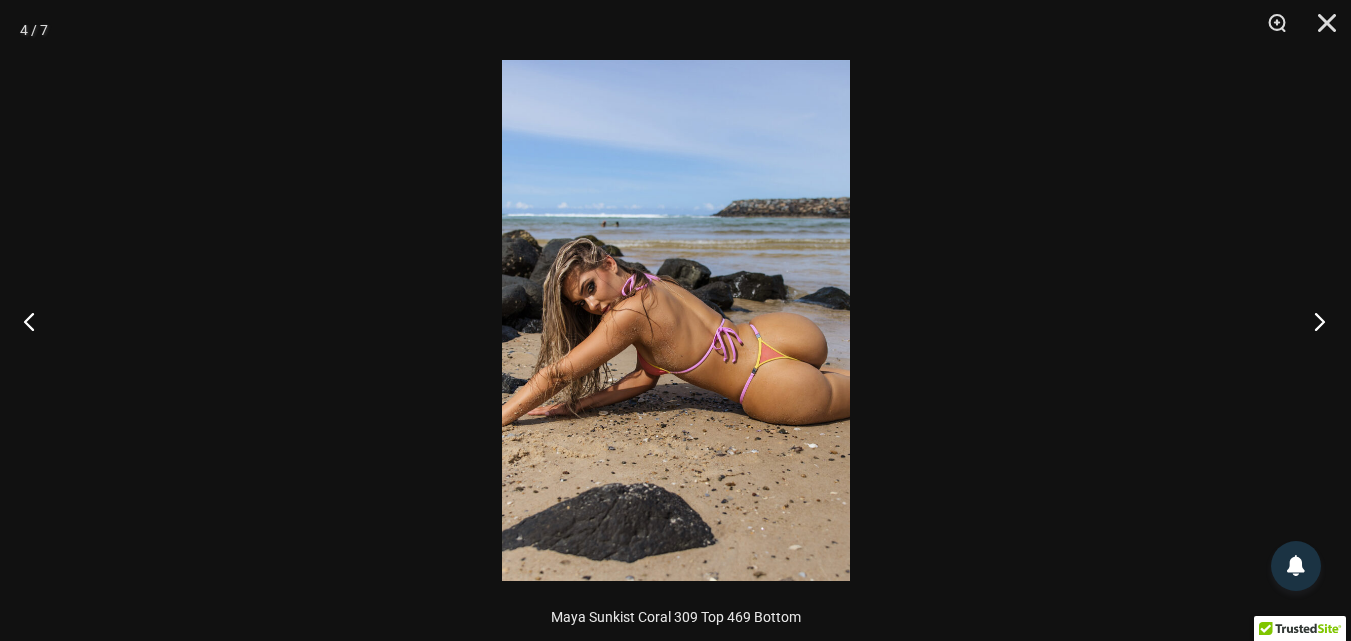 click at bounding box center [1313, 321] 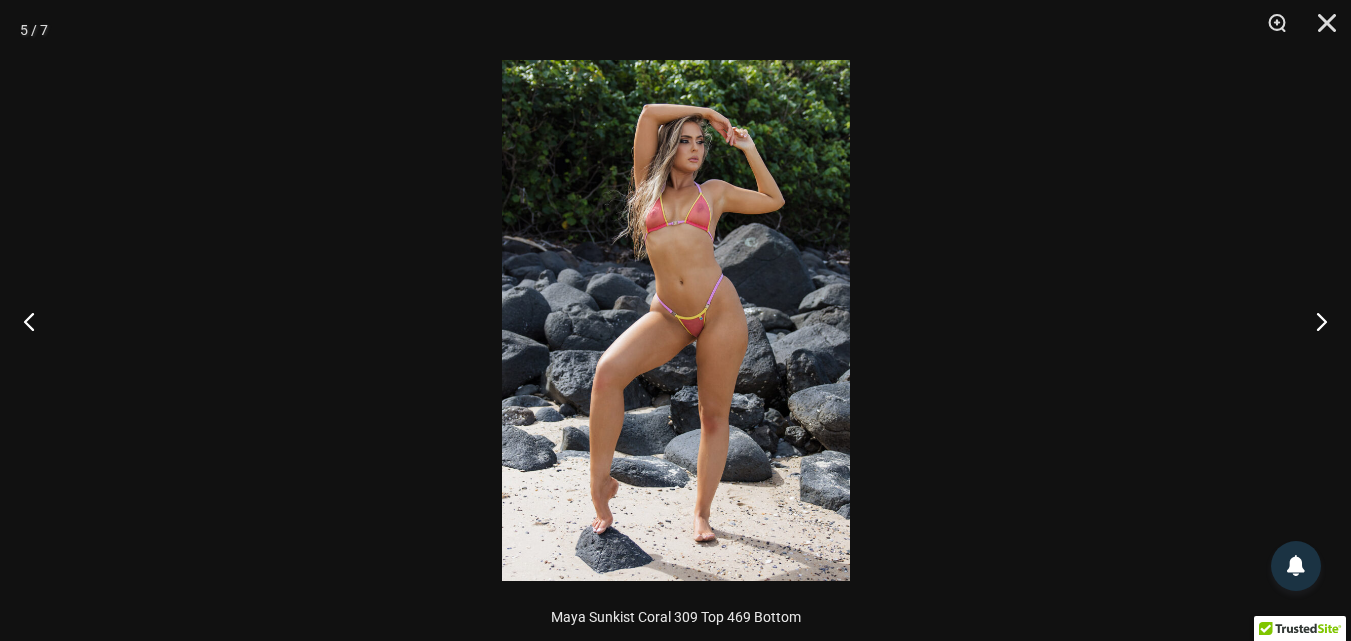 click at bounding box center [676, 320] 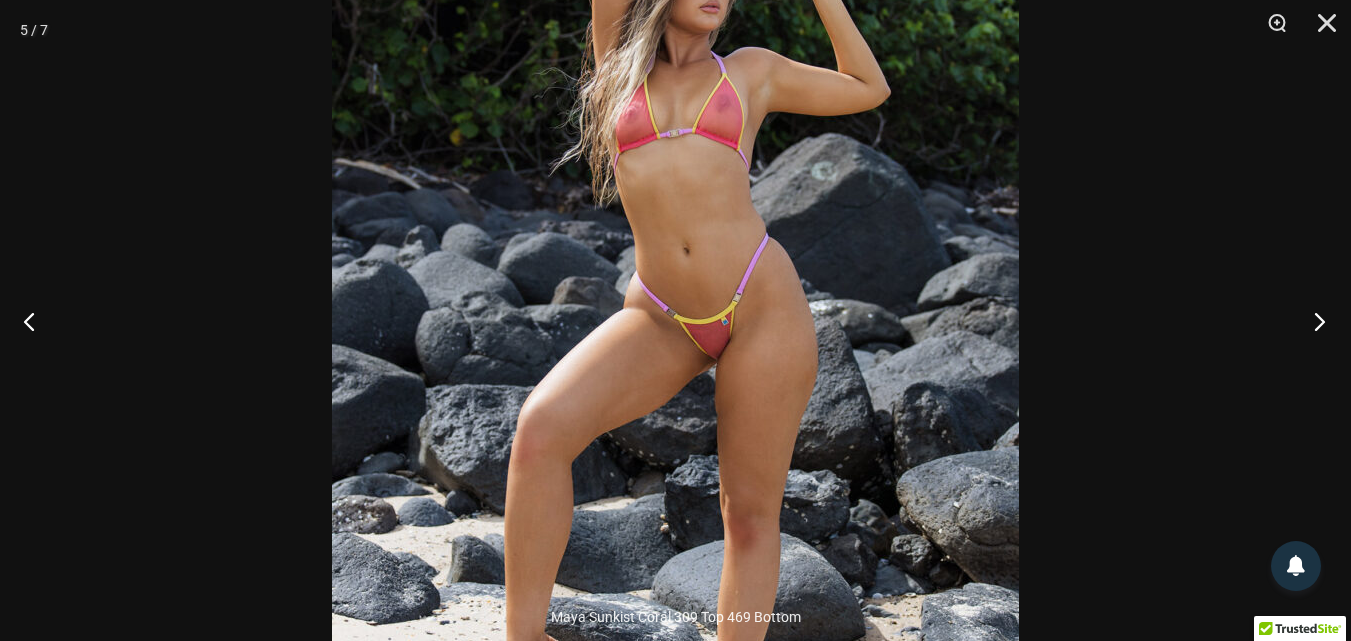 click at bounding box center [1313, 321] 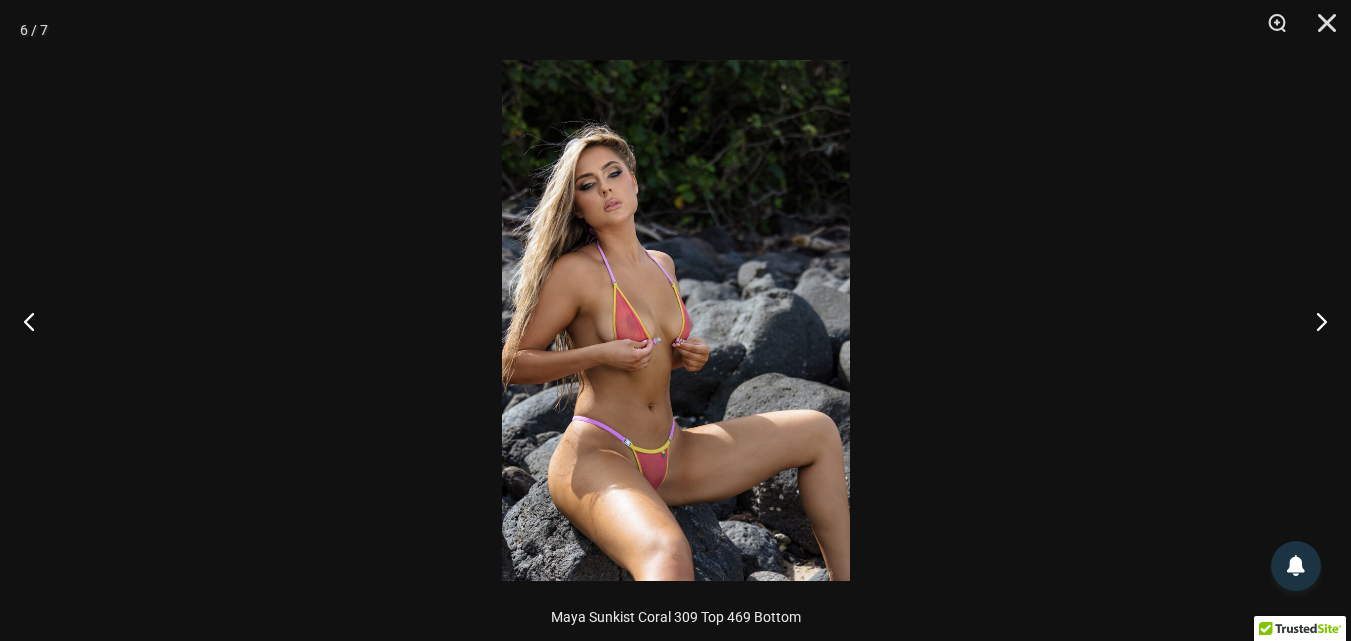 click at bounding box center [676, 320] 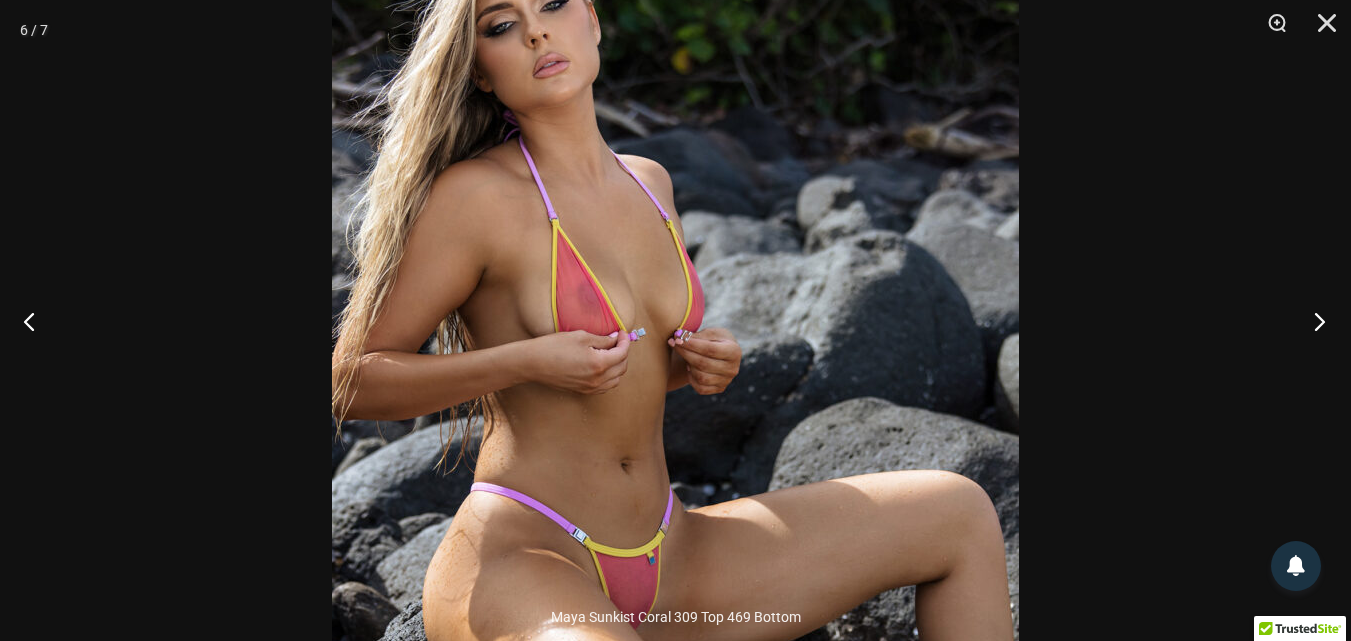 click at bounding box center [1313, 321] 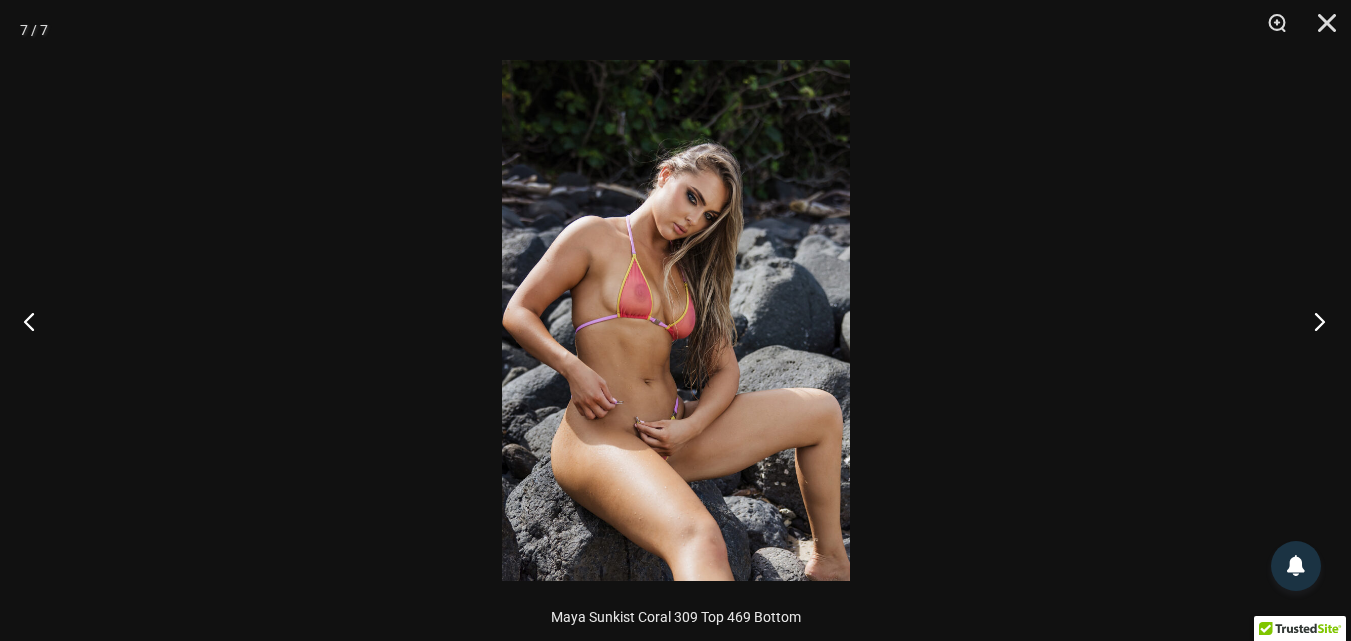 click at bounding box center (1313, 321) 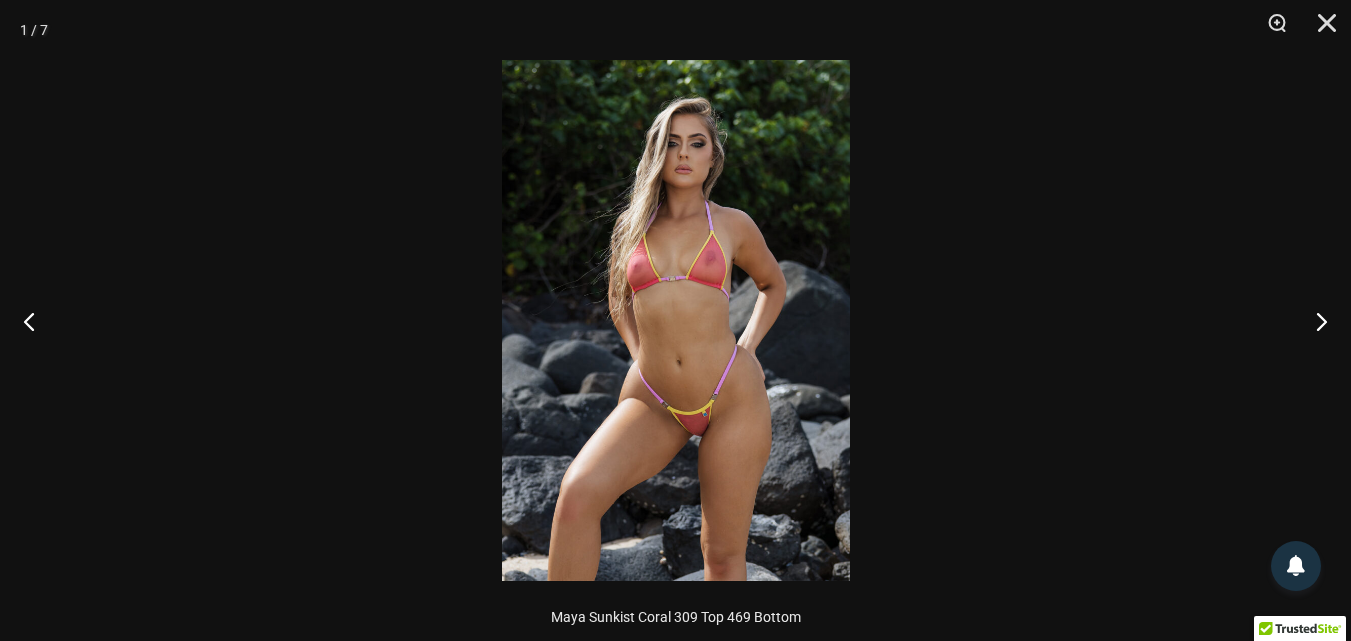 click at bounding box center (676, 320) 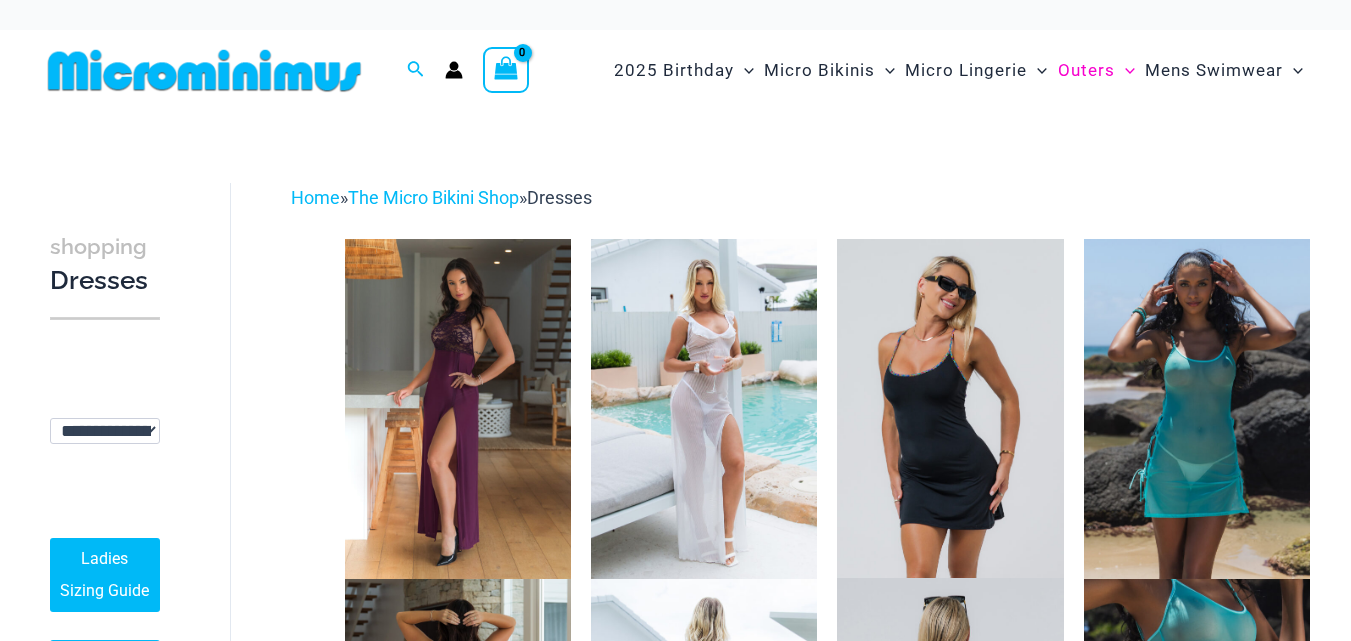 scroll, scrollTop: 0, scrollLeft: 0, axis: both 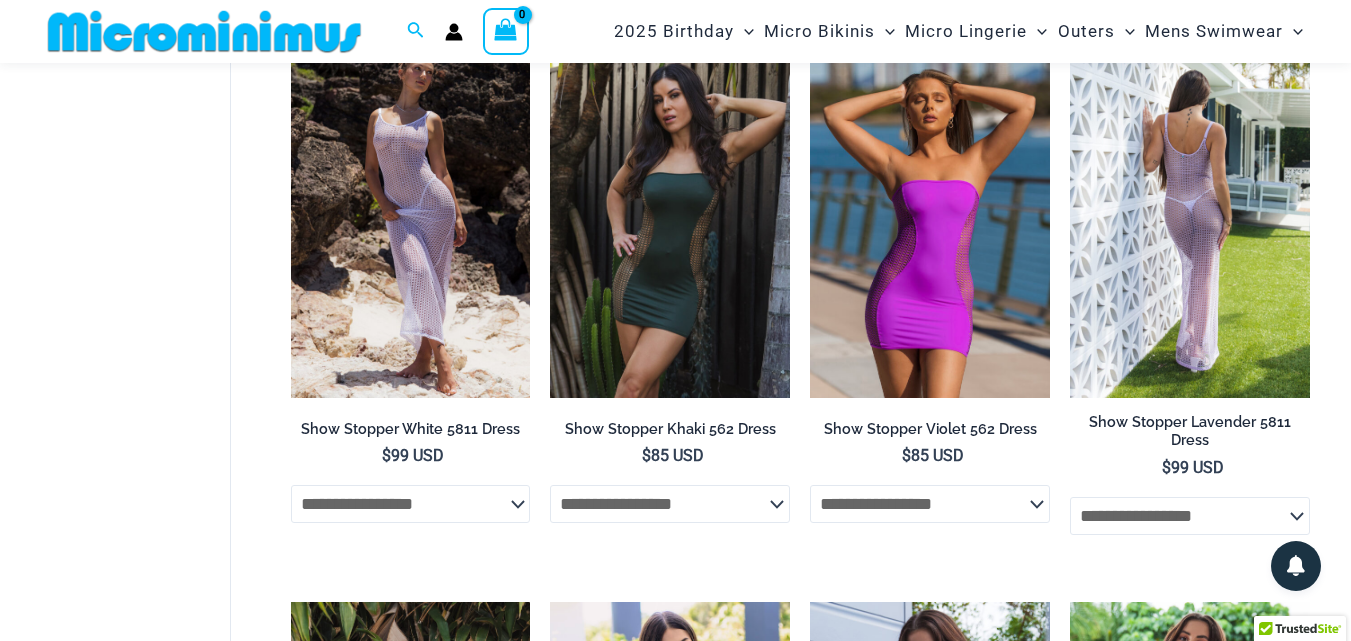 click at bounding box center [1190, 218] 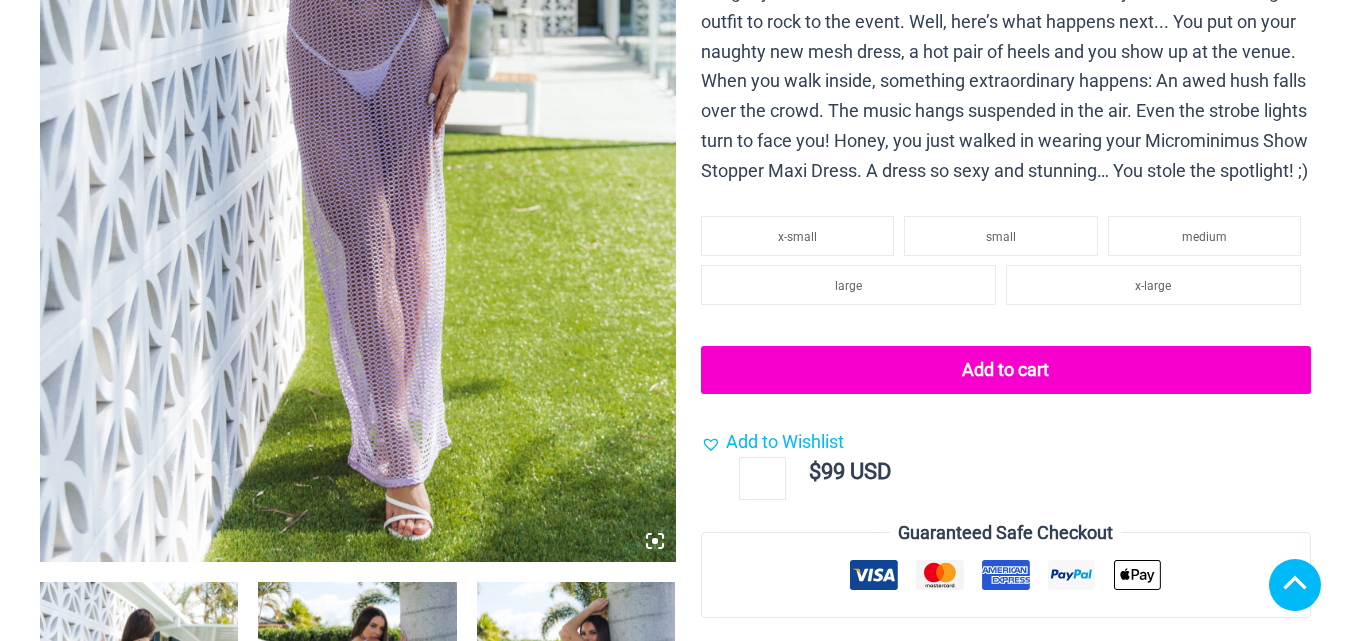 scroll, scrollTop: 600, scrollLeft: 0, axis: vertical 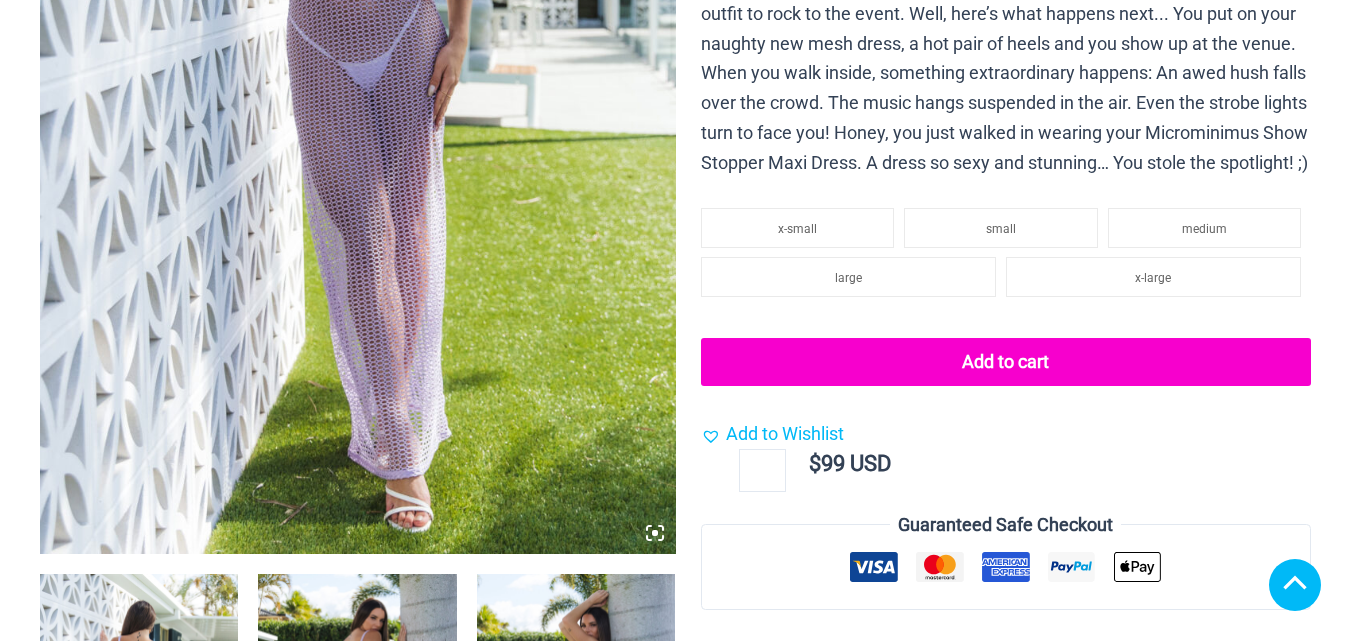 click 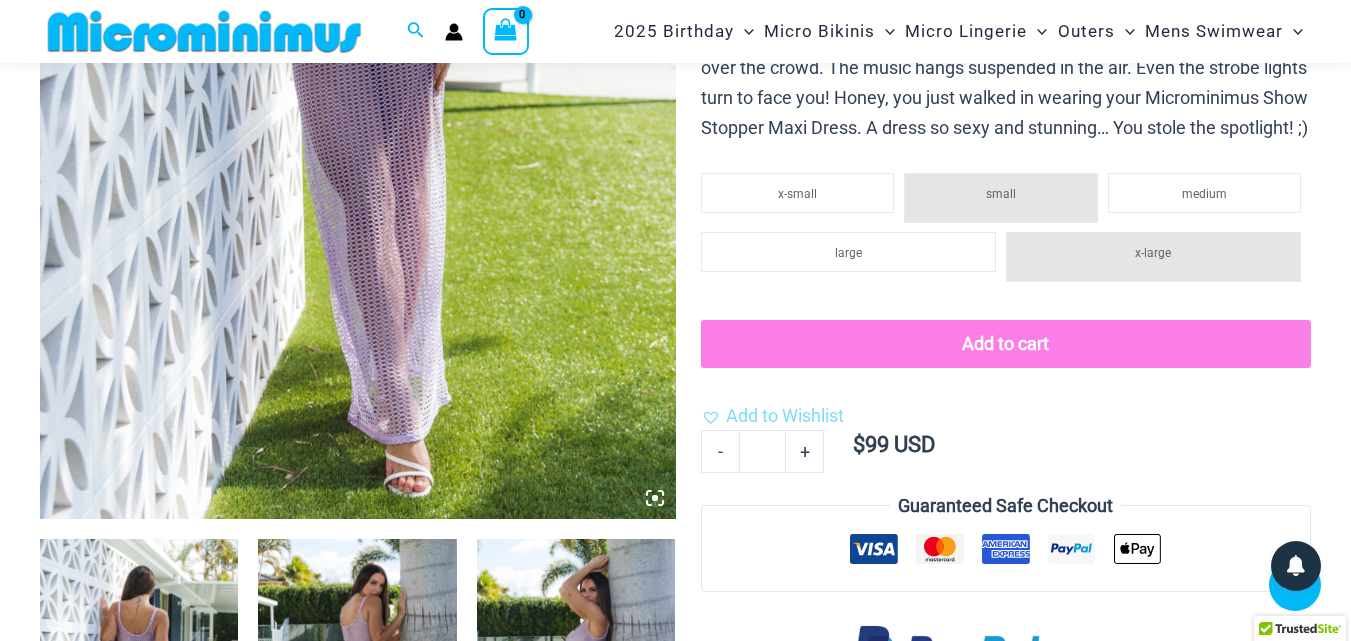 scroll, scrollTop: 800, scrollLeft: 0, axis: vertical 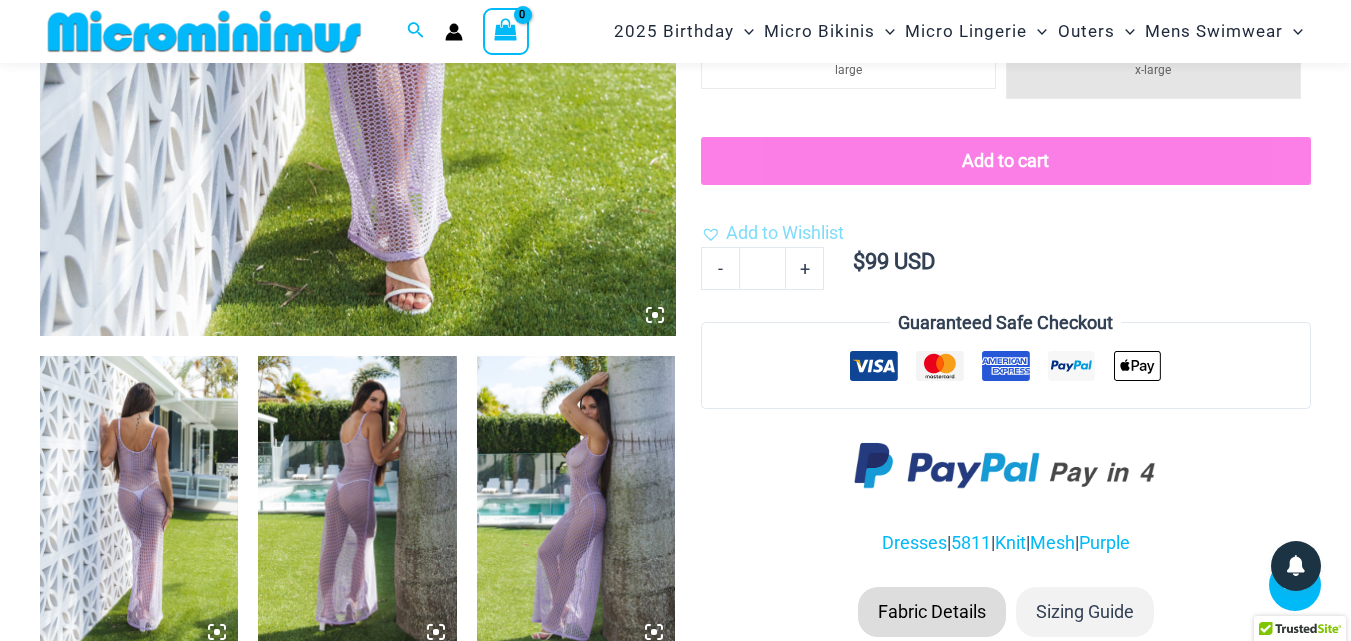 click 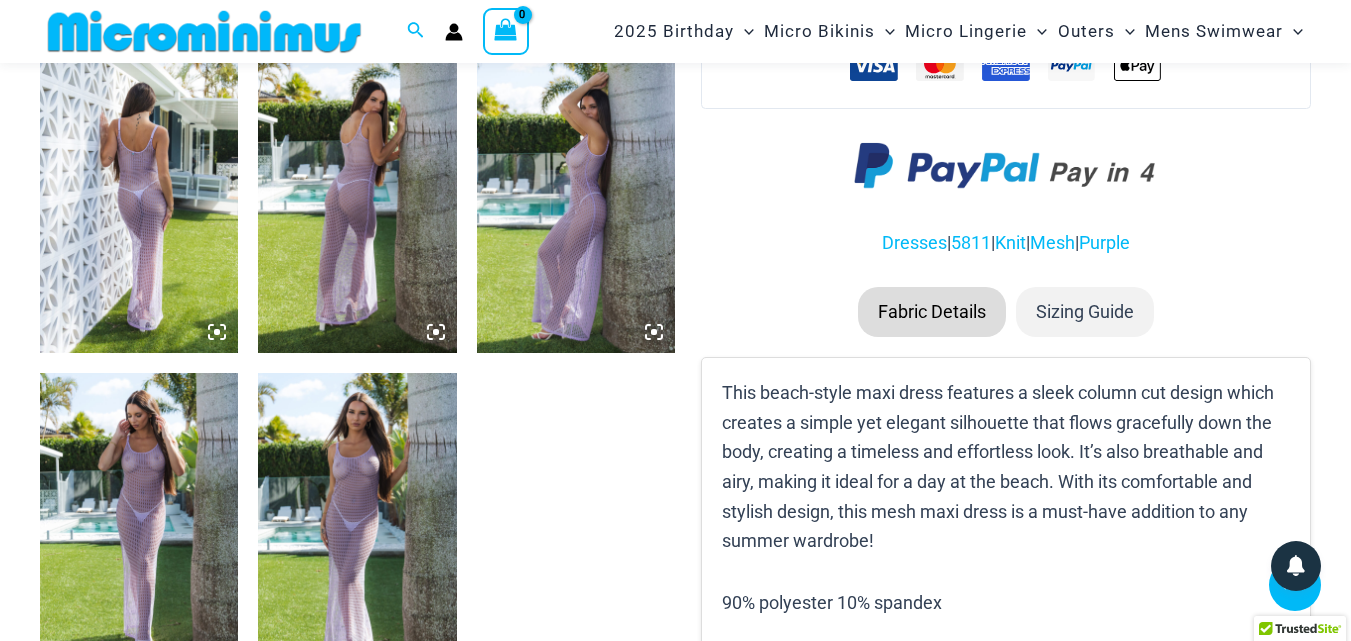 click 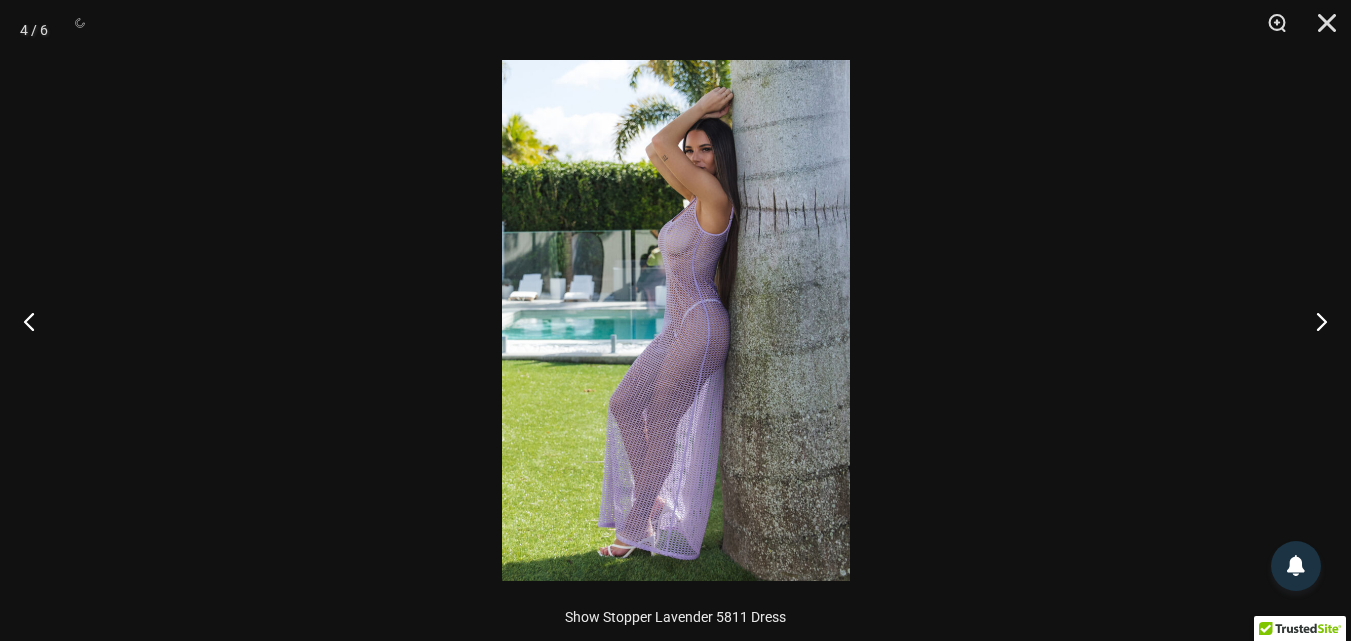 click at bounding box center (676, 320) 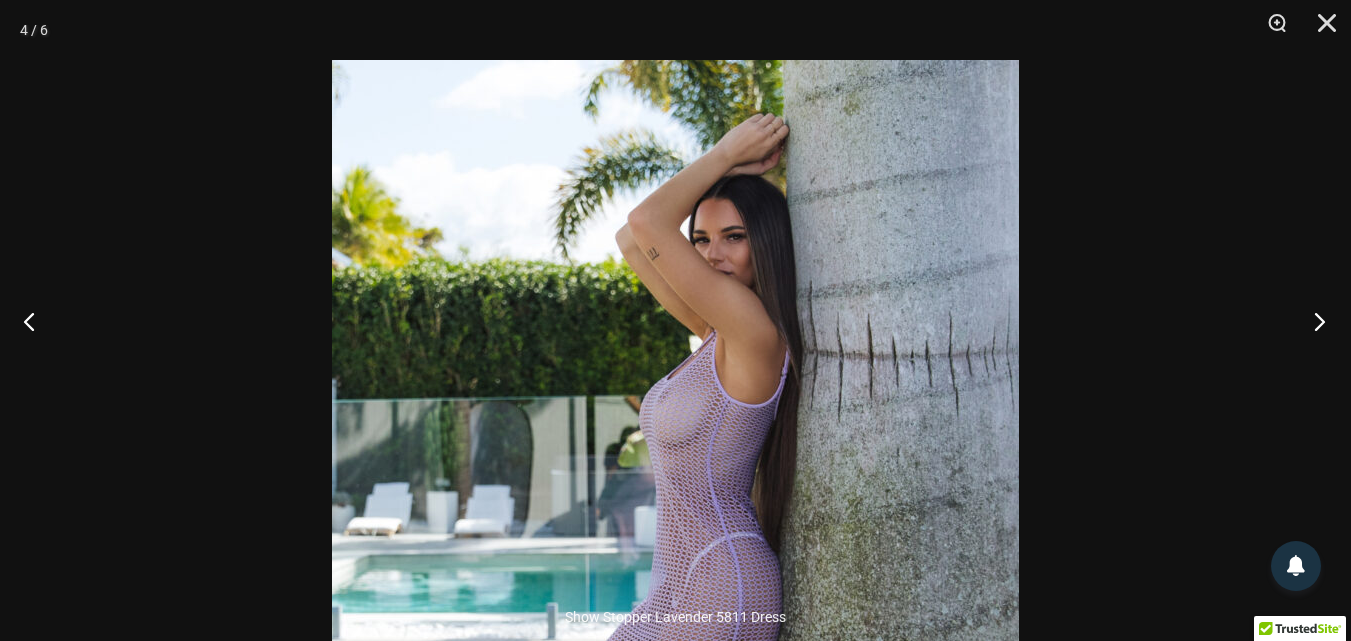 click at bounding box center (1313, 321) 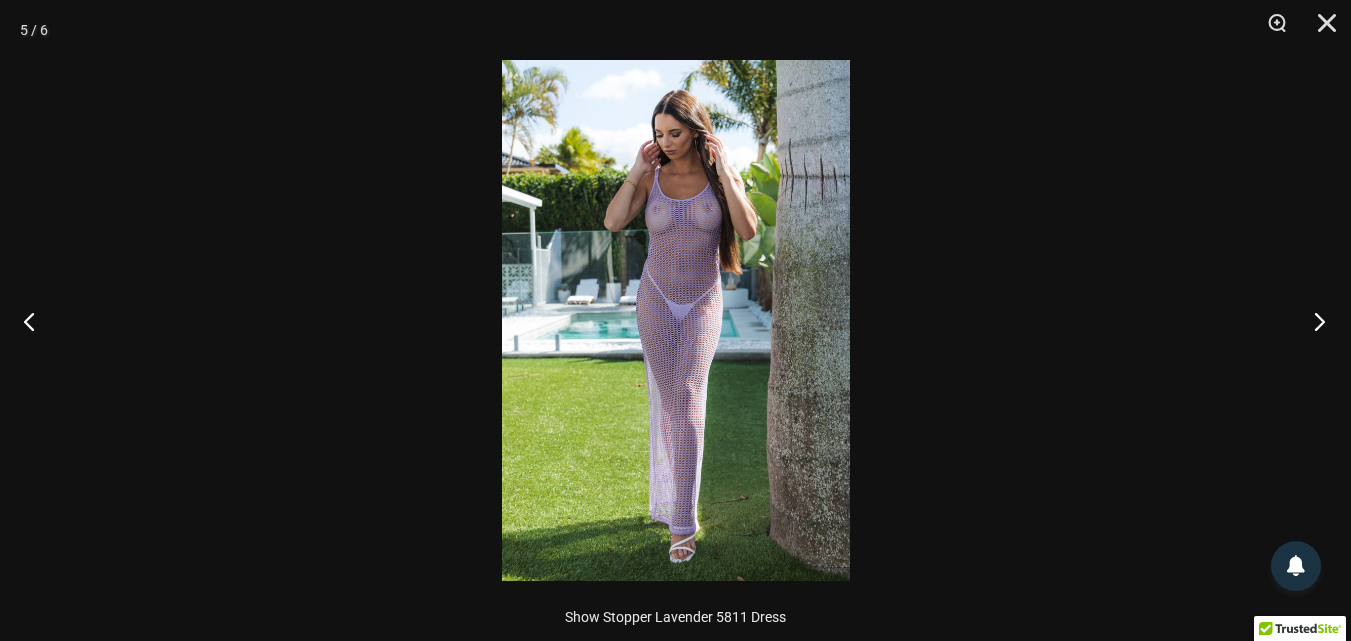 click at bounding box center (1313, 321) 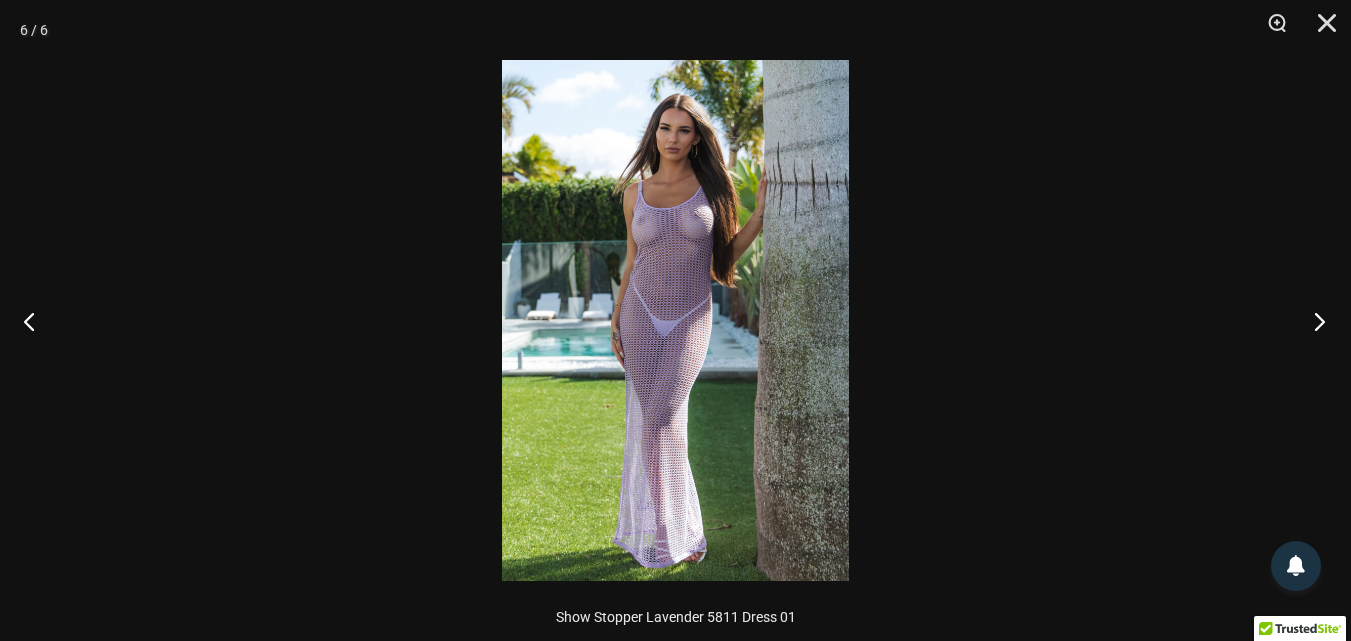 click at bounding box center [1313, 321] 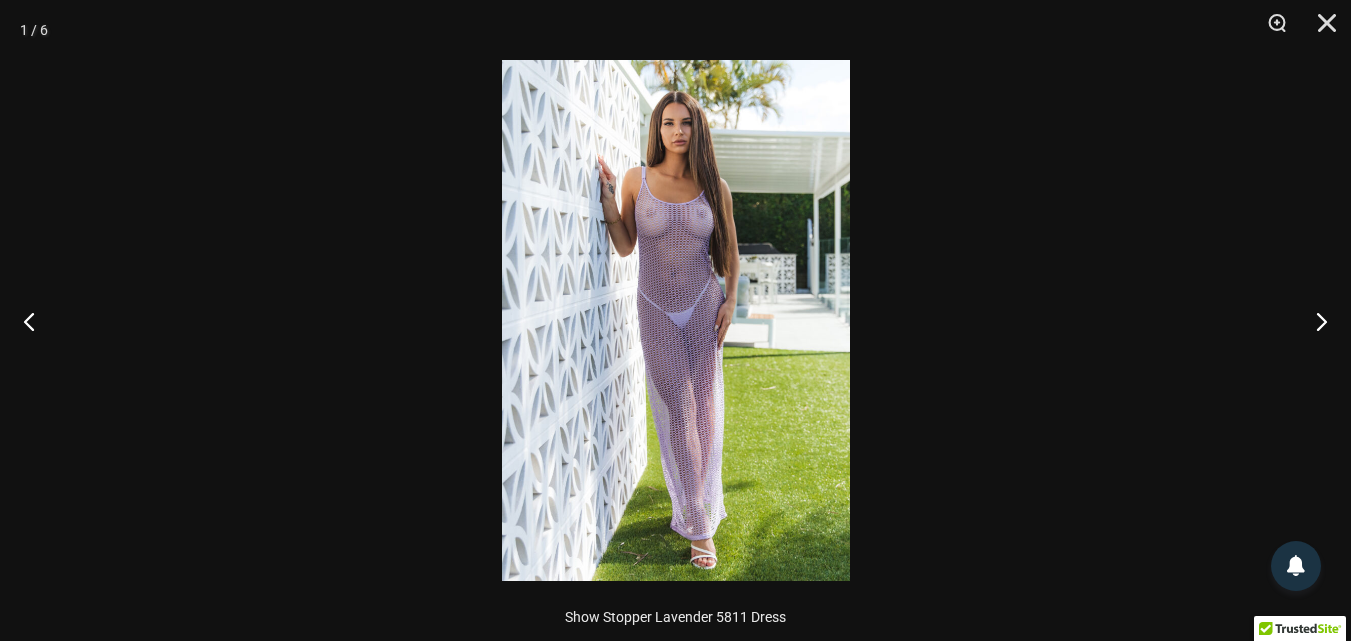 click at bounding box center (676, 320) 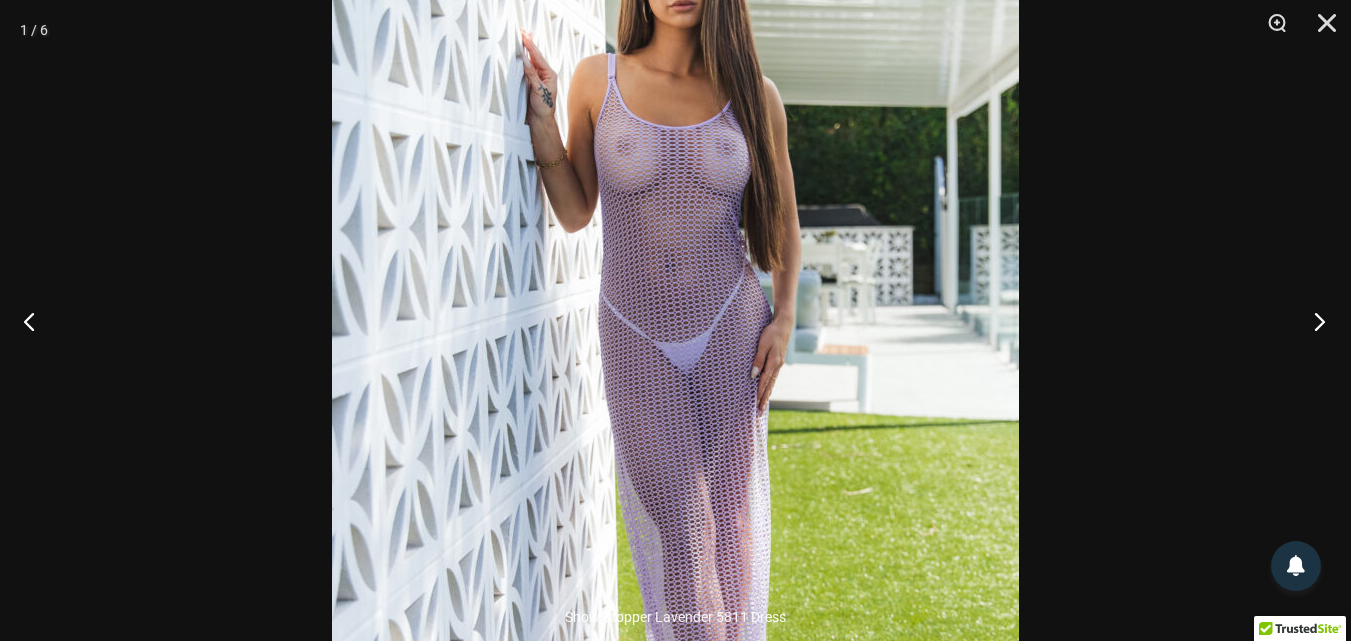 click at bounding box center [1313, 321] 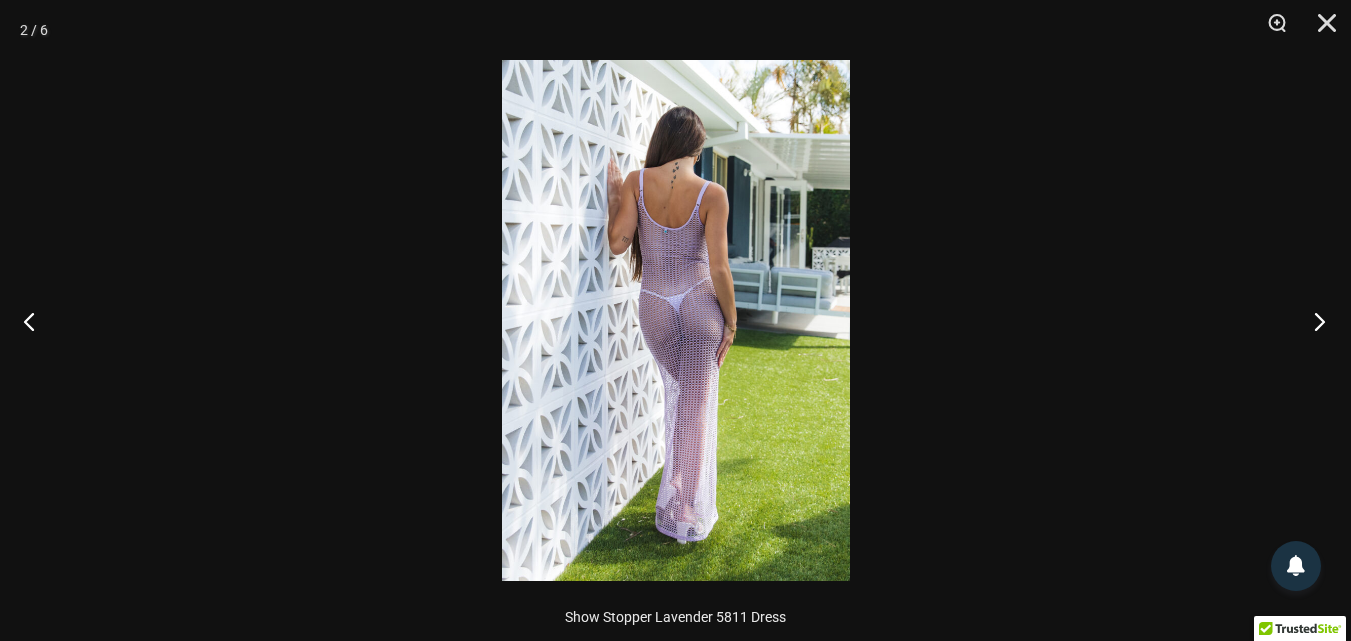 click at bounding box center [1313, 321] 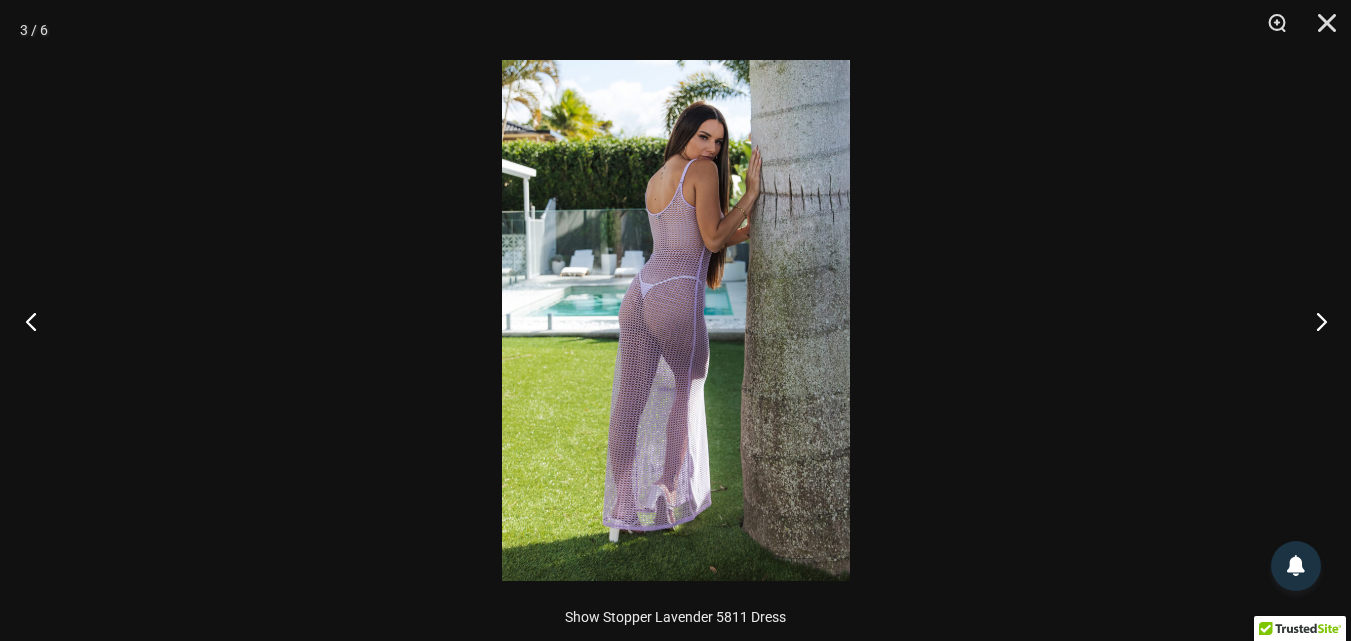 click at bounding box center [37, 321] 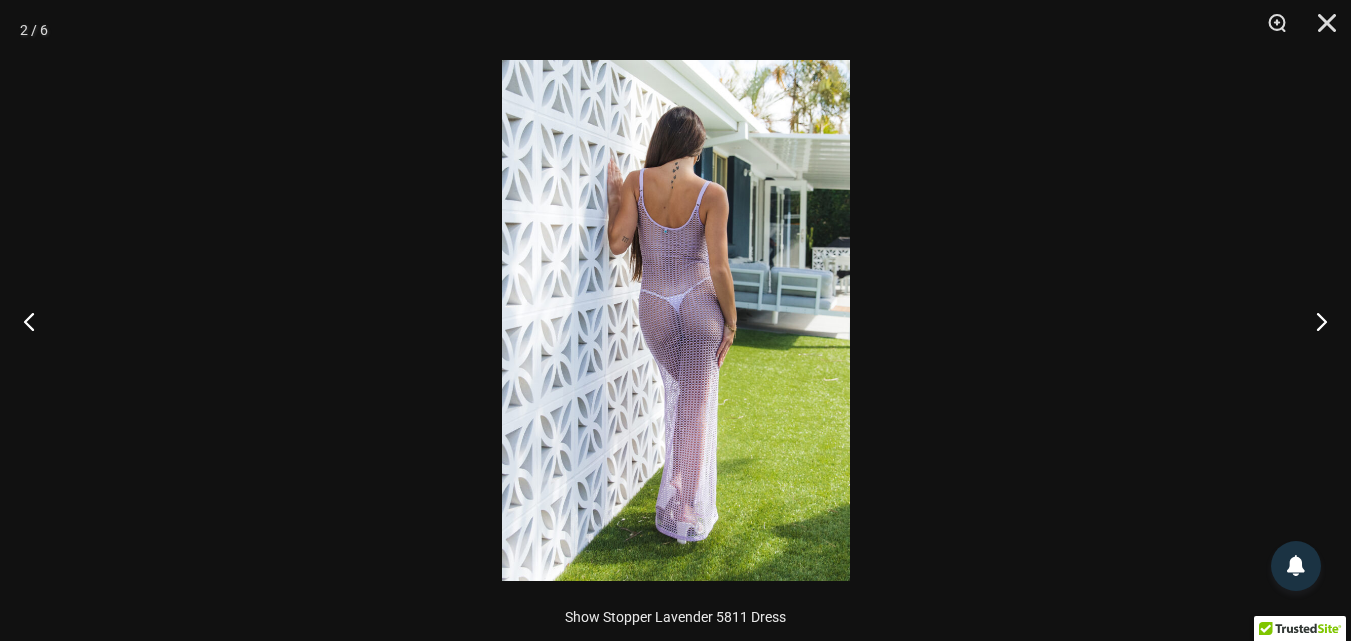 click at bounding box center (676, 320) 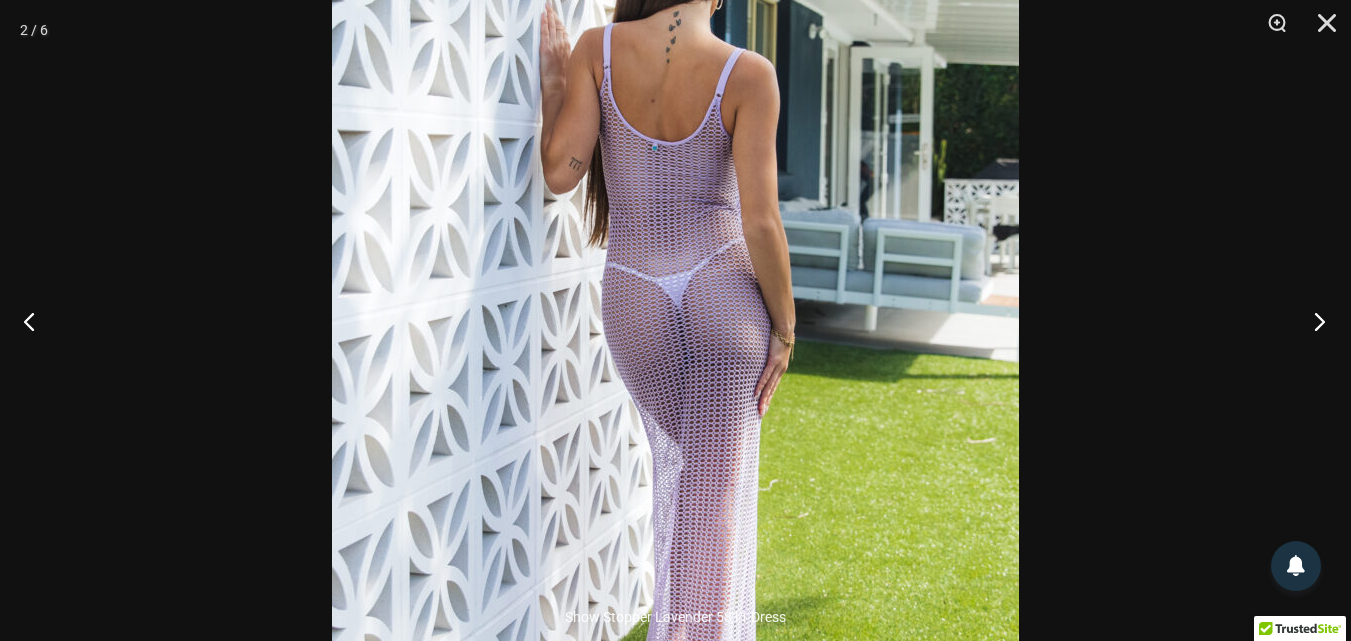 click at bounding box center [1313, 321] 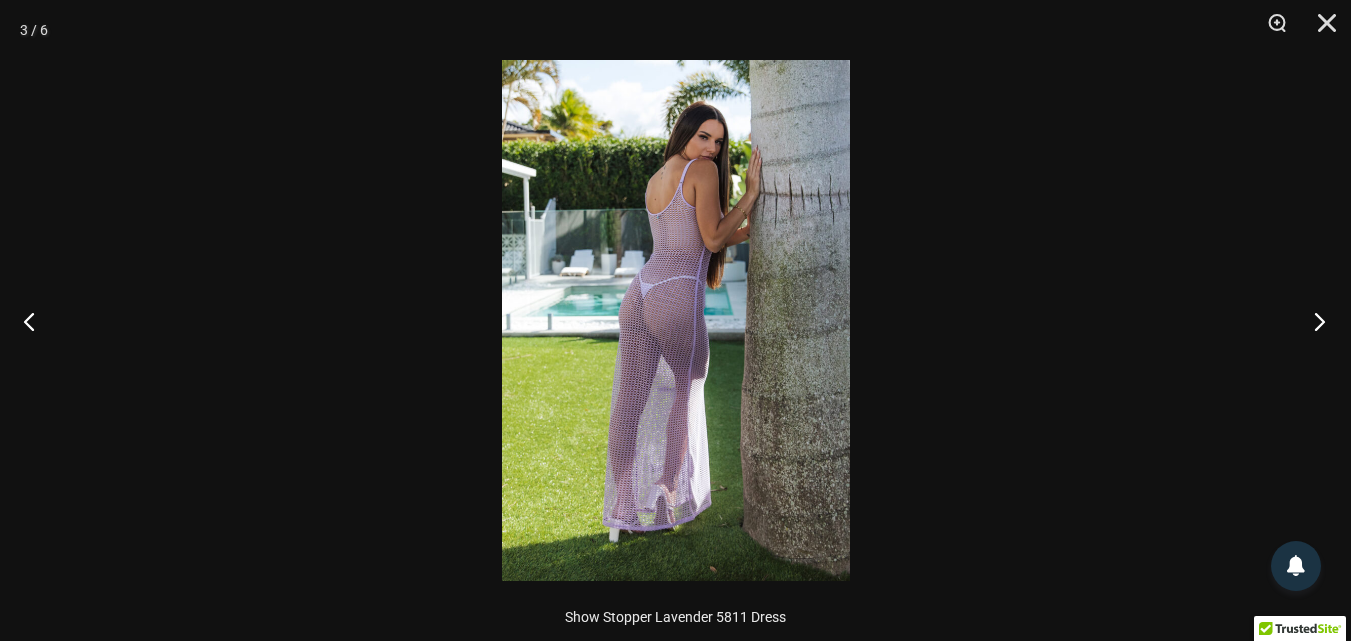 click at bounding box center (1313, 321) 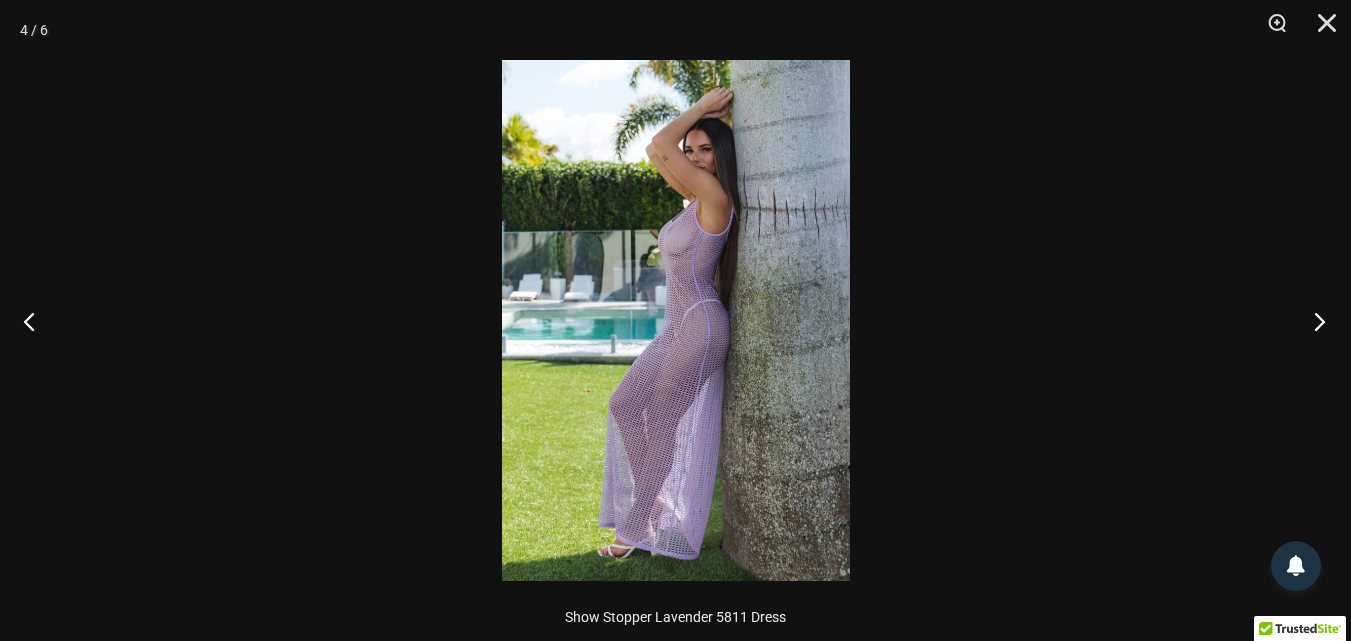 click at bounding box center (1313, 321) 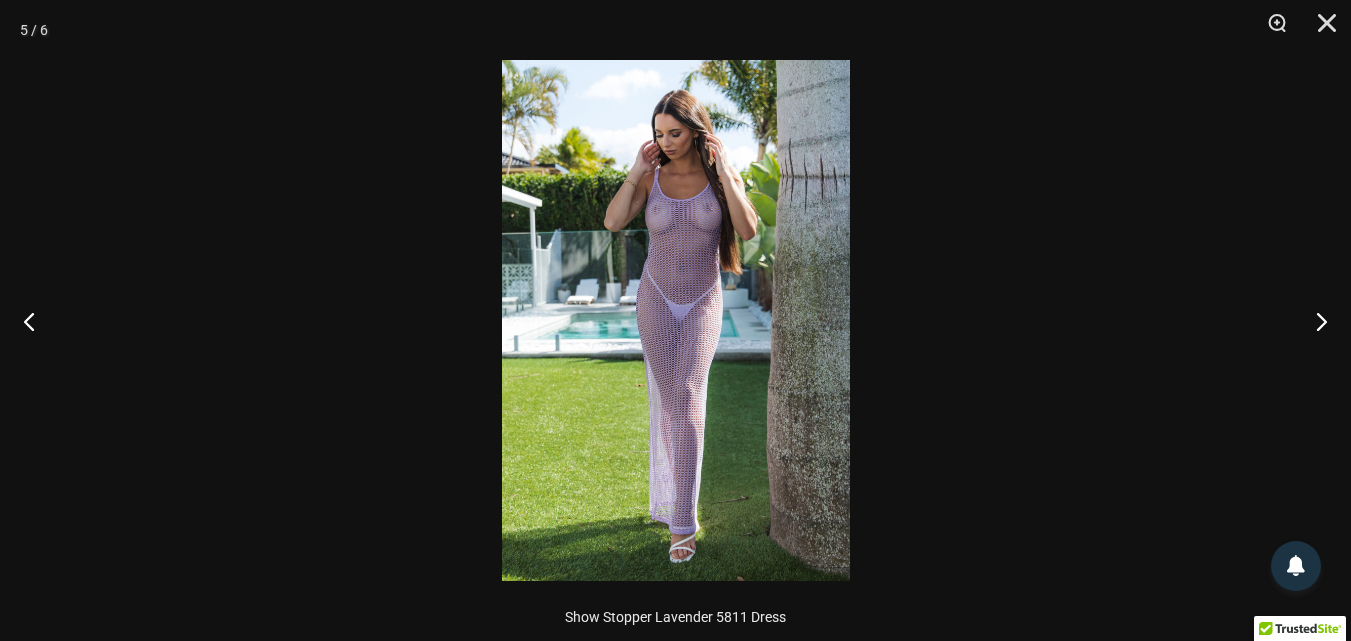 click at bounding box center (676, 320) 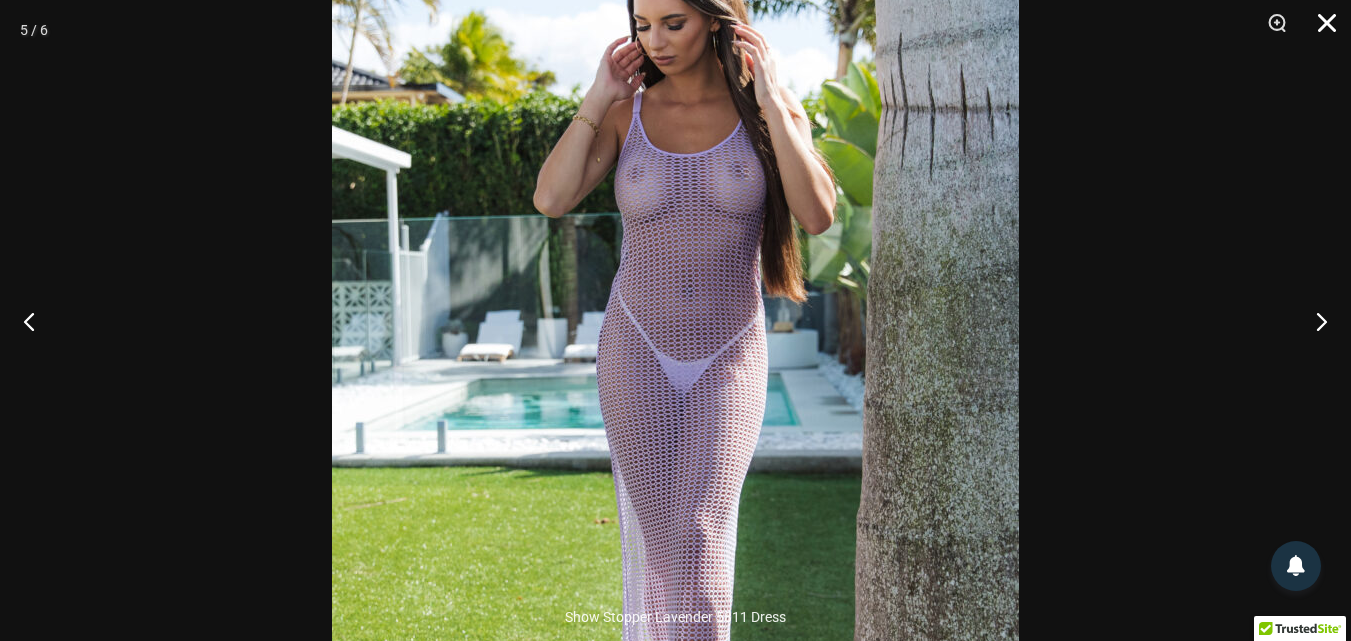 click at bounding box center (1320, 30) 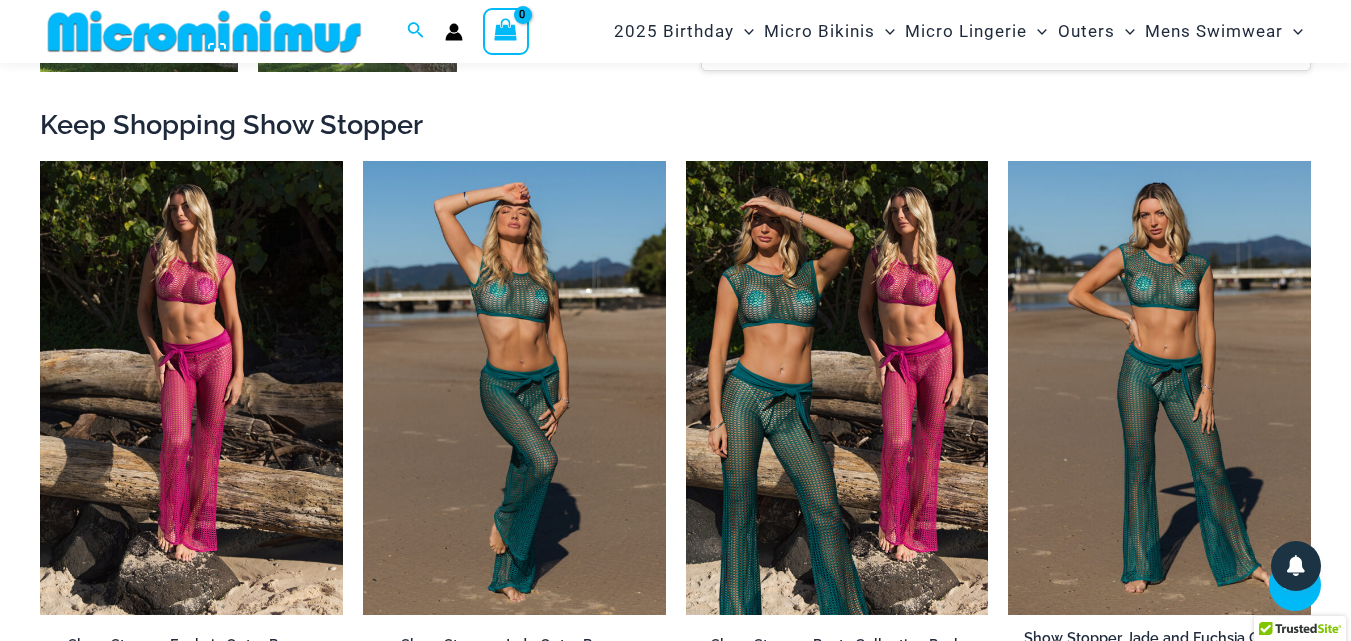 scroll, scrollTop: 1700, scrollLeft: 0, axis: vertical 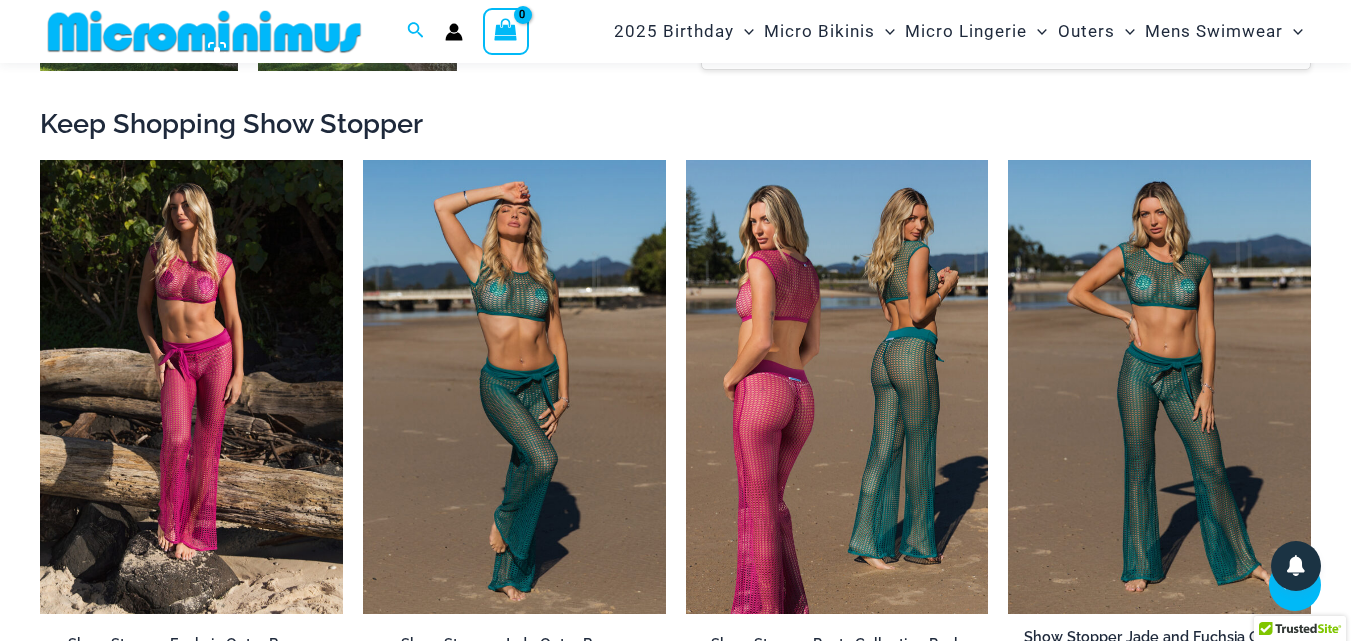 click at bounding box center [837, 387] 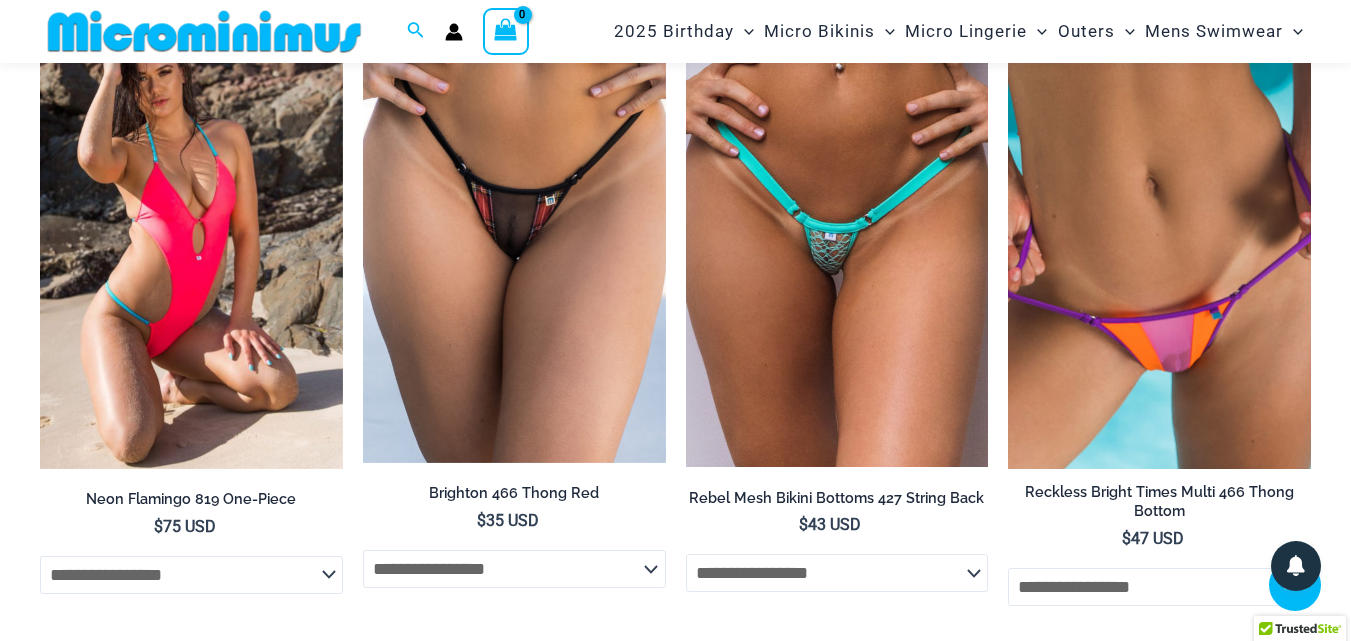 scroll, scrollTop: 3785, scrollLeft: 0, axis: vertical 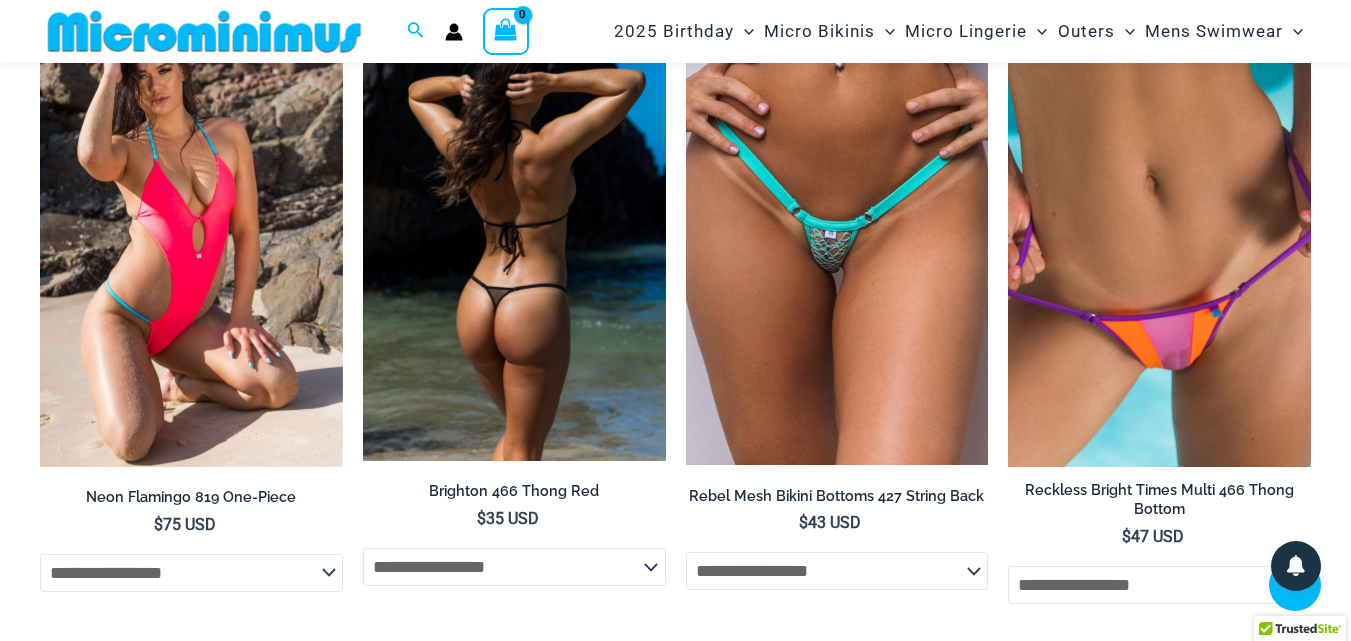 click at bounding box center (514, 237) 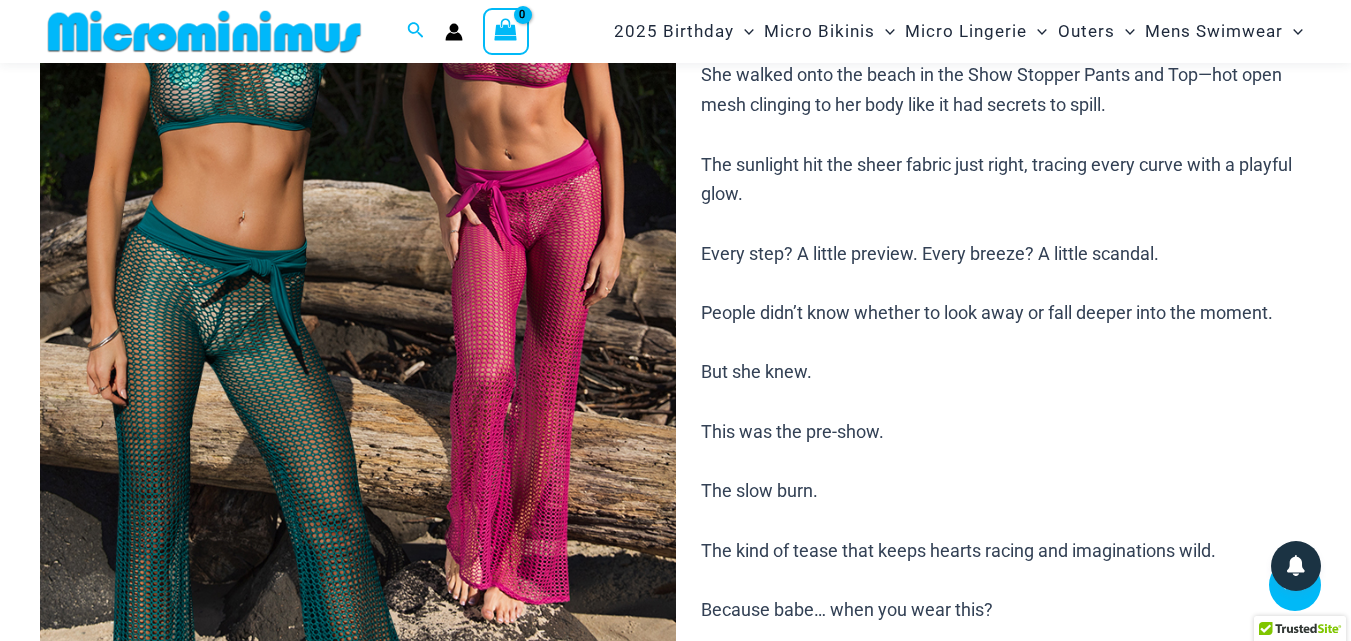 scroll, scrollTop: 181, scrollLeft: 0, axis: vertical 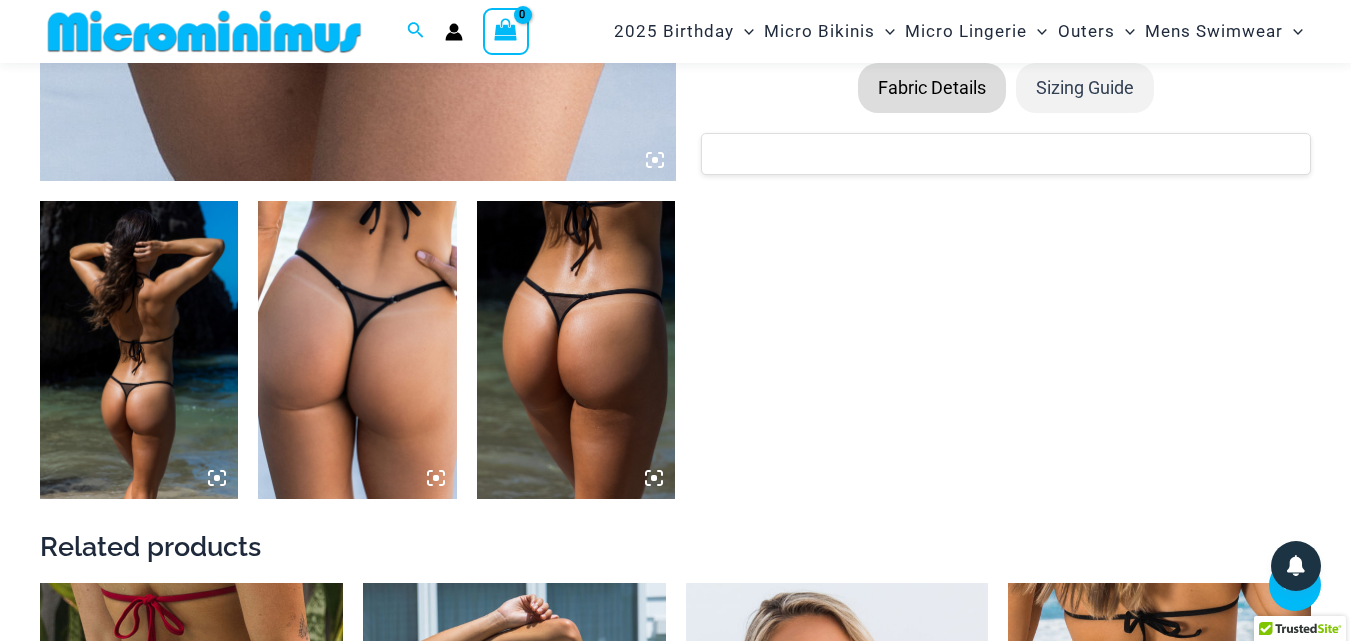 click 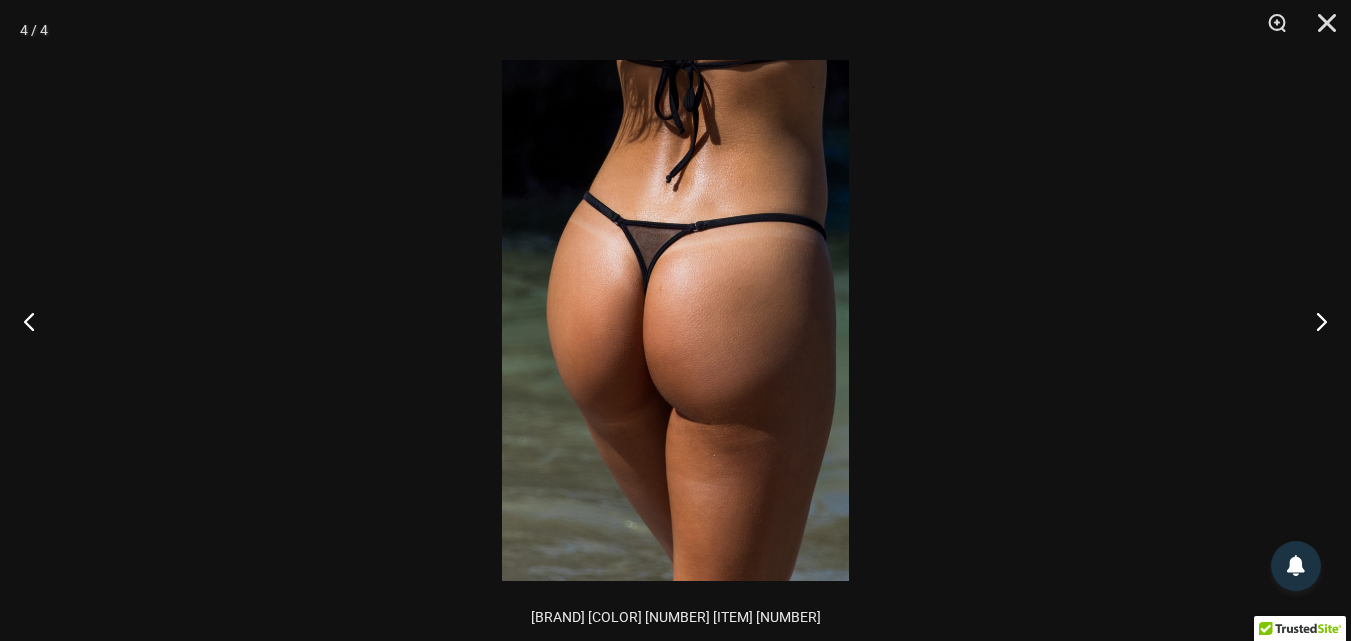 click at bounding box center [675, 320] 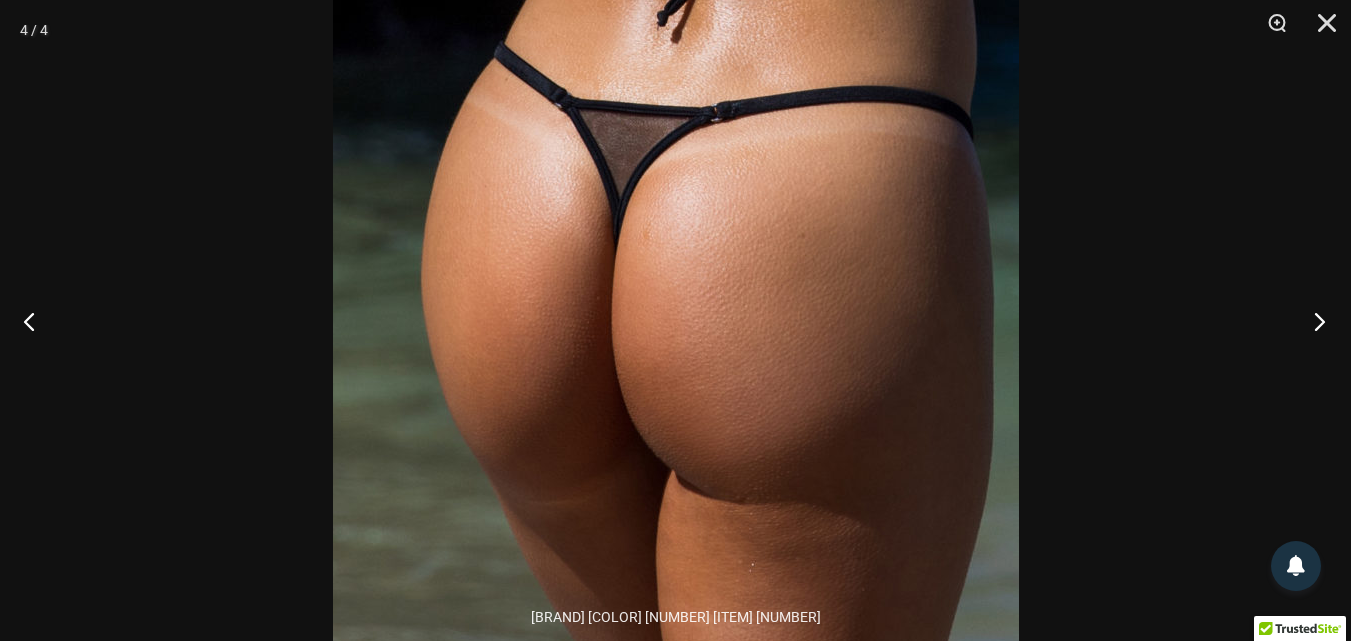 click at bounding box center (1313, 321) 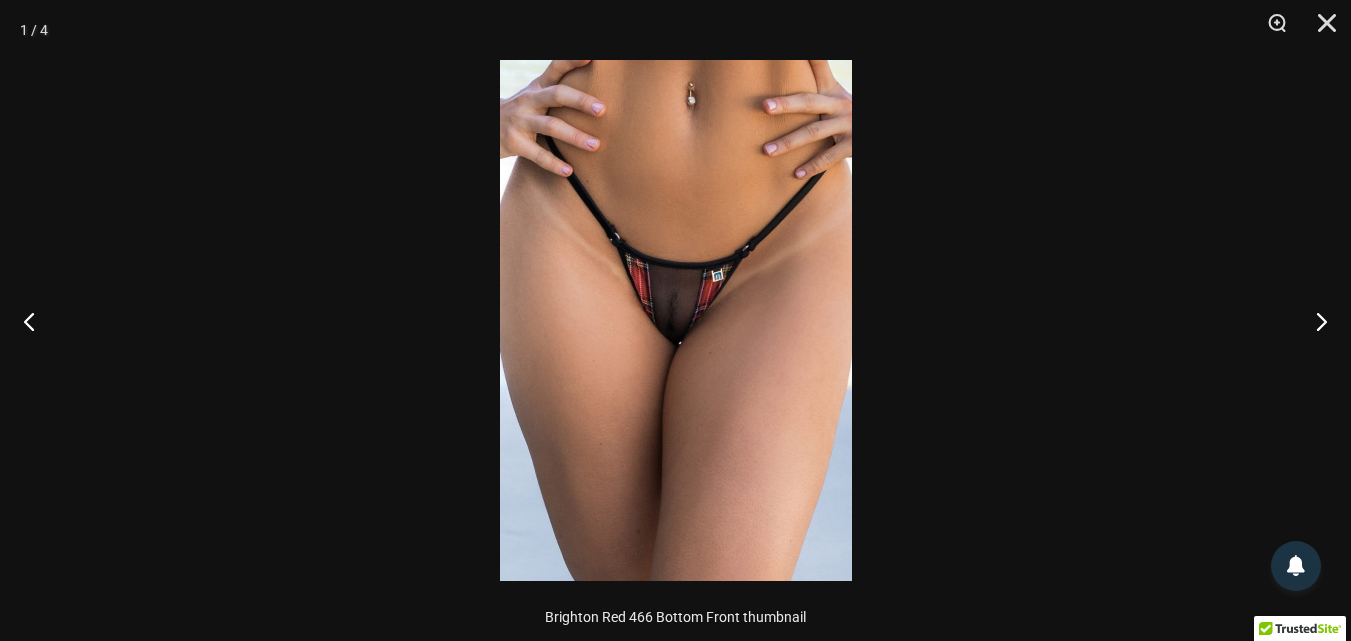click at bounding box center (676, 320) 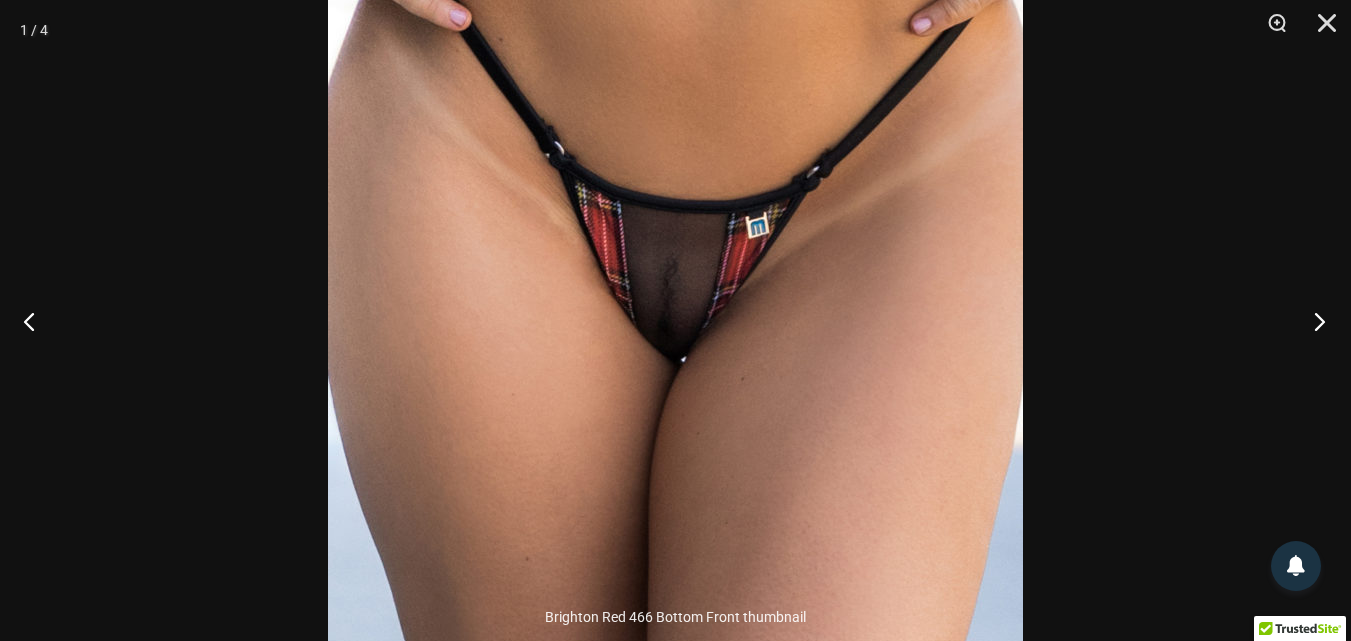 click at bounding box center (1313, 321) 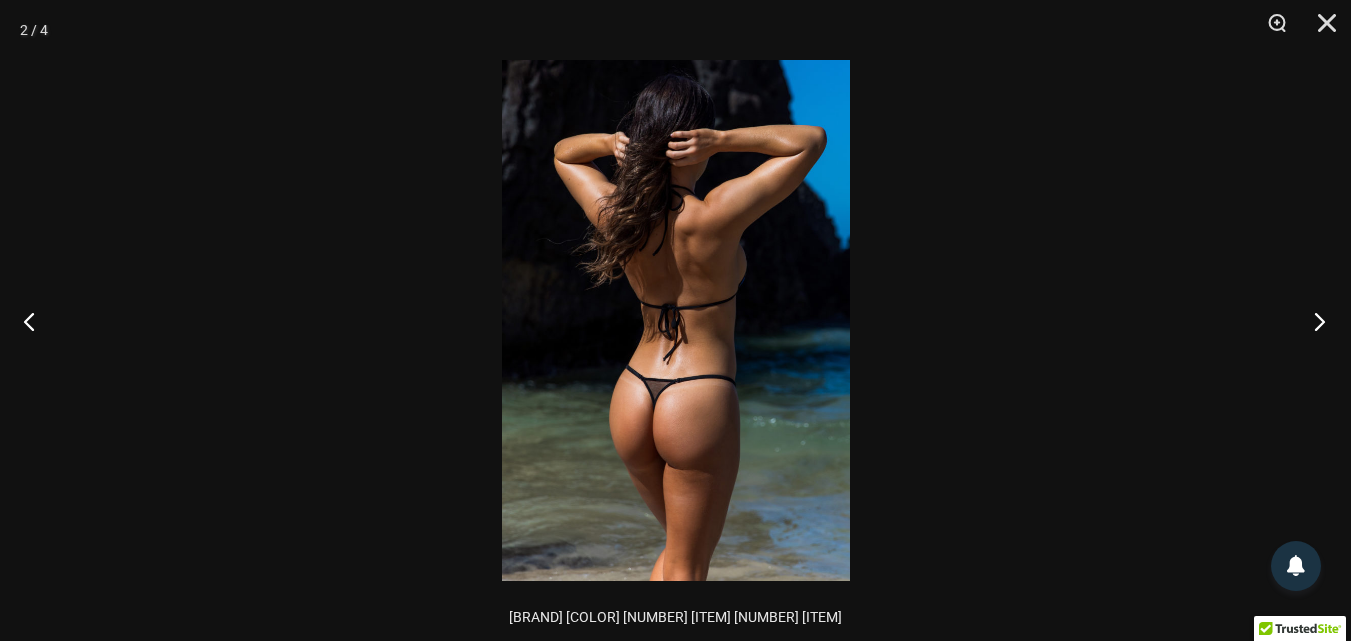 click at bounding box center [1313, 321] 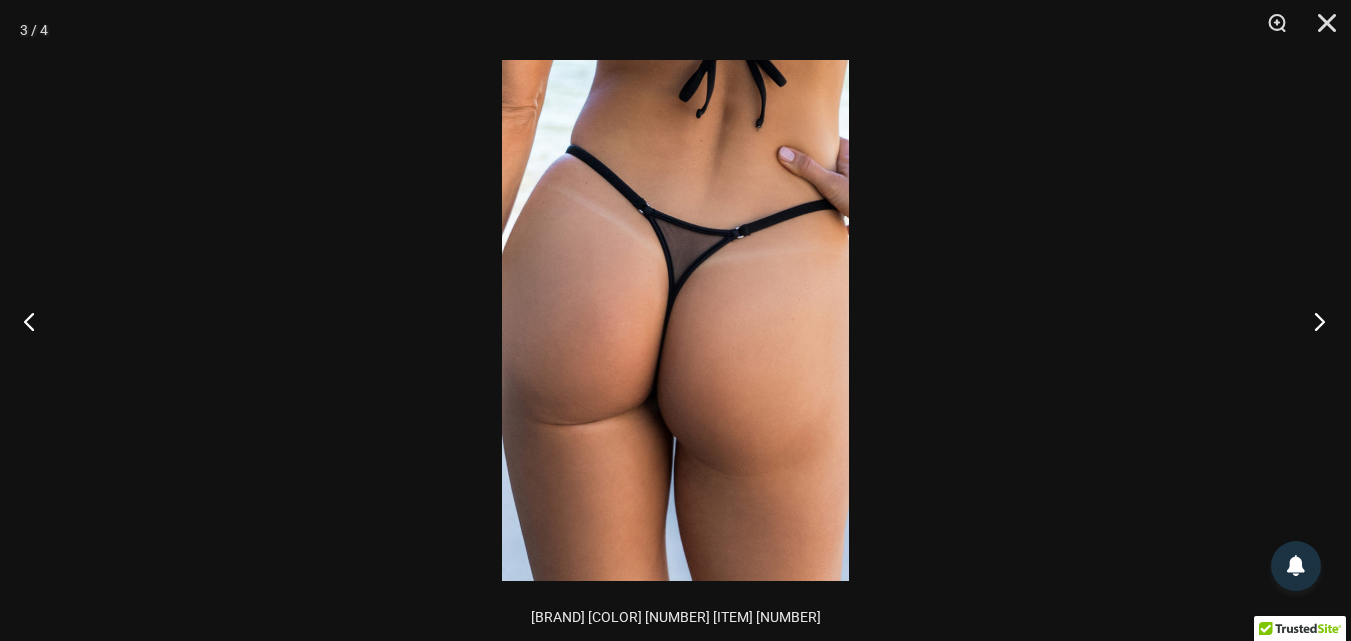 click at bounding box center (1313, 321) 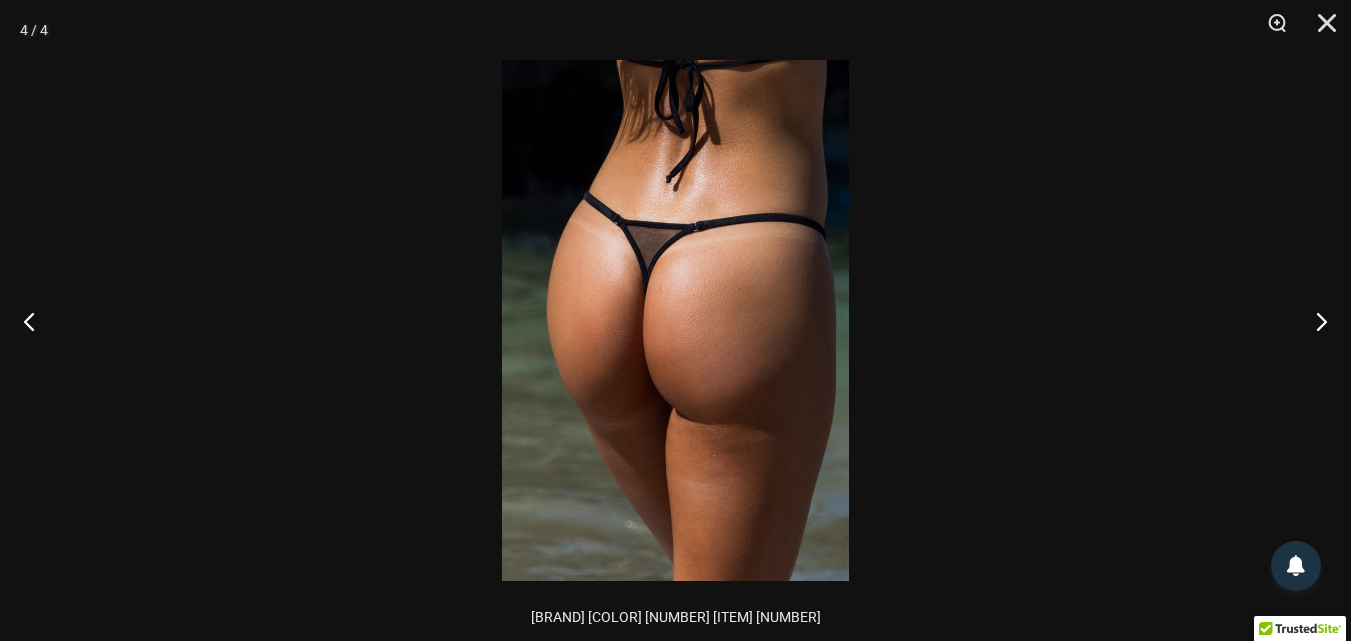 click at bounding box center [675, 320] 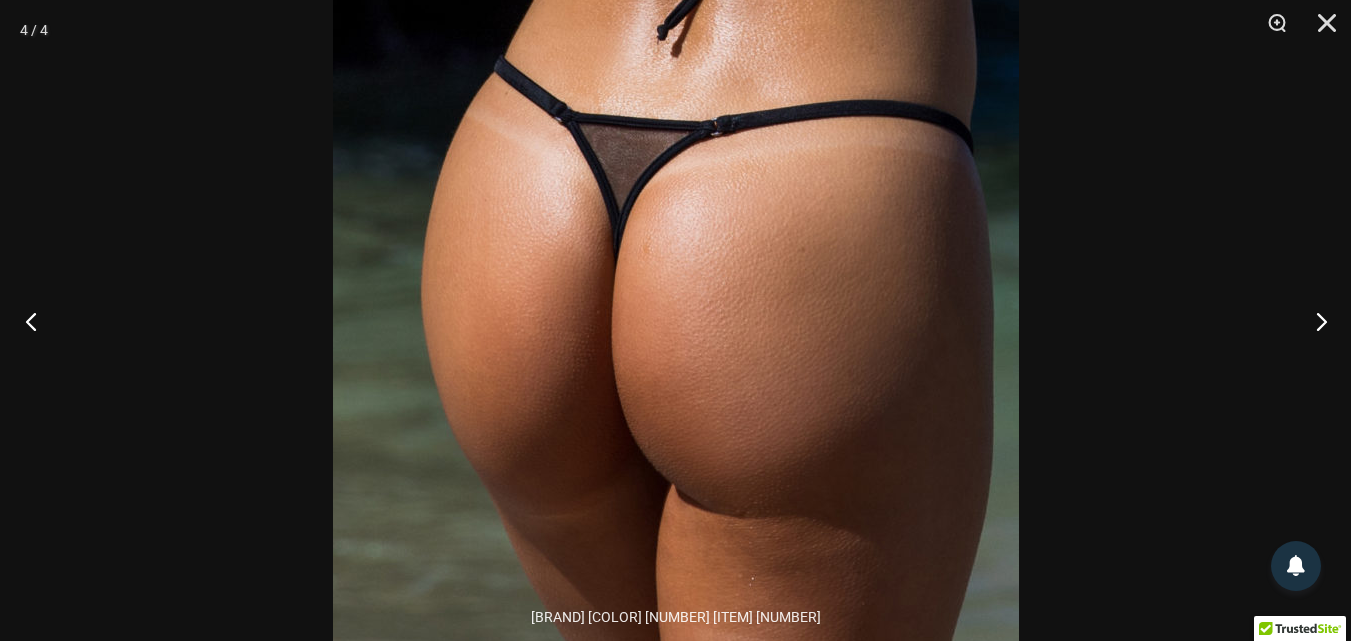 click at bounding box center [37, 321] 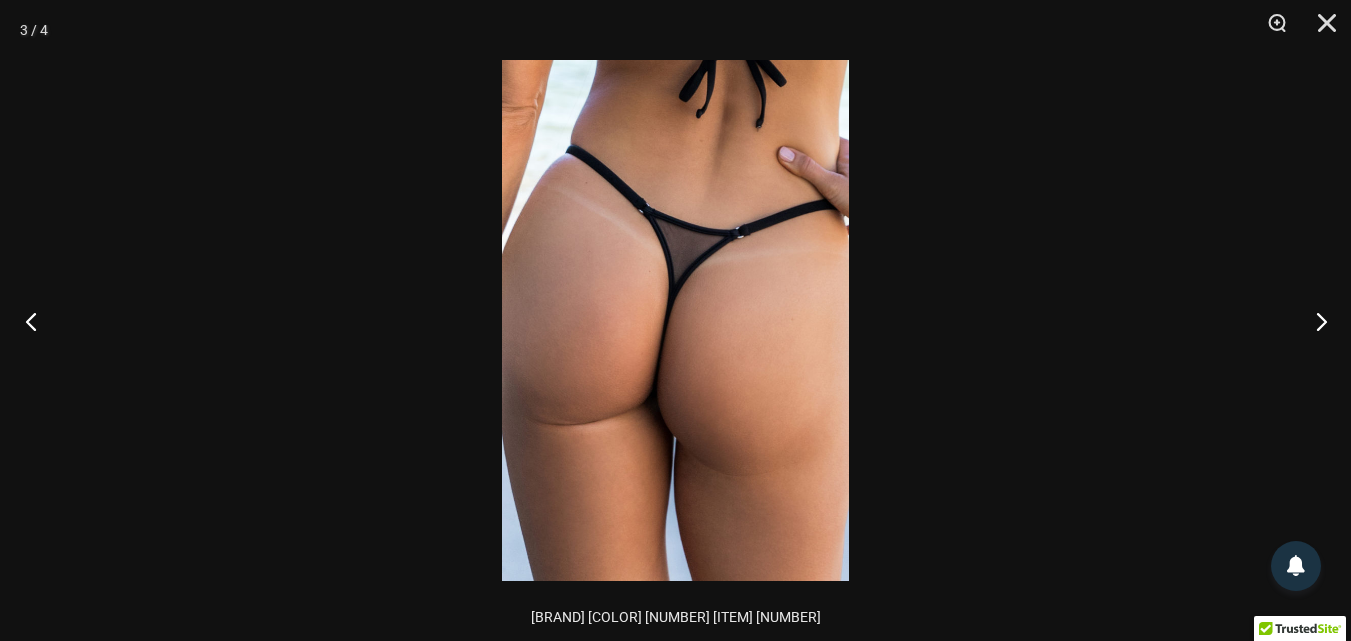 click at bounding box center [37, 321] 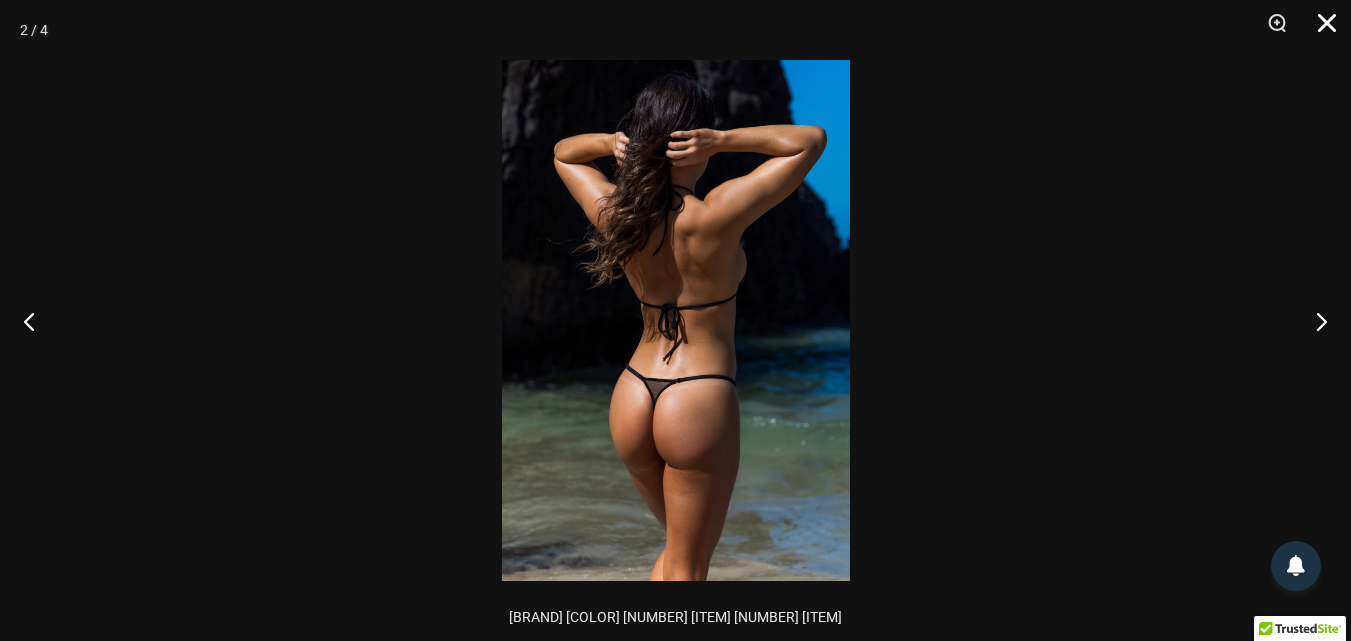 click at bounding box center [1320, 30] 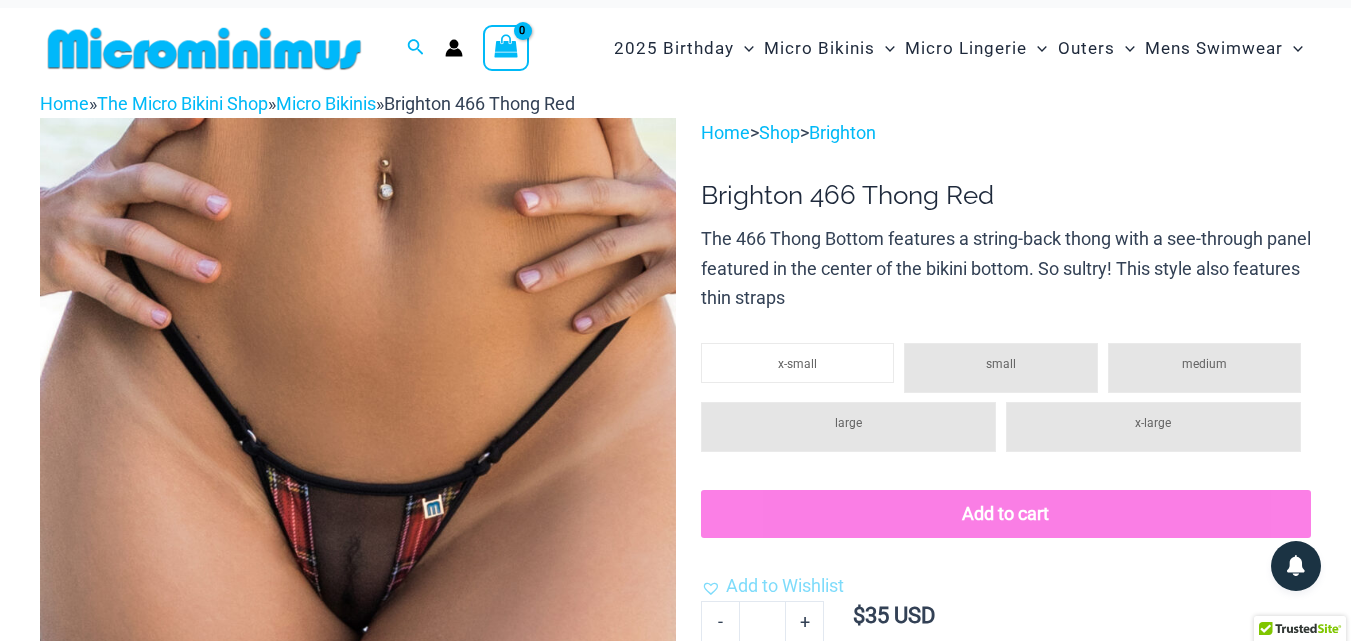 scroll, scrollTop: 0, scrollLeft: 0, axis: both 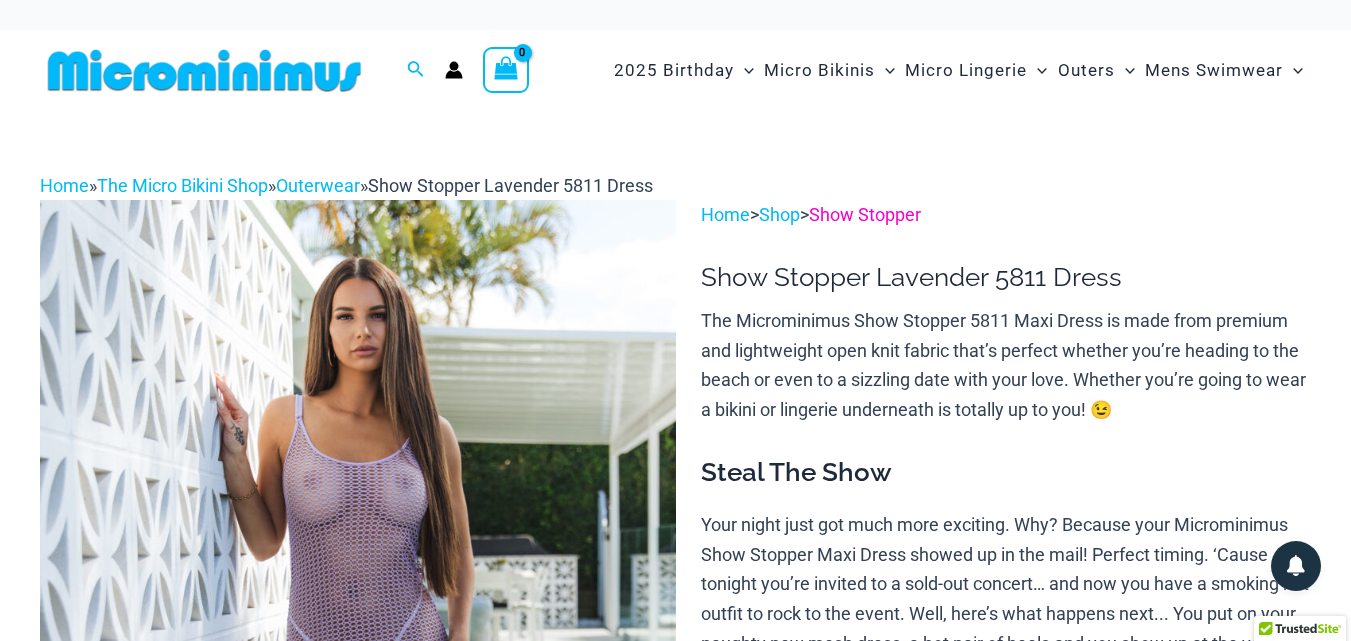 click on "Show Stopper" at bounding box center (865, 214) 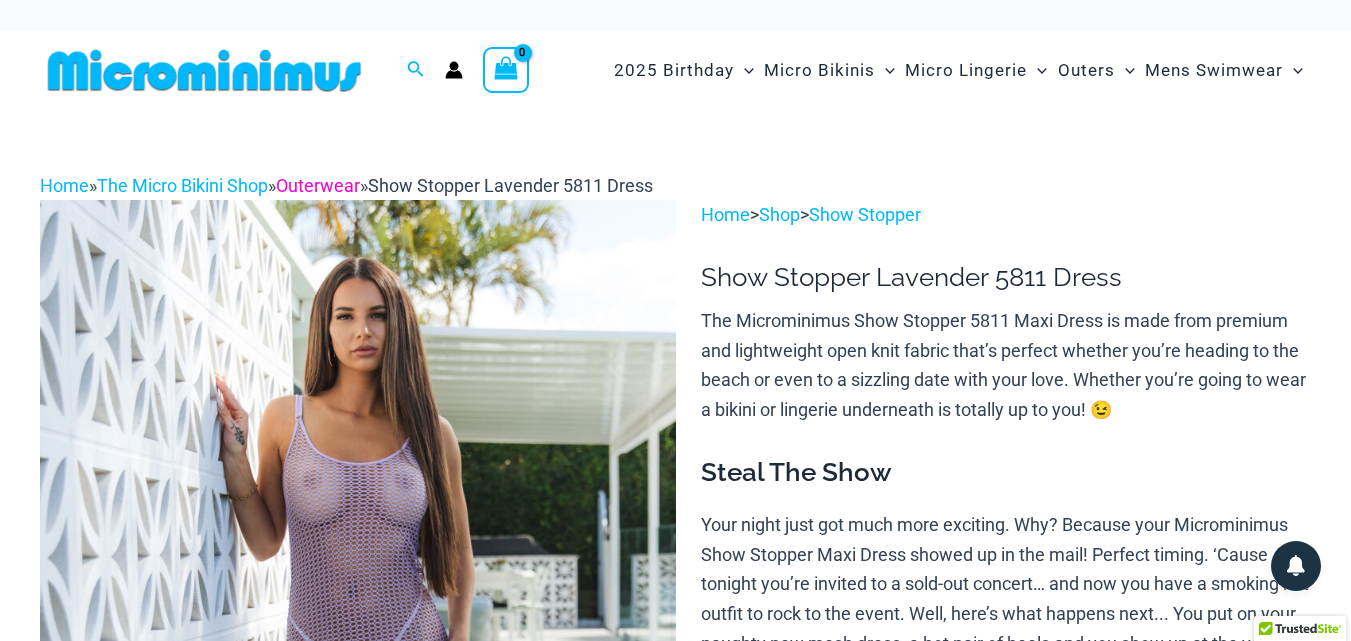 click on "Outerwear" at bounding box center [318, 185] 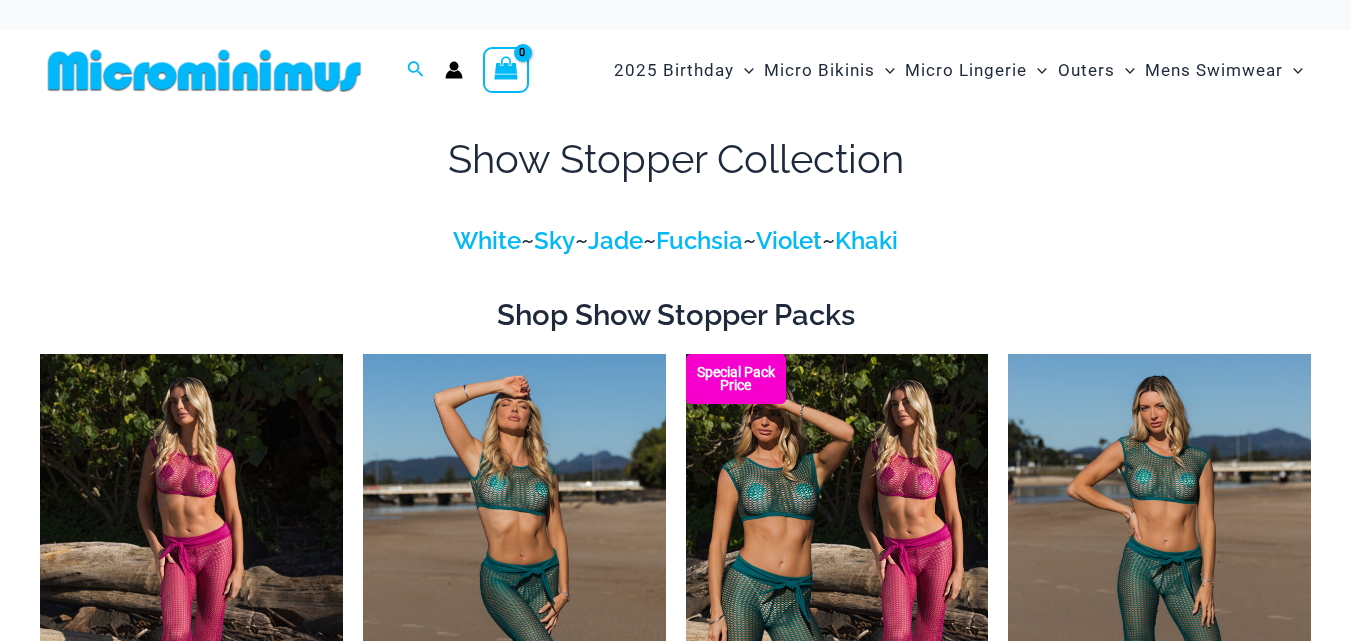 scroll, scrollTop: 0, scrollLeft: 0, axis: both 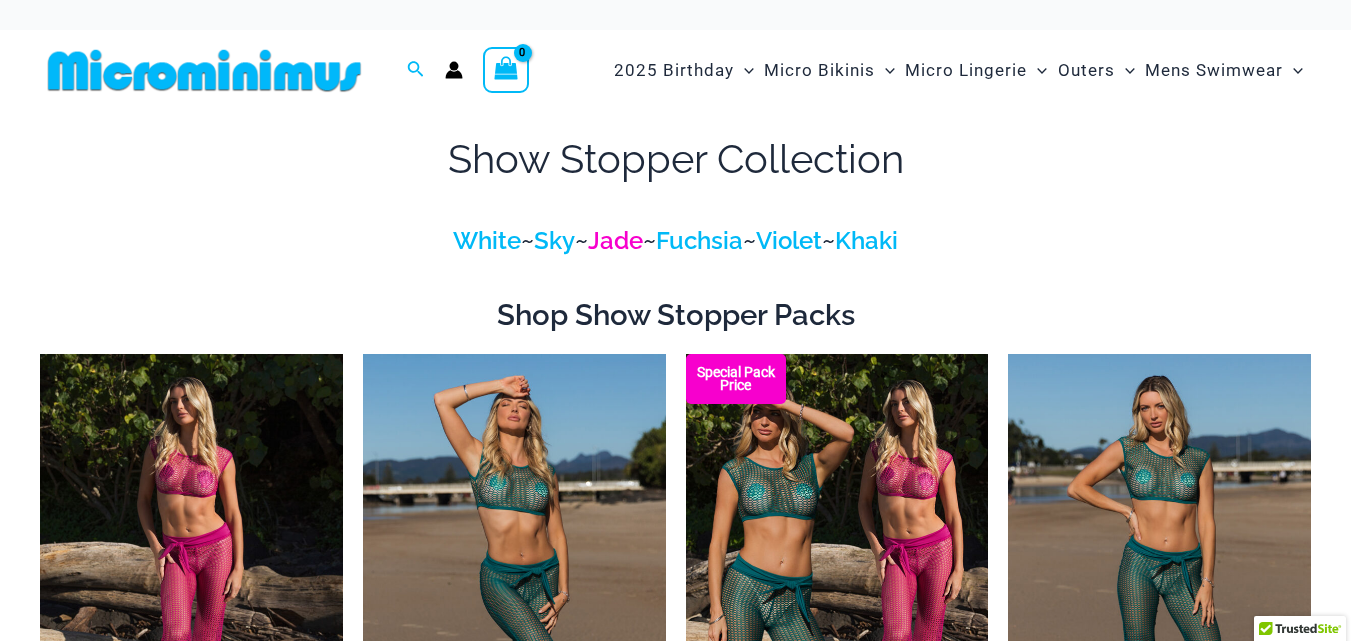 click on "Jade" at bounding box center (615, 240) 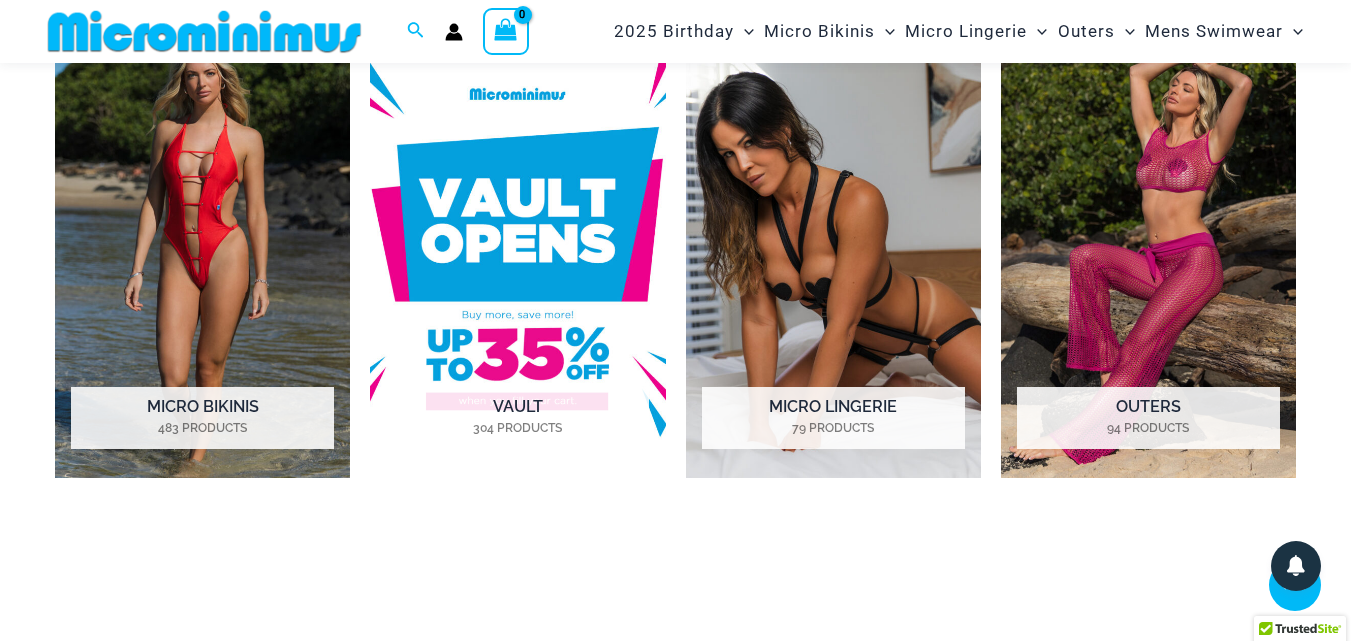 scroll, scrollTop: 682, scrollLeft: 0, axis: vertical 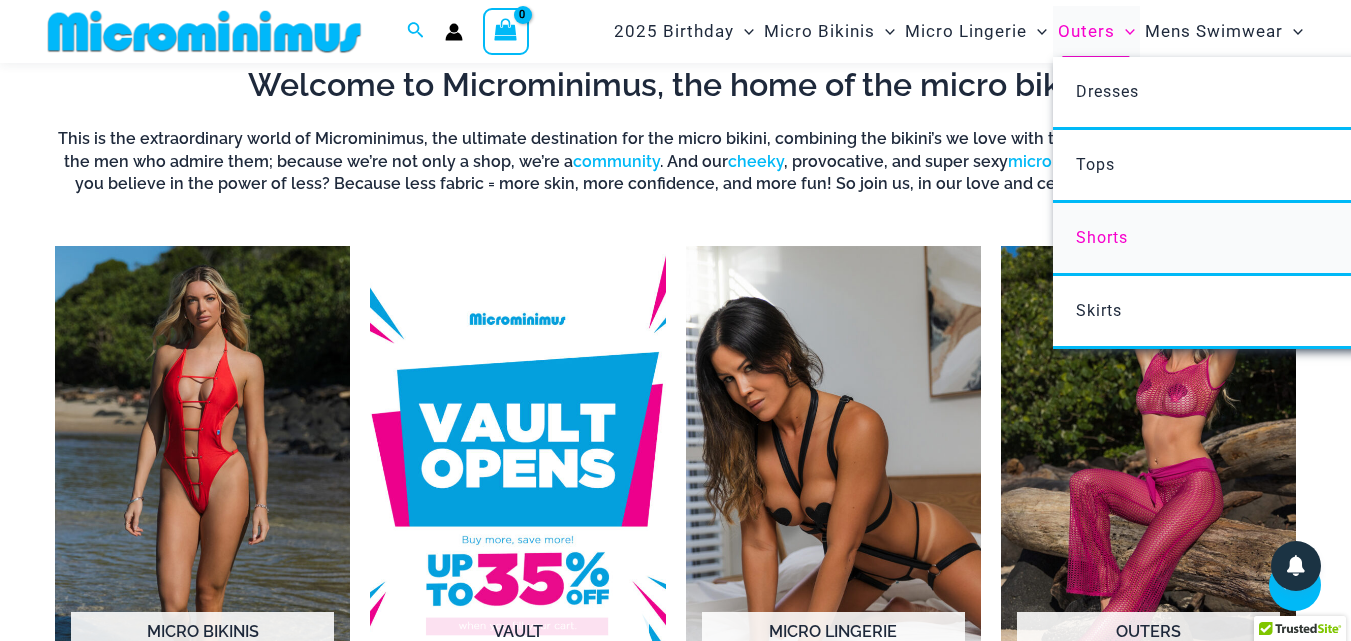 click on "Shorts" at bounding box center (1102, 237) 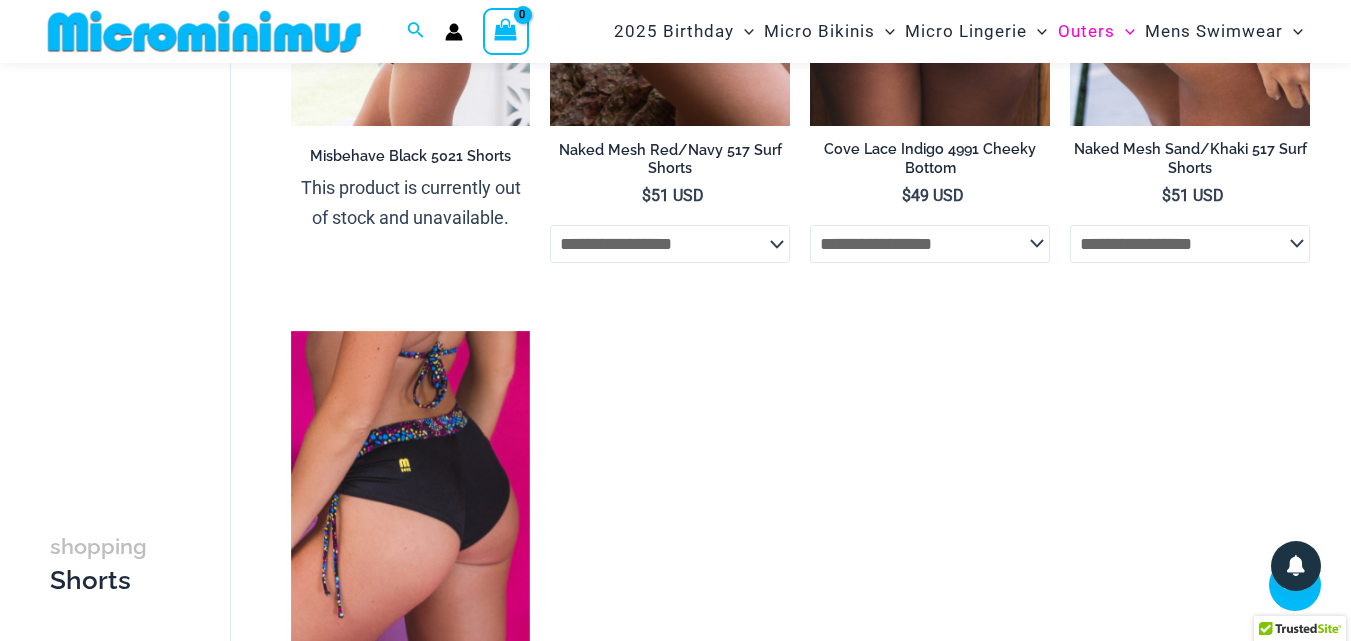 scroll, scrollTop: 1682, scrollLeft: 0, axis: vertical 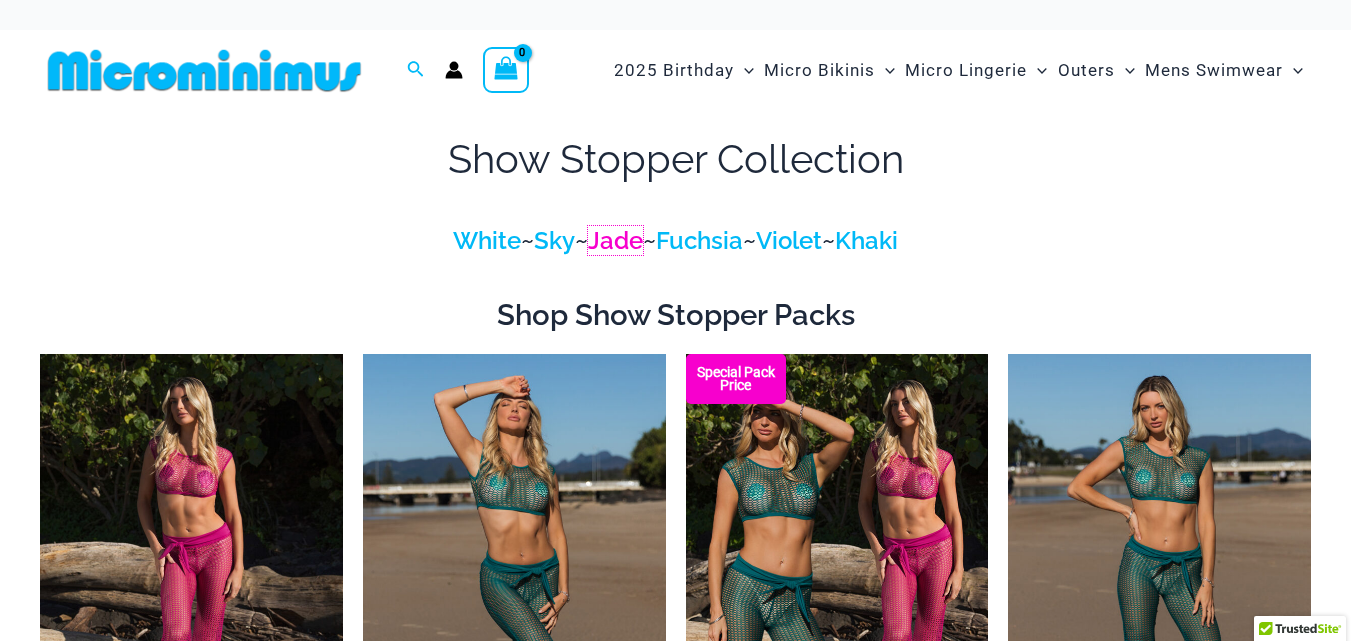click on "Jade" at bounding box center (615, 240) 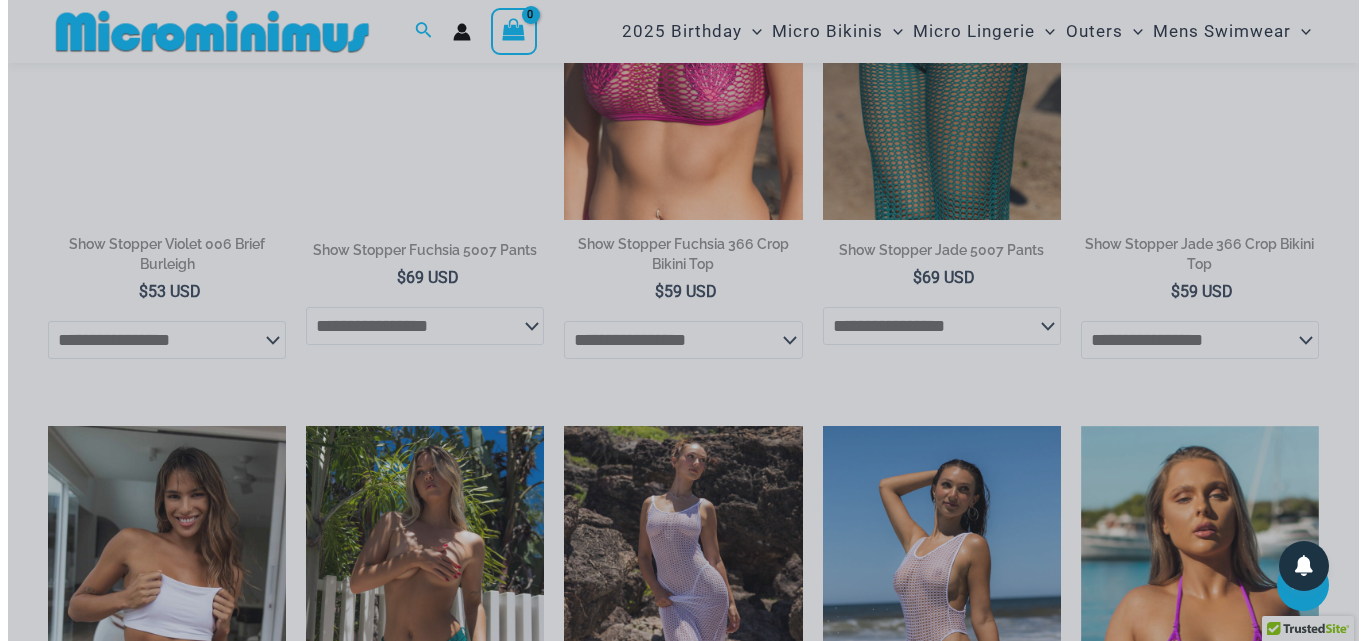 scroll, scrollTop: 1174, scrollLeft: 0, axis: vertical 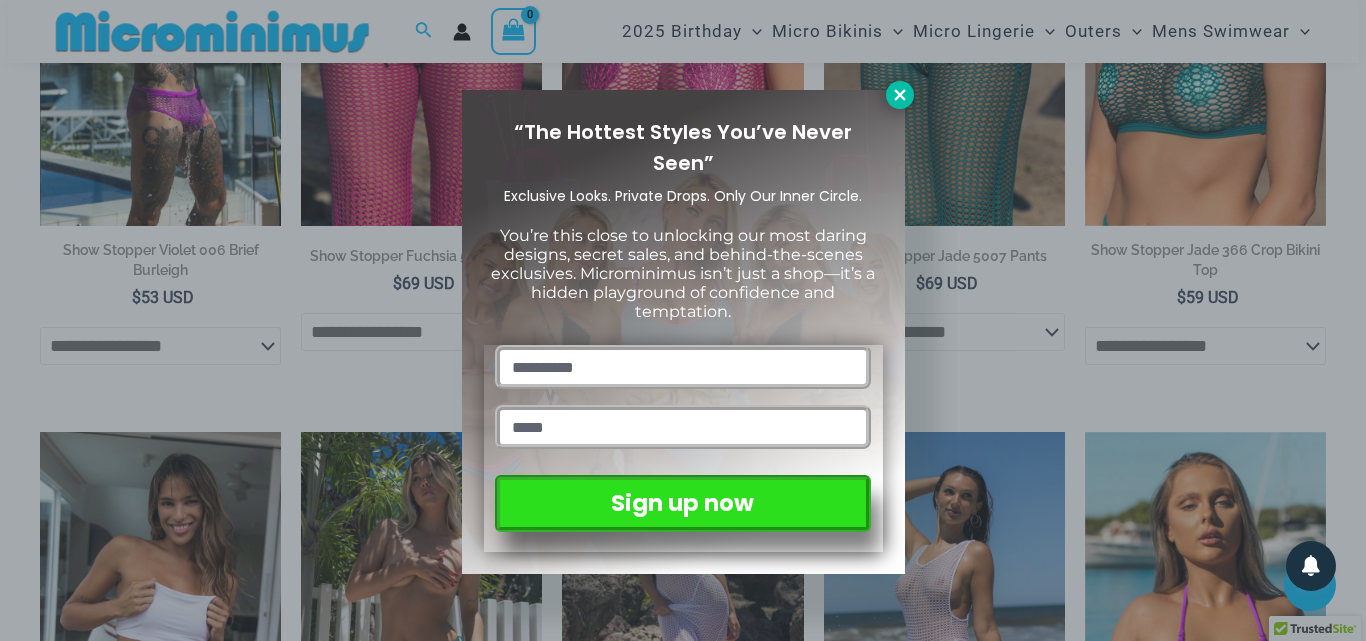 click 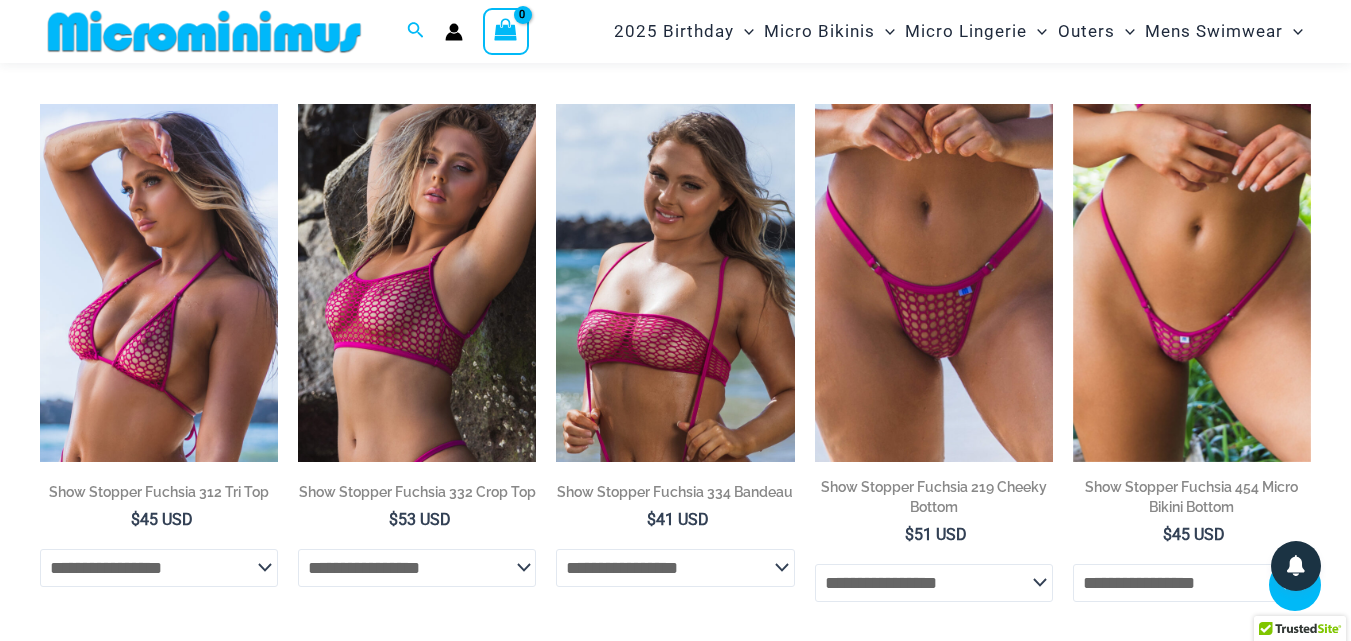 scroll, scrollTop: 3784, scrollLeft: 0, axis: vertical 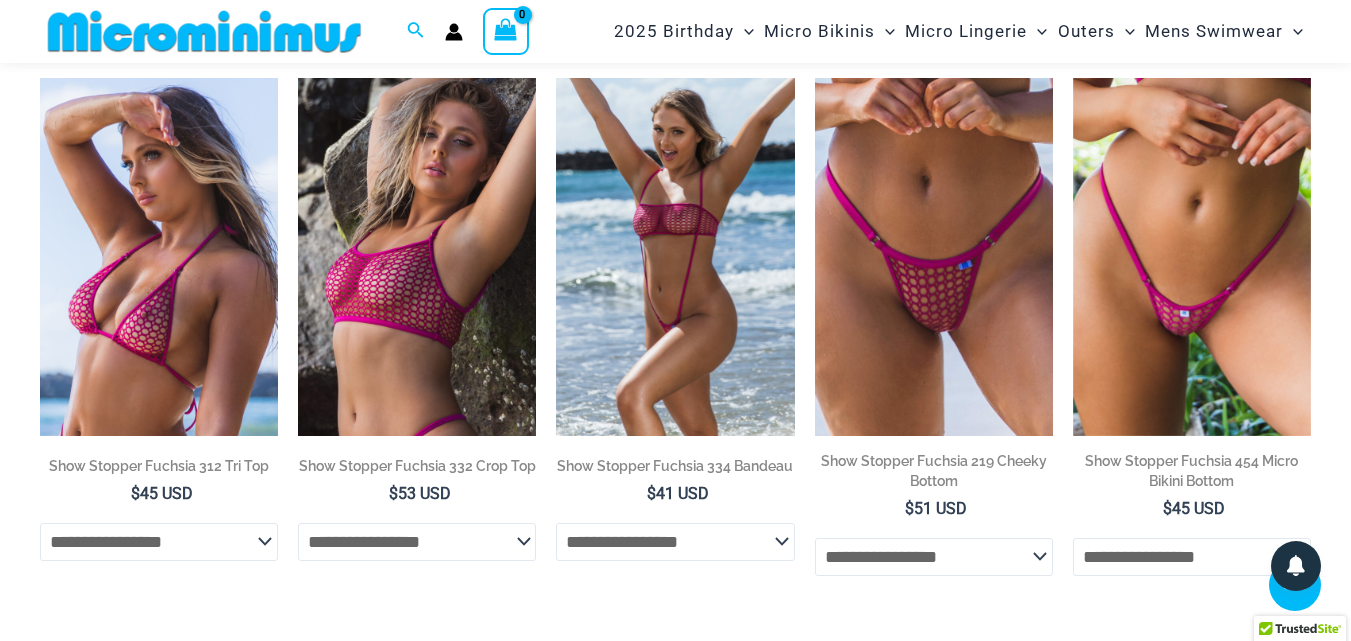 click at bounding box center [675, 256] 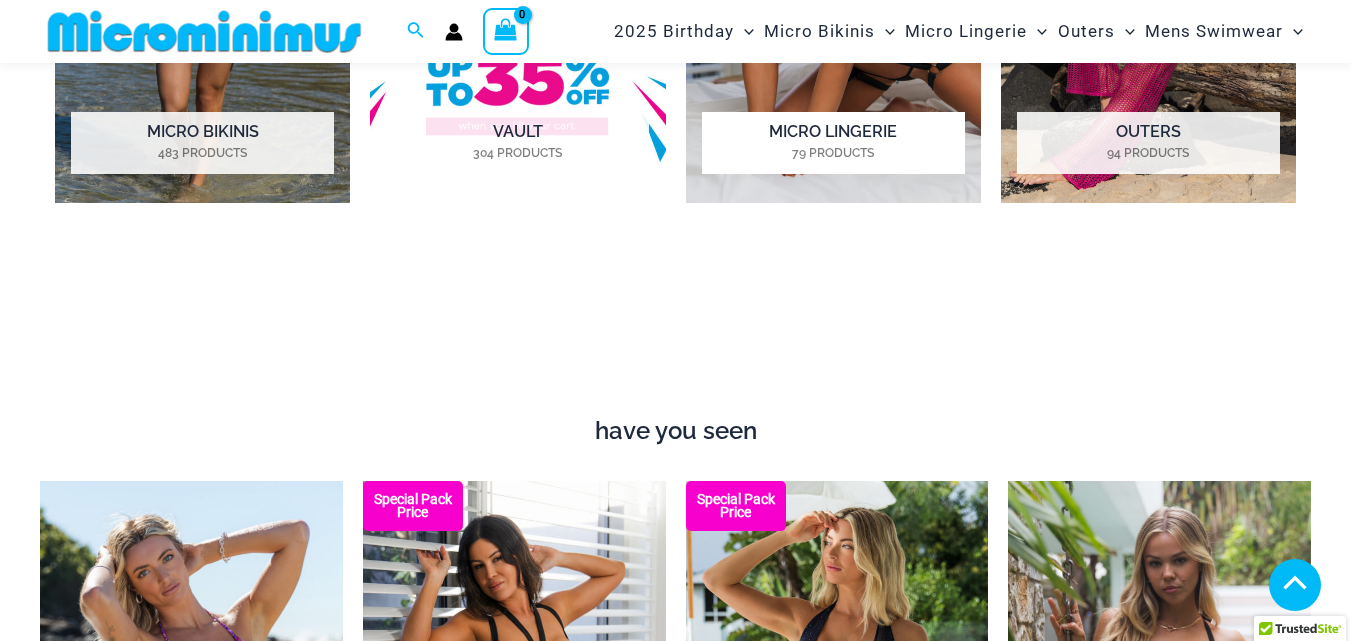 scroll, scrollTop: 1582, scrollLeft: 0, axis: vertical 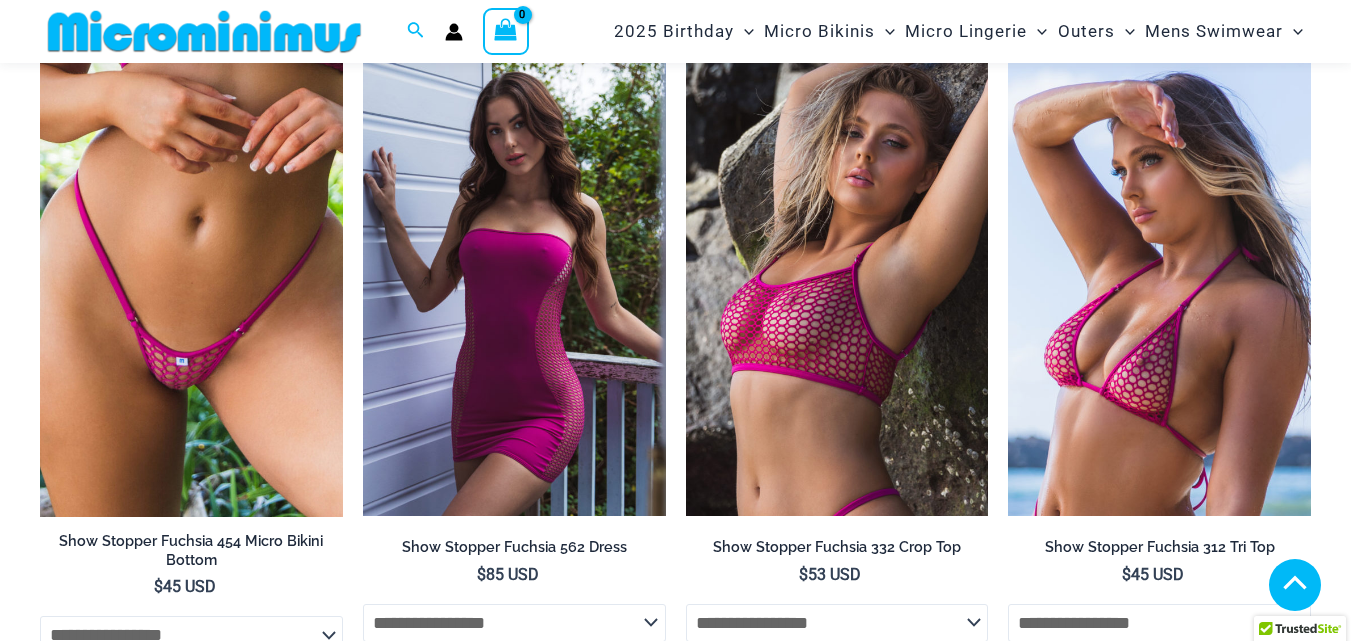 select 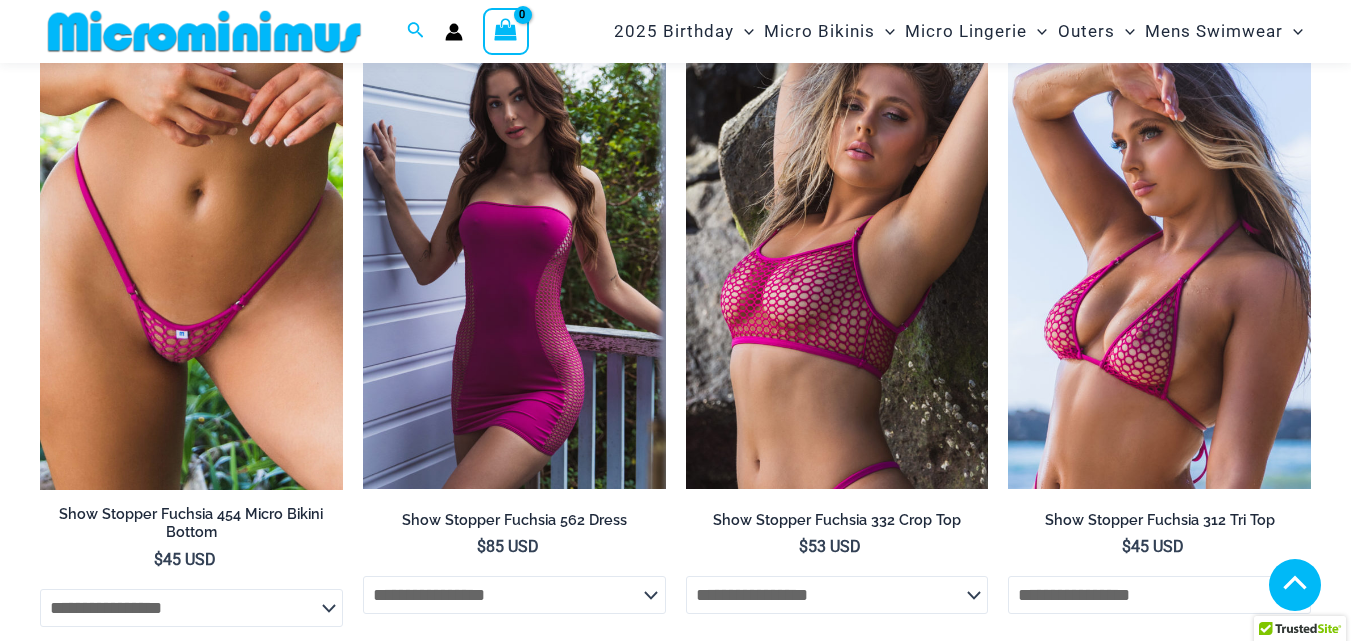 scroll, scrollTop: 0, scrollLeft: 0, axis: both 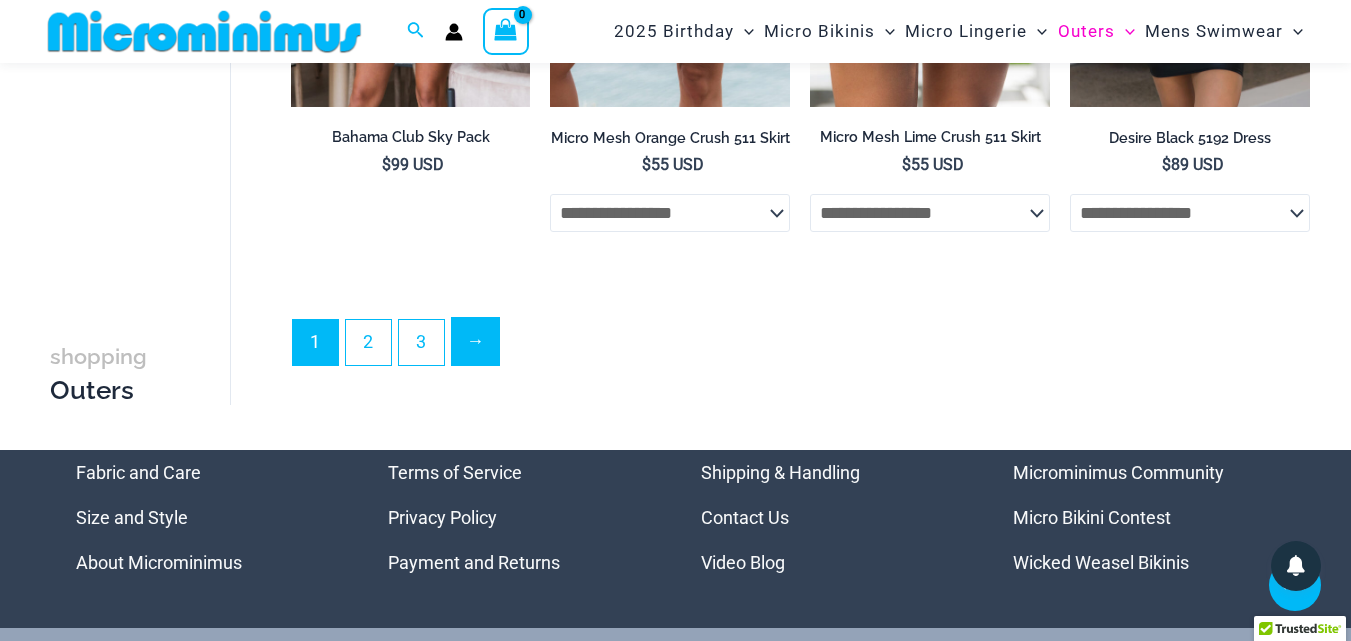 click on "→" at bounding box center (475, 341) 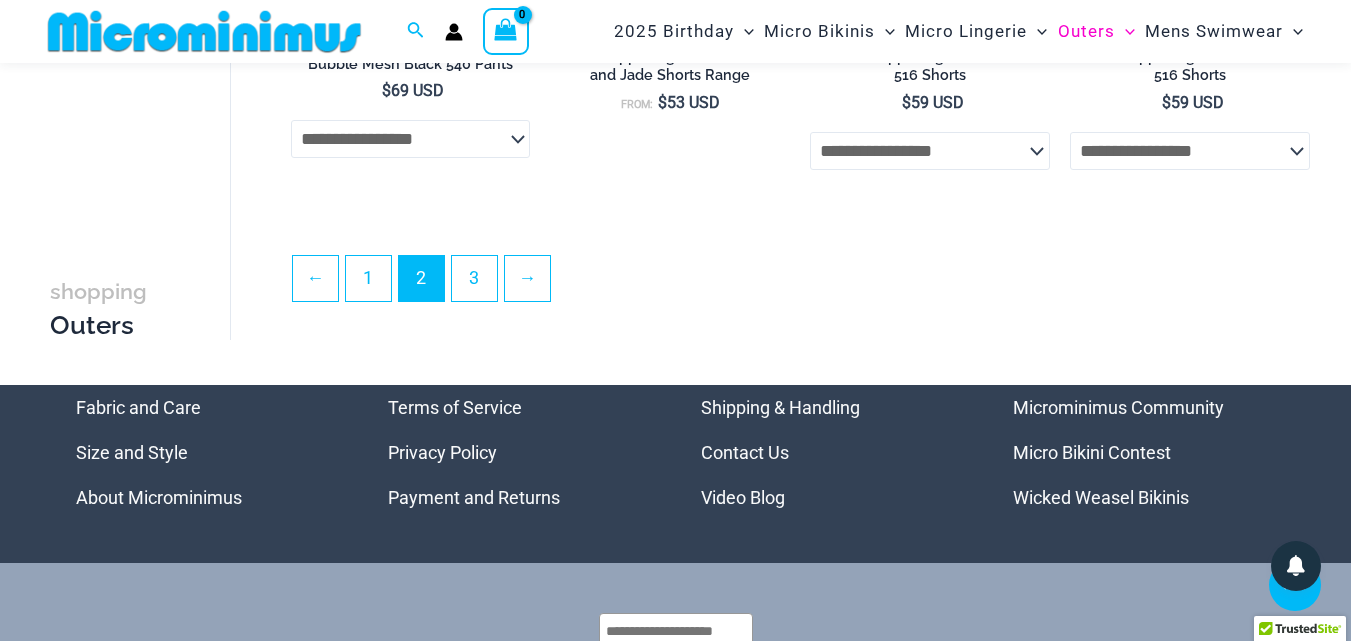 scroll, scrollTop: 4483, scrollLeft: 0, axis: vertical 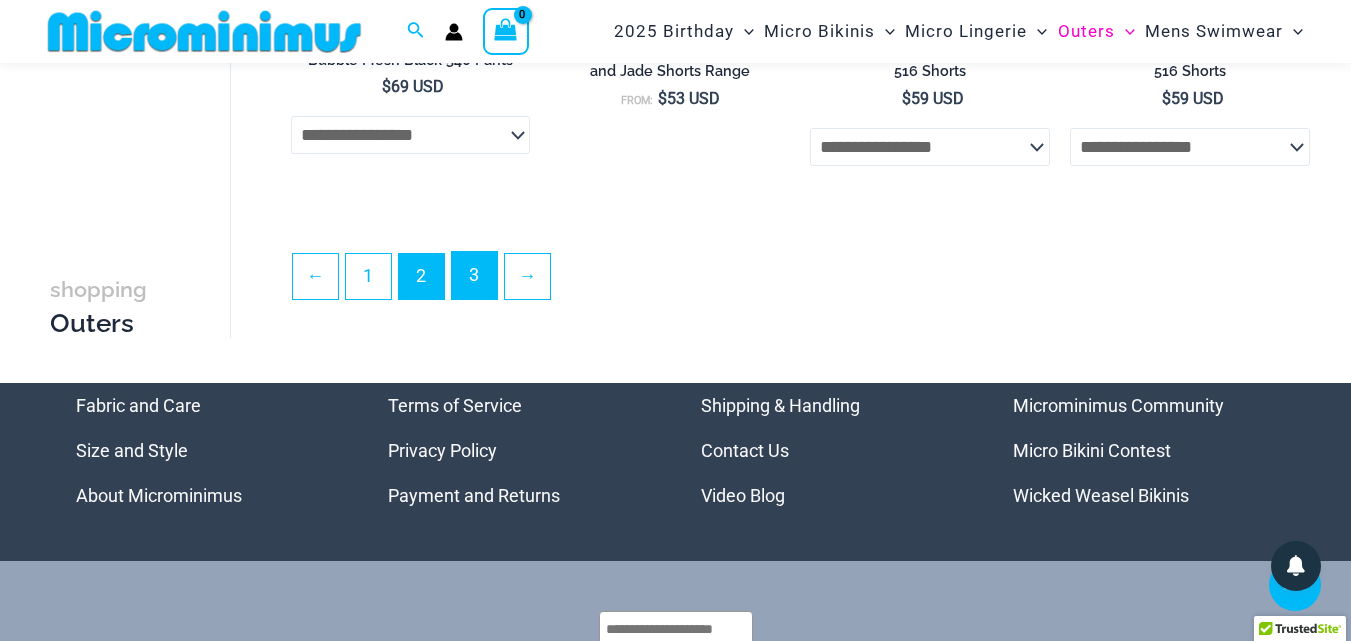 click on "3" at bounding box center [474, 275] 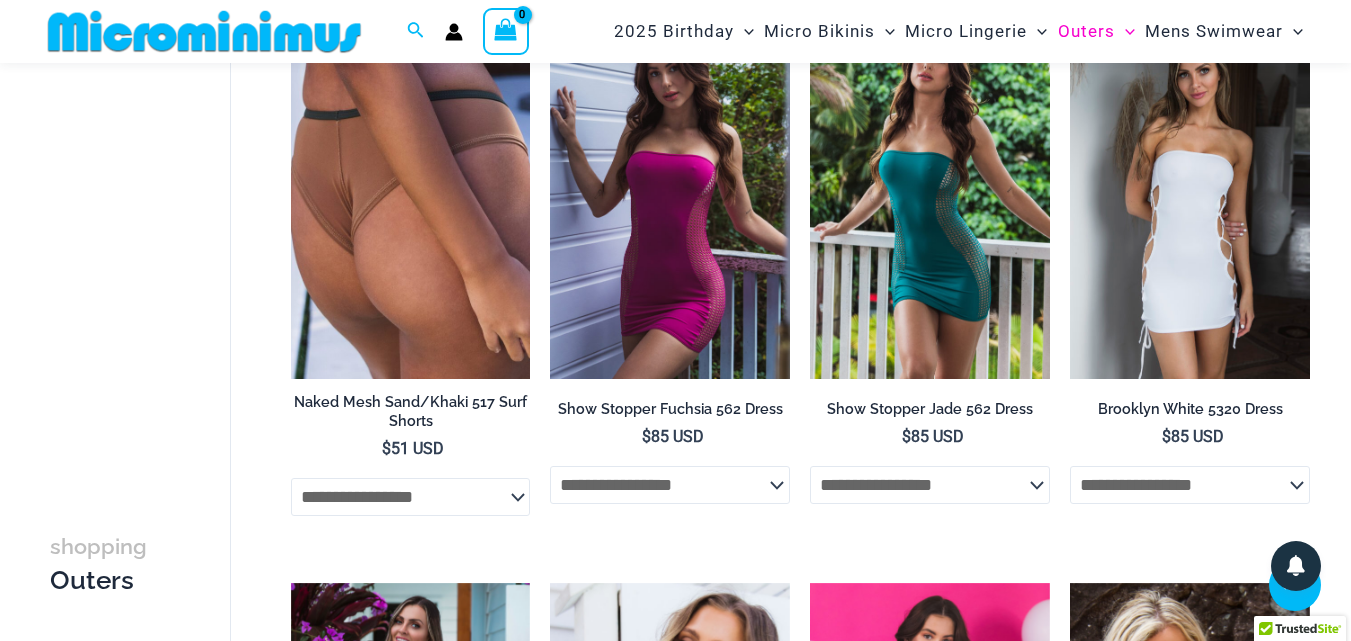 scroll, scrollTop: 2981, scrollLeft: 0, axis: vertical 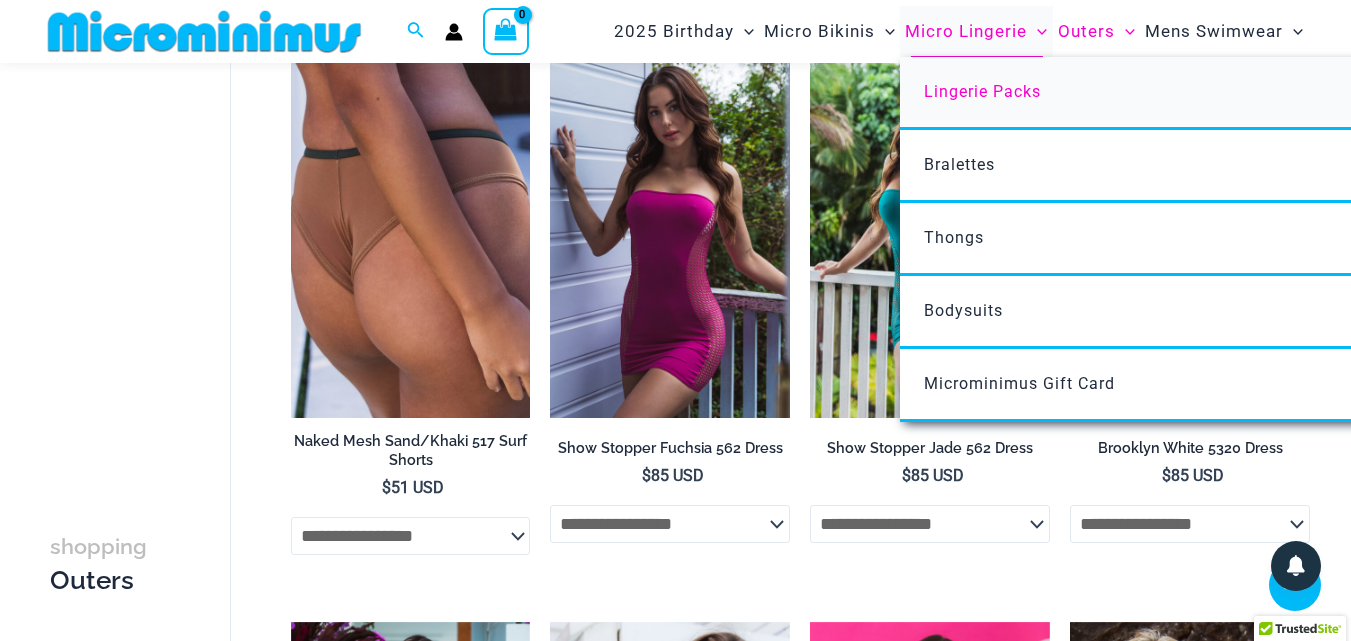 click on "Lingerie Packs" at bounding box center (1197, 93) 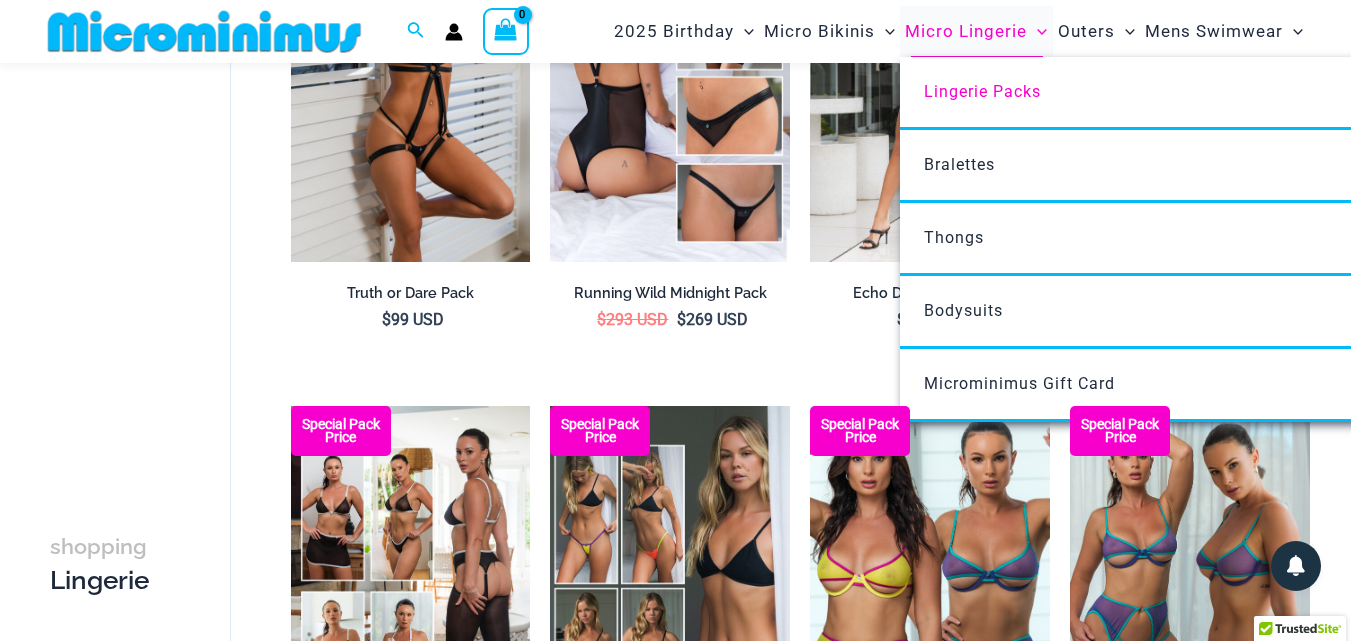 scroll, scrollTop: 283, scrollLeft: 0, axis: vertical 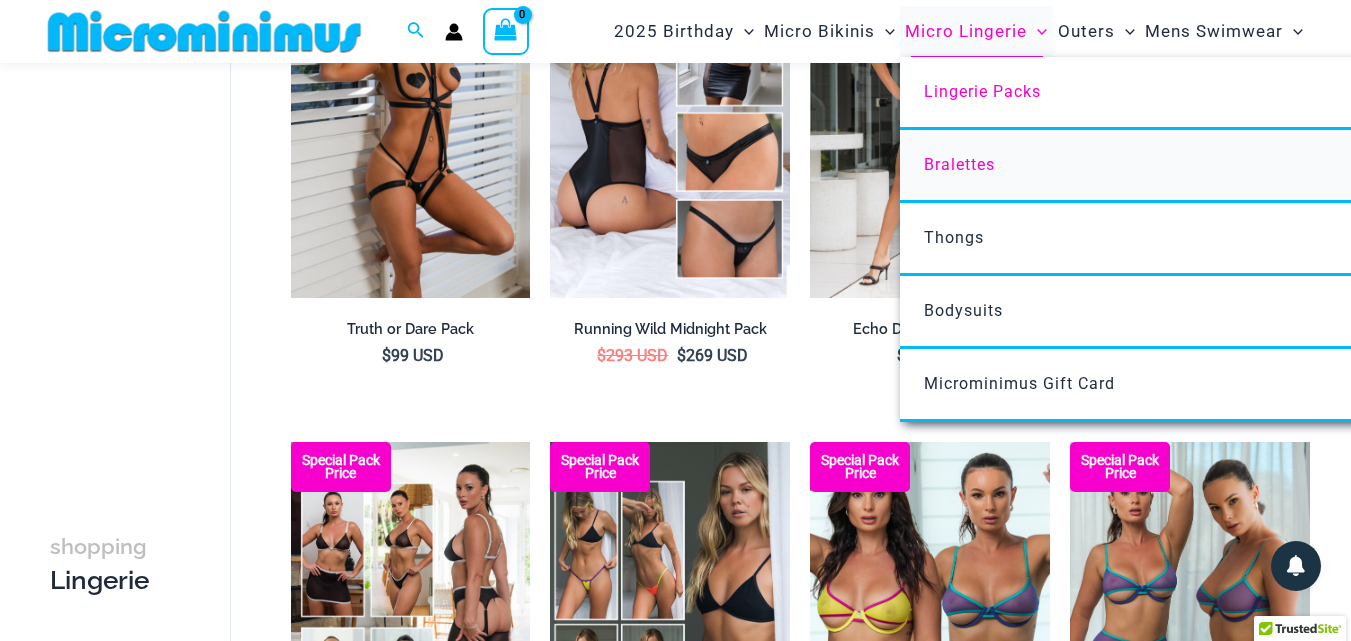 click on "Bralettes" at bounding box center [959, 164] 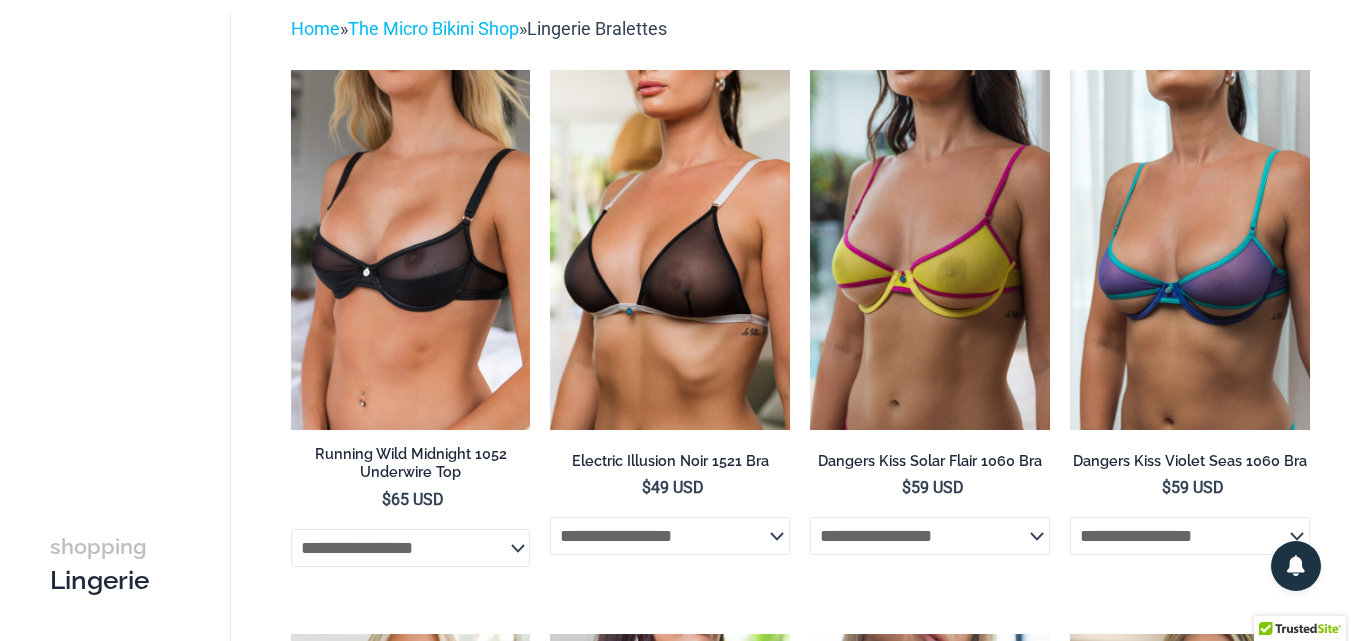 scroll, scrollTop: 0, scrollLeft: 0, axis: both 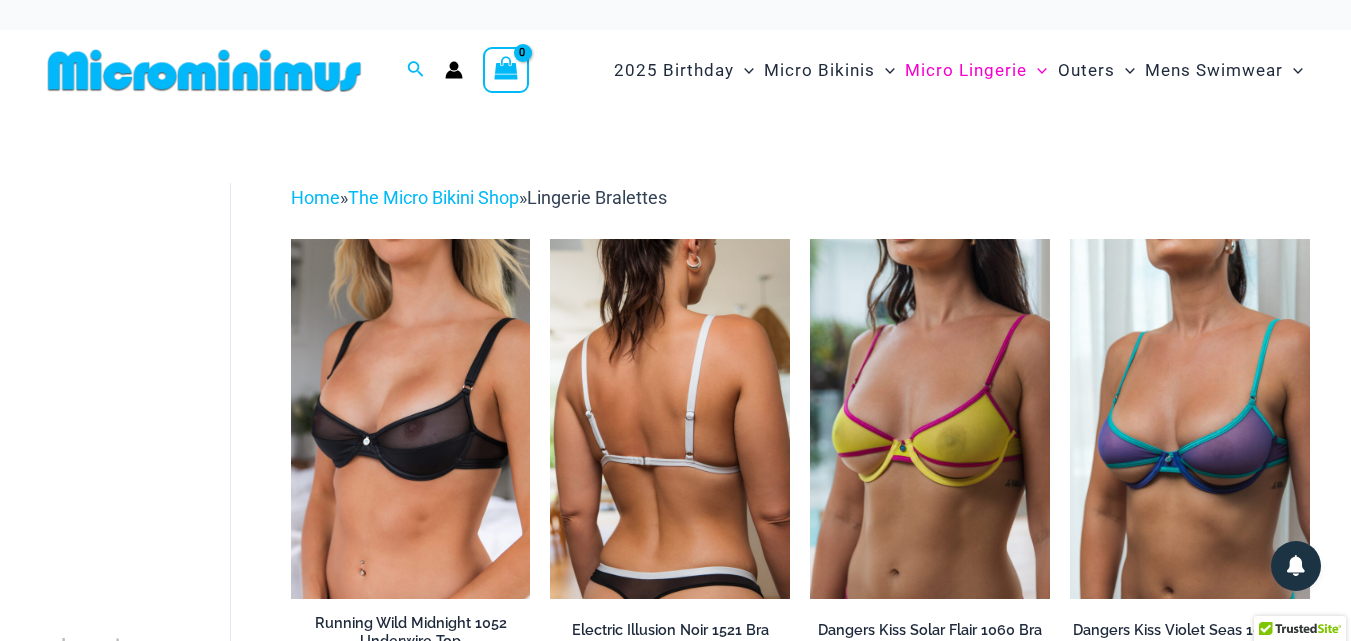 click at bounding box center (670, 419) 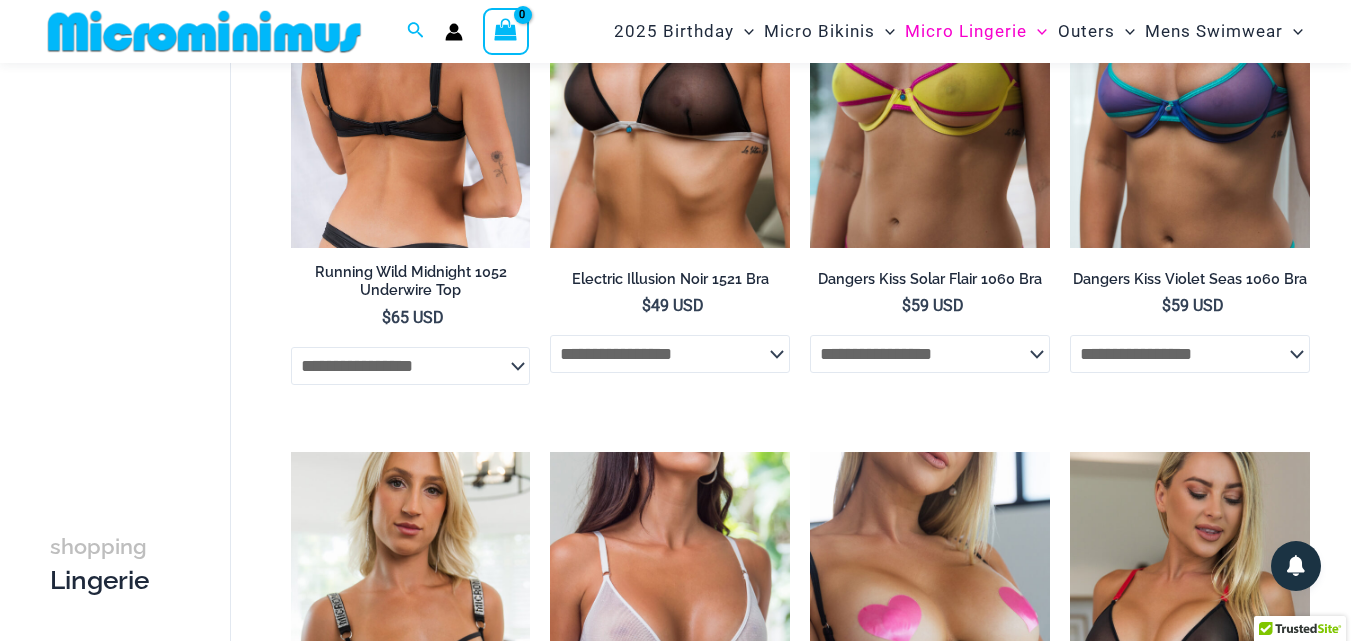 scroll, scrollTop: 184, scrollLeft: 0, axis: vertical 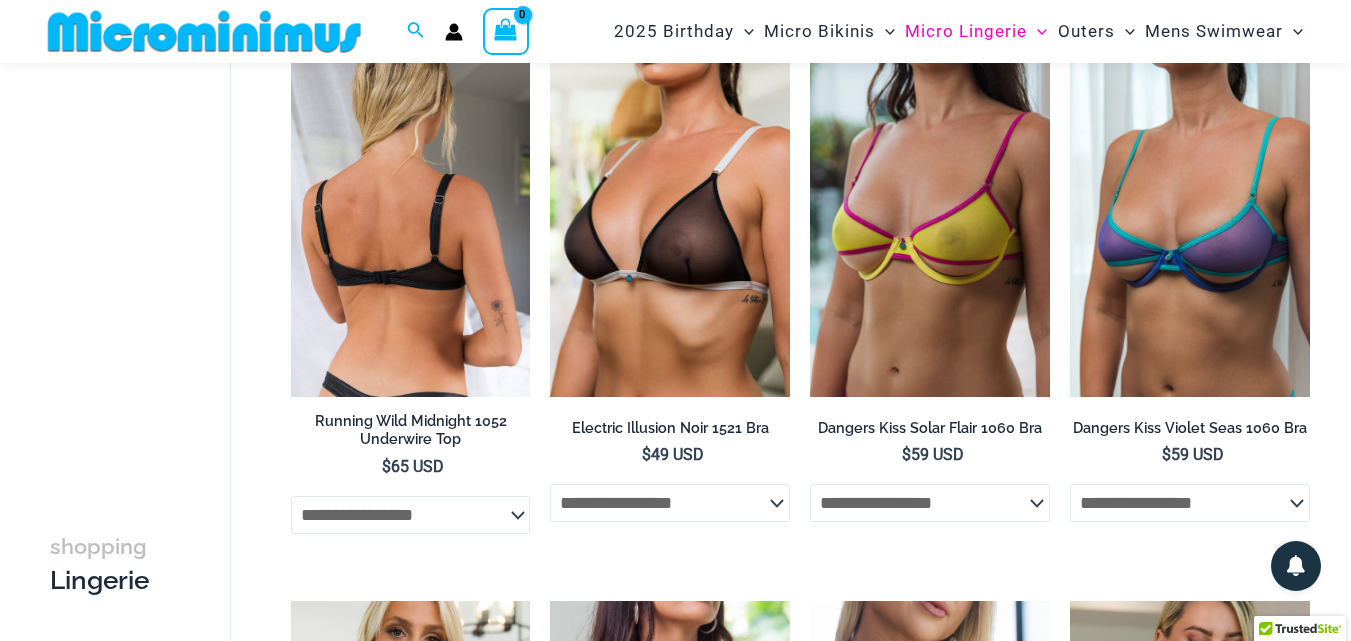 click at bounding box center [411, 217] 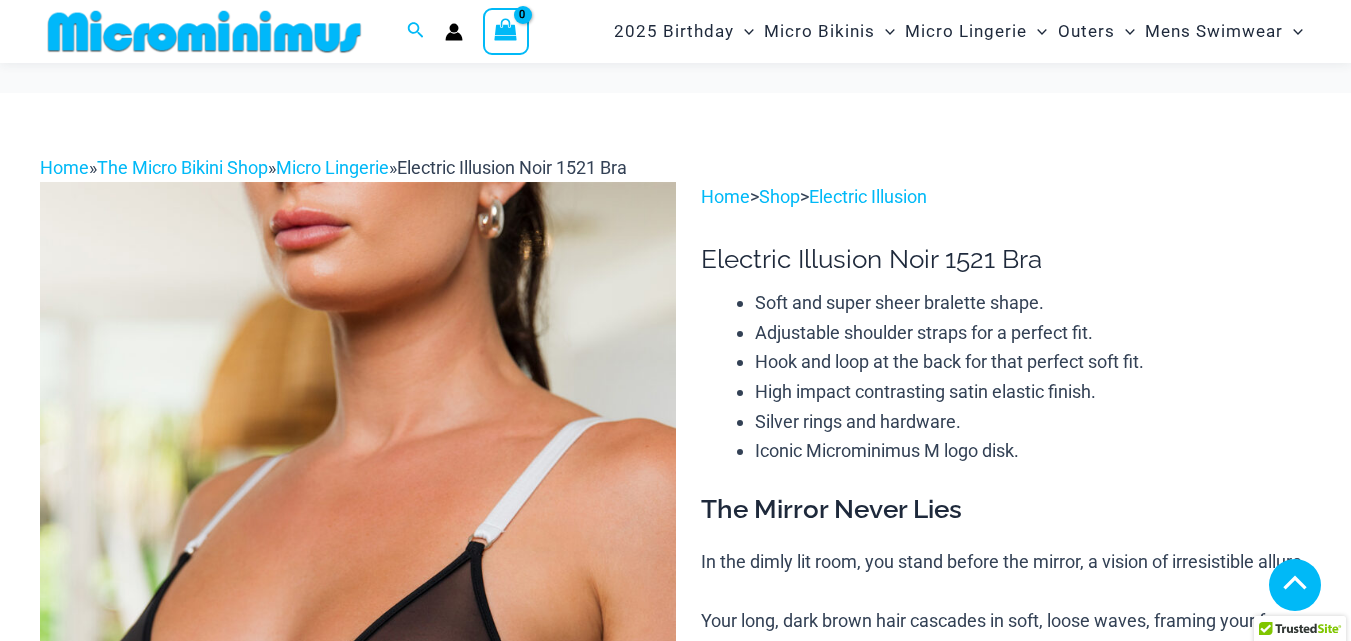 scroll, scrollTop: 1286, scrollLeft: 0, axis: vertical 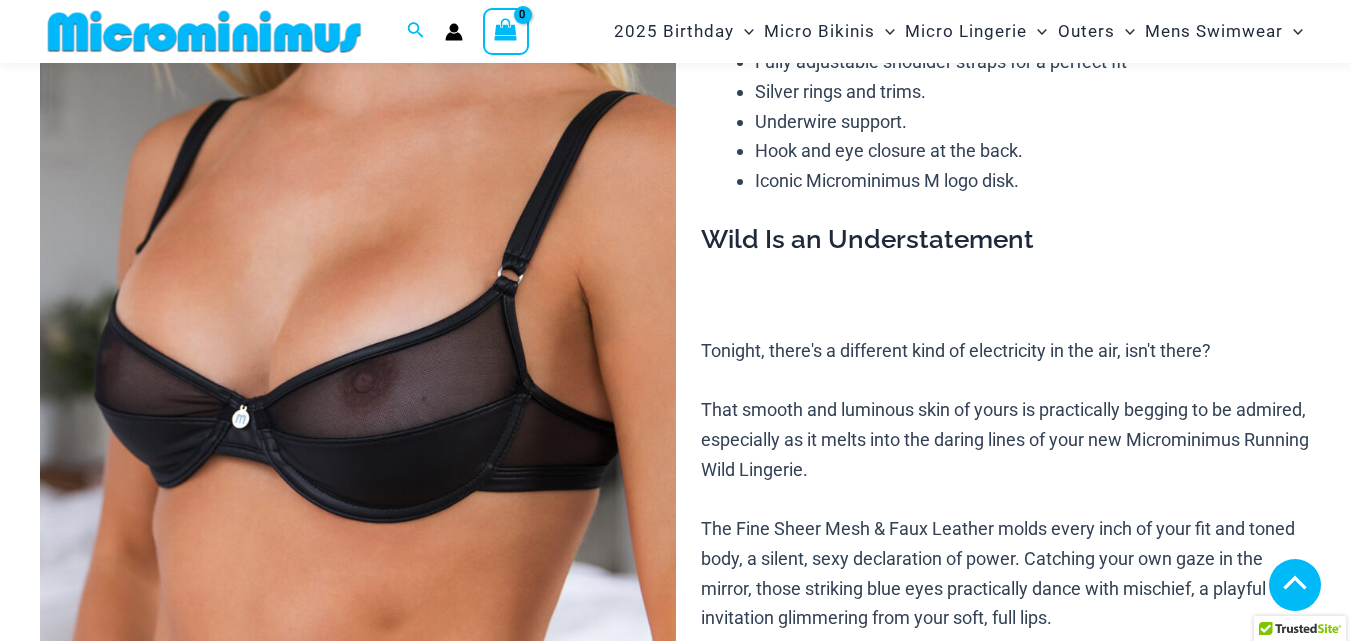 click 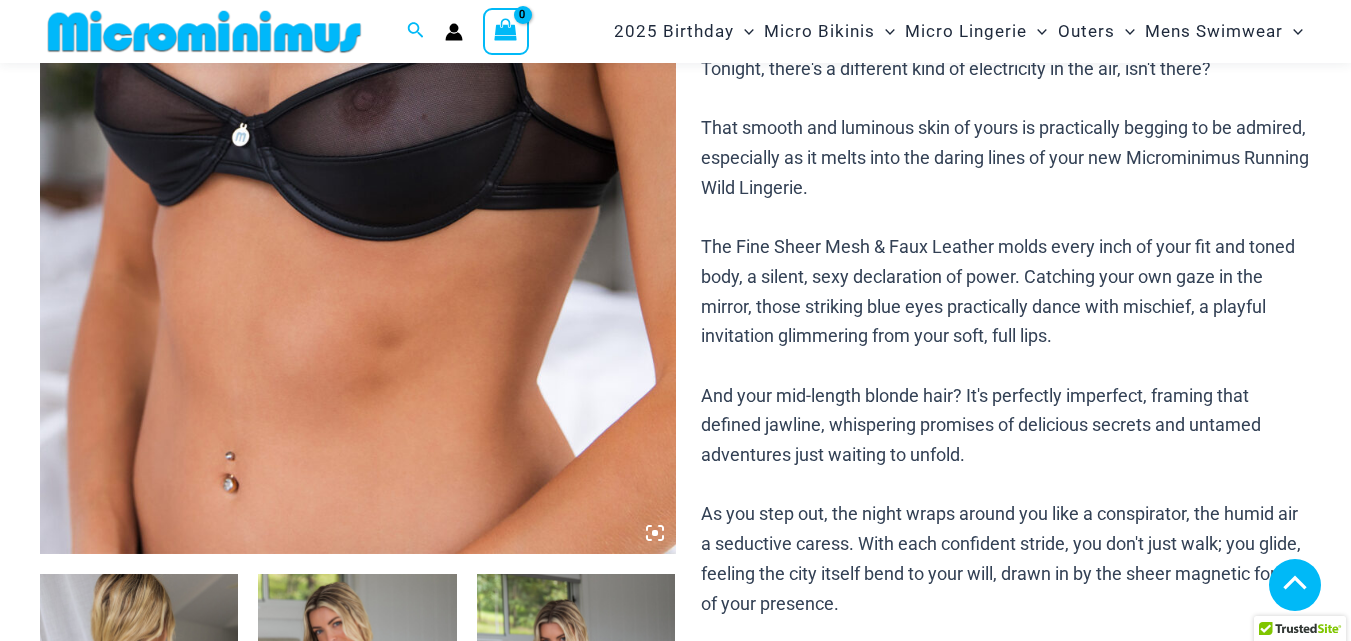 click 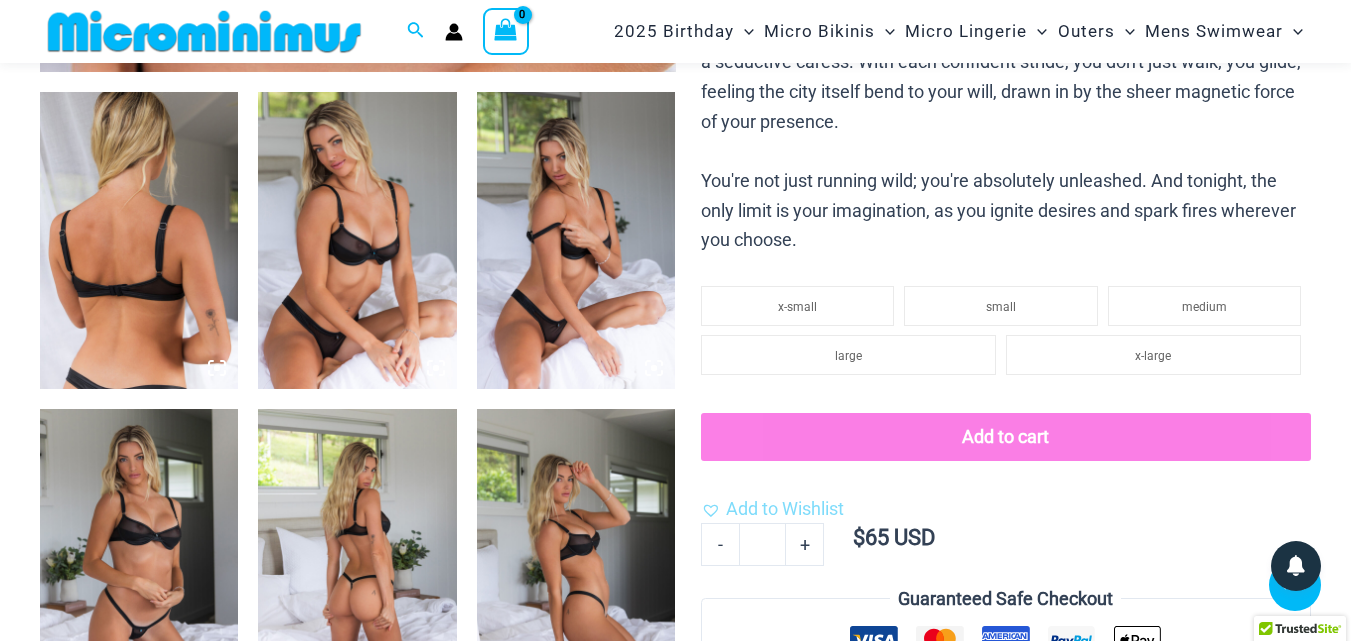 scroll, scrollTop: 1182, scrollLeft: 0, axis: vertical 